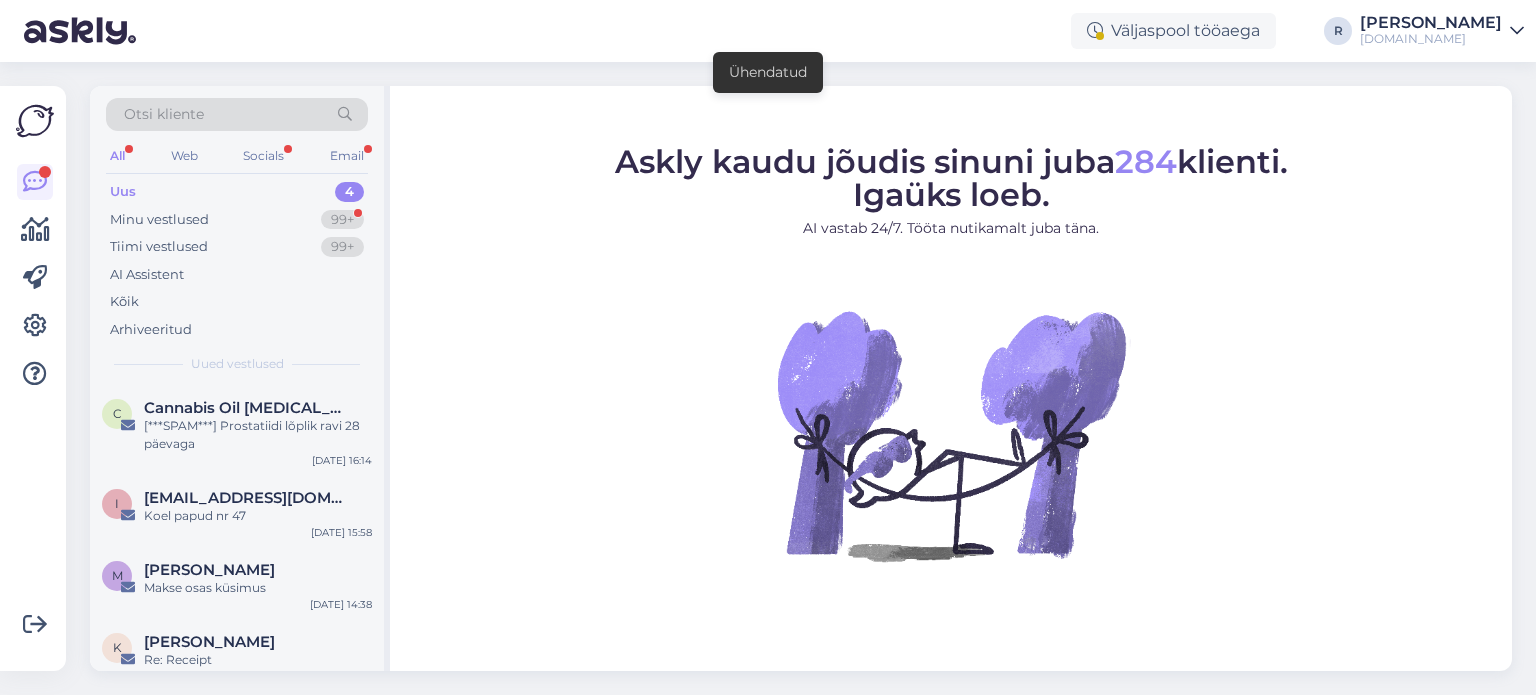 scroll, scrollTop: 0, scrollLeft: 0, axis: both 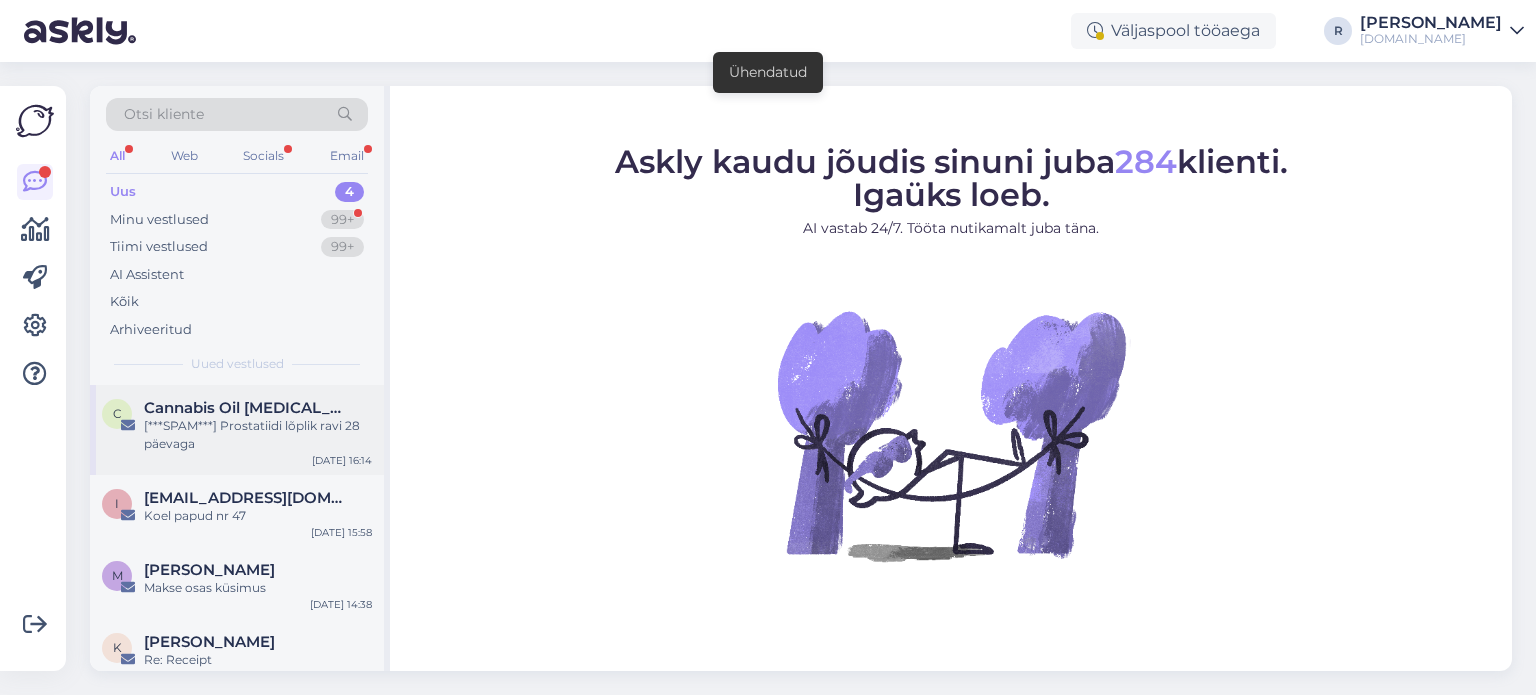 click on "[***SPAM***] Prostatiidi lõplik ravi 28 päevaga" at bounding box center [258, 435] 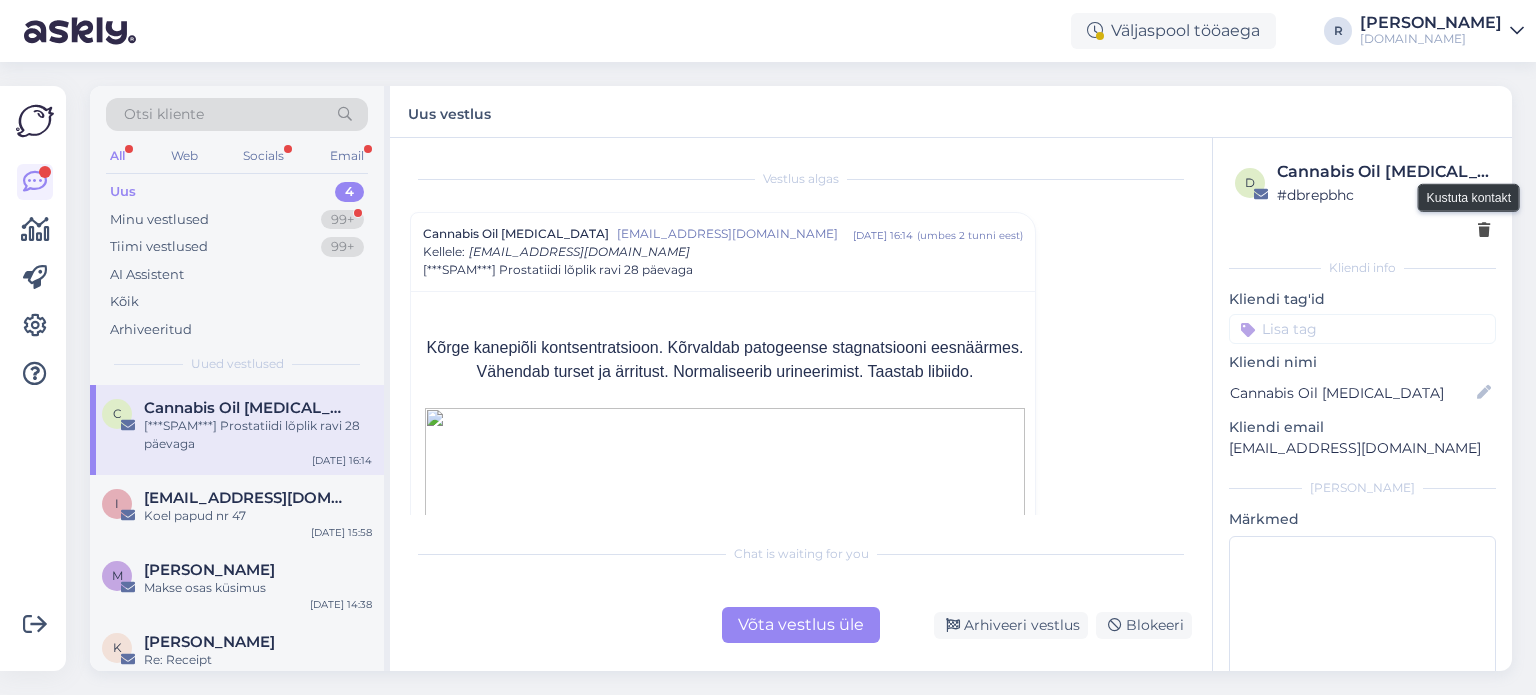 click at bounding box center [1484, 231] 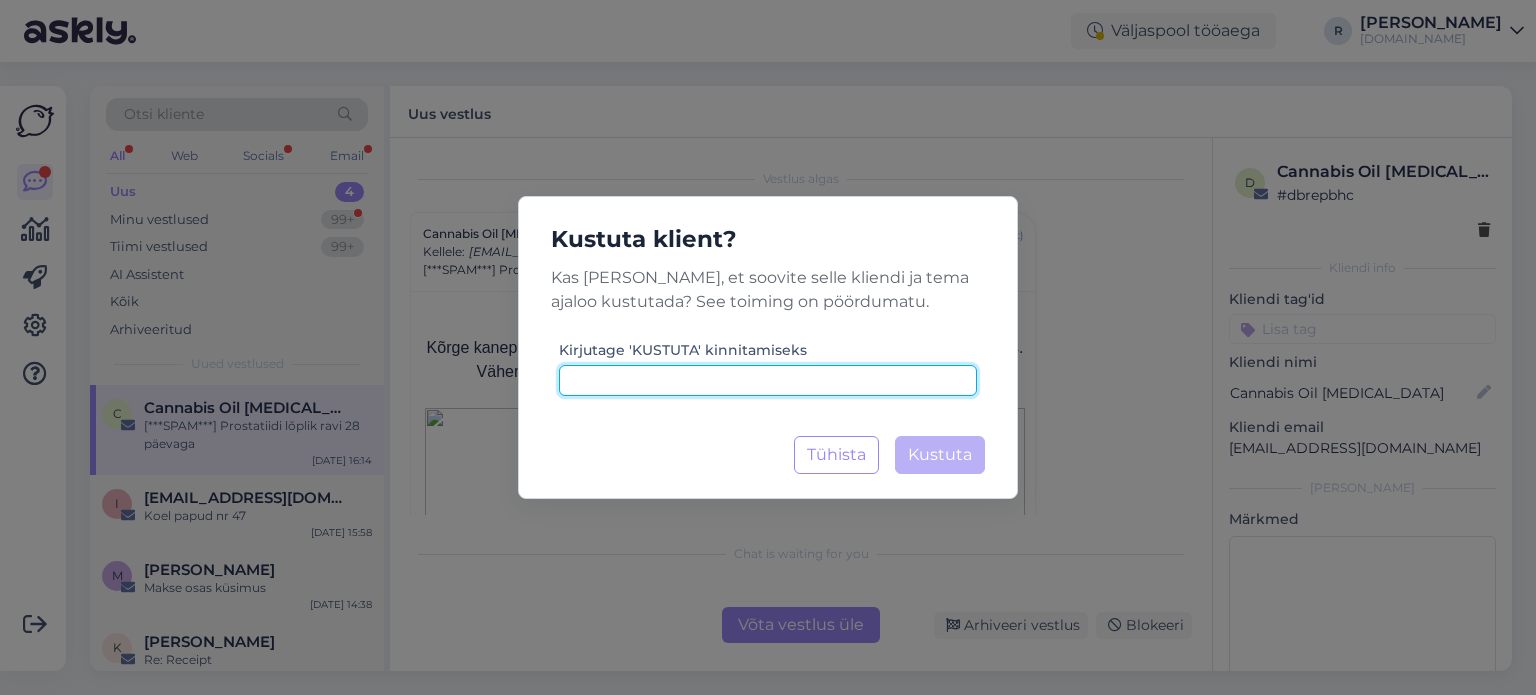 click at bounding box center [768, 380] 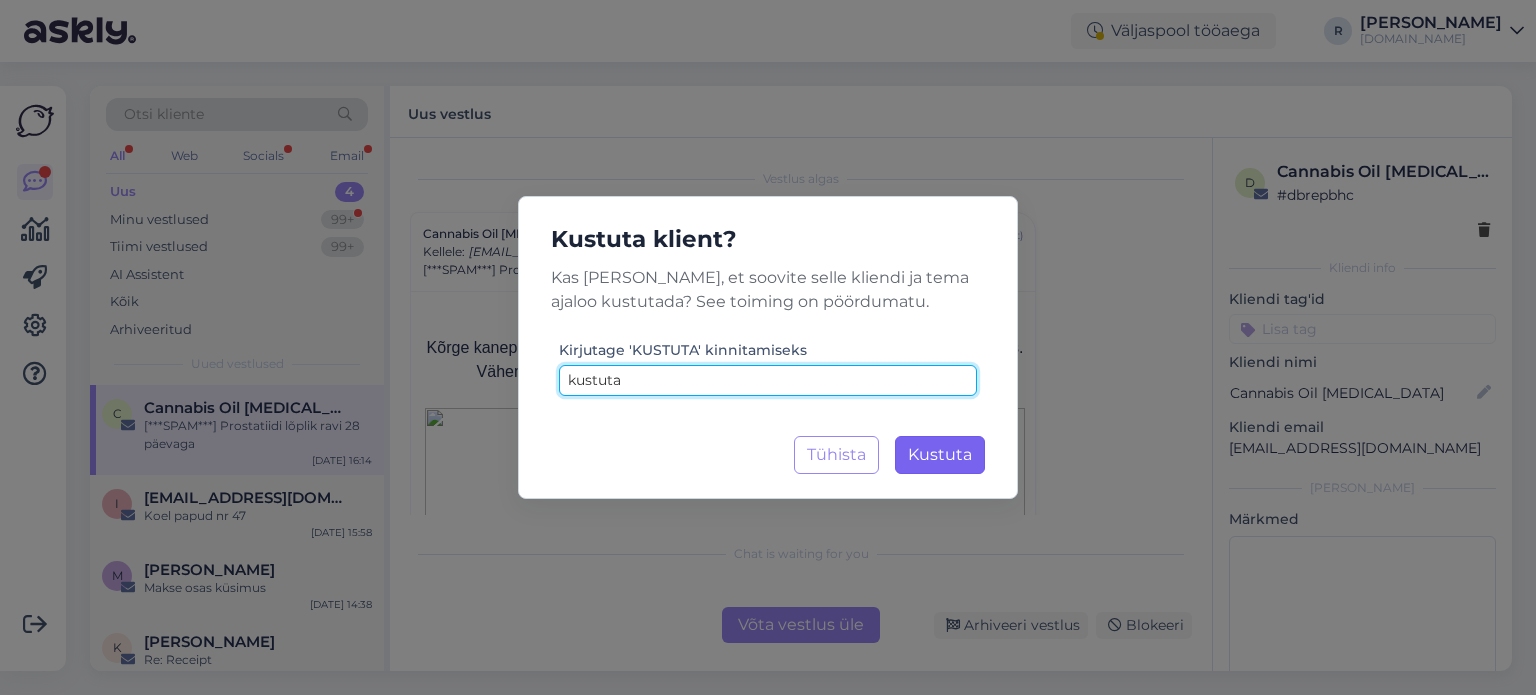type on "kustuta" 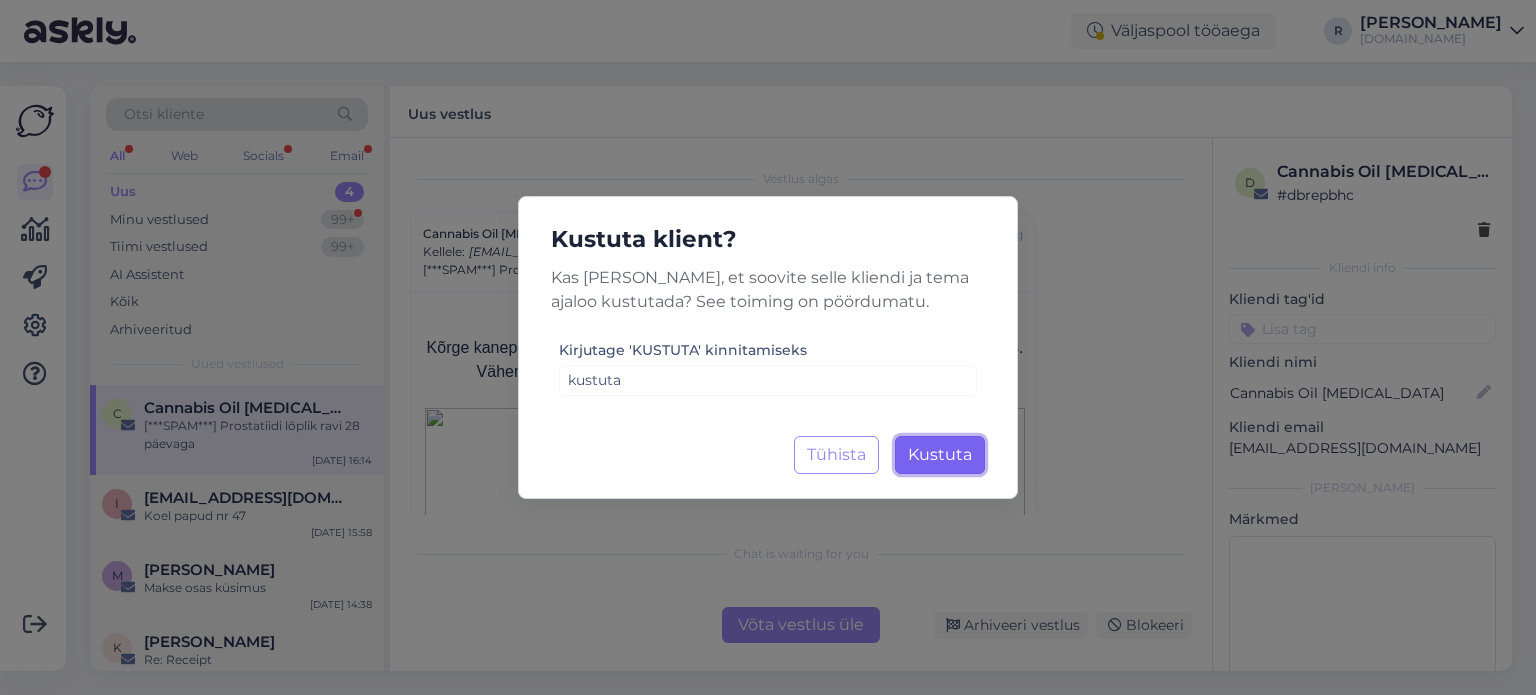 click on "Kustuta" at bounding box center [940, 454] 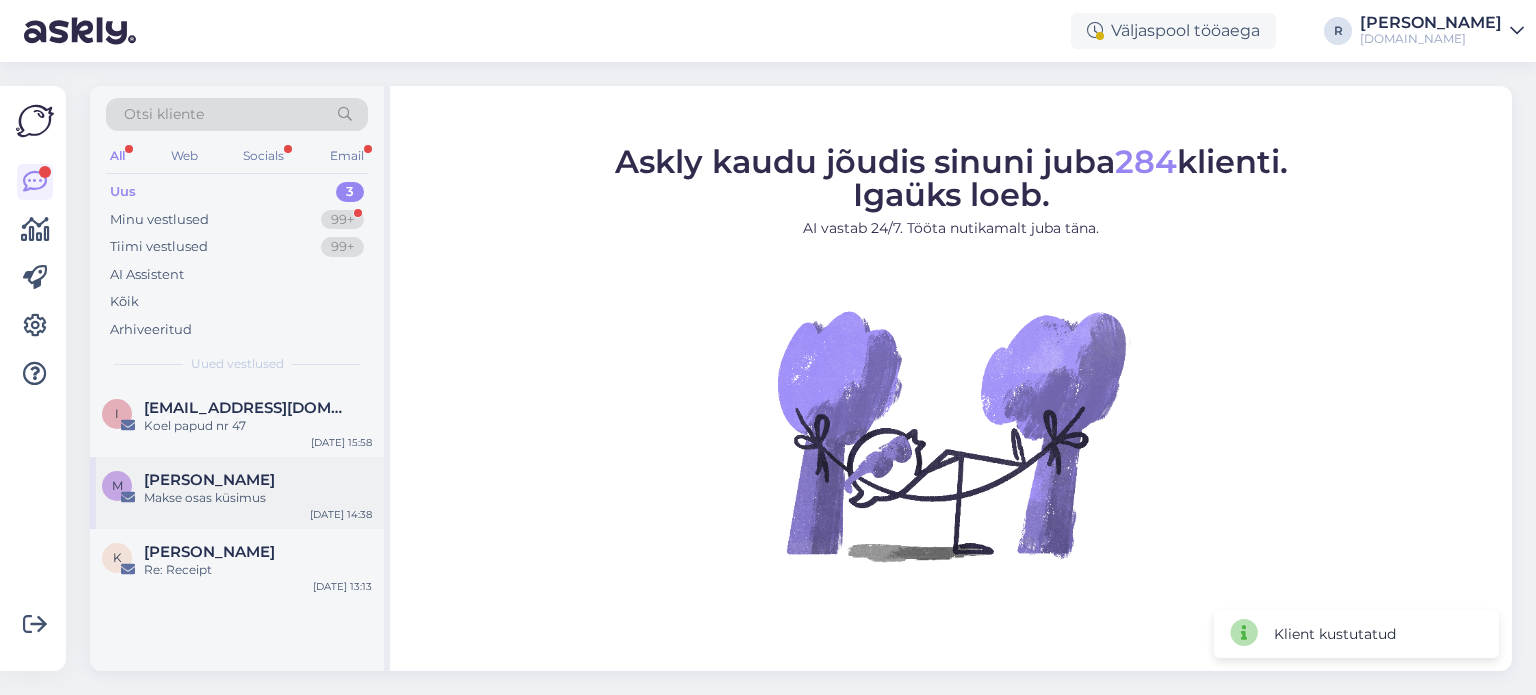 click on "Makse osas küsimus" at bounding box center [258, 498] 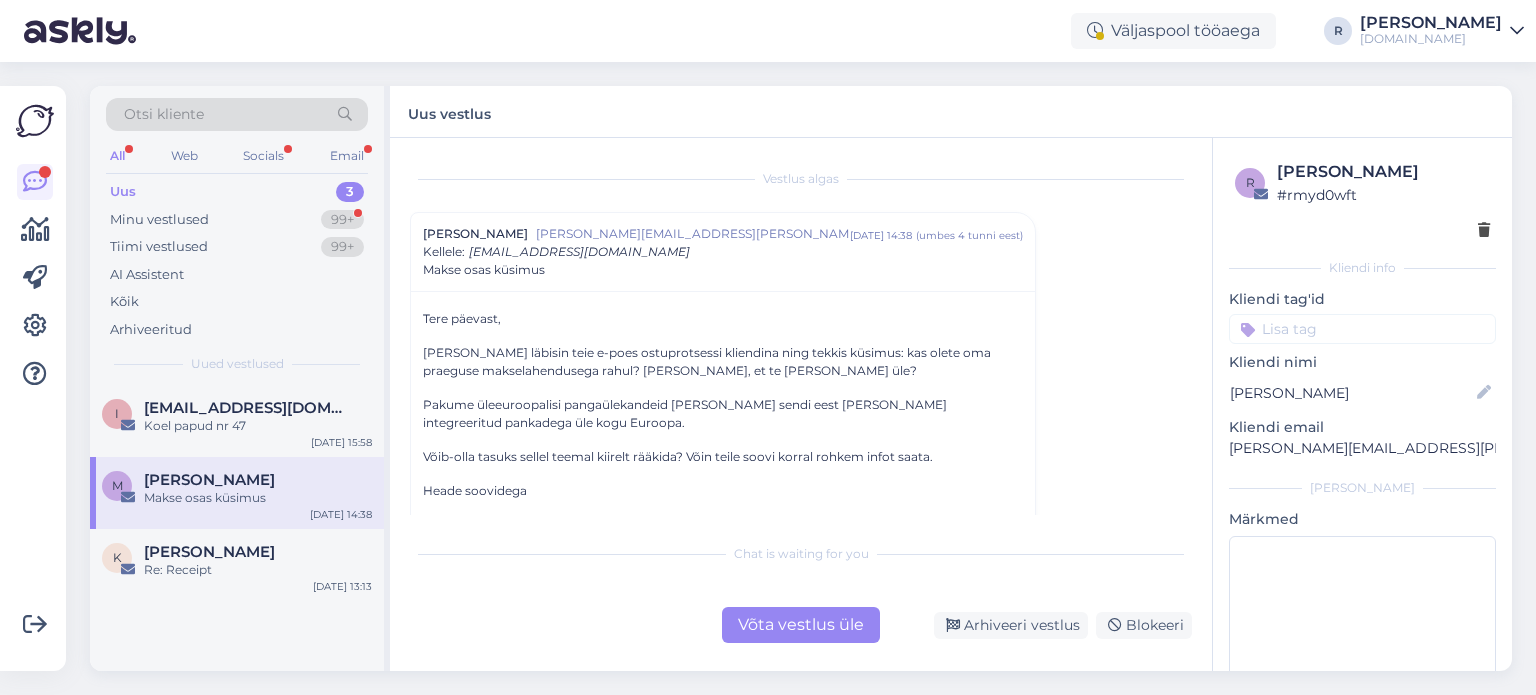 click on "Võta vestlus üle" at bounding box center [801, 625] 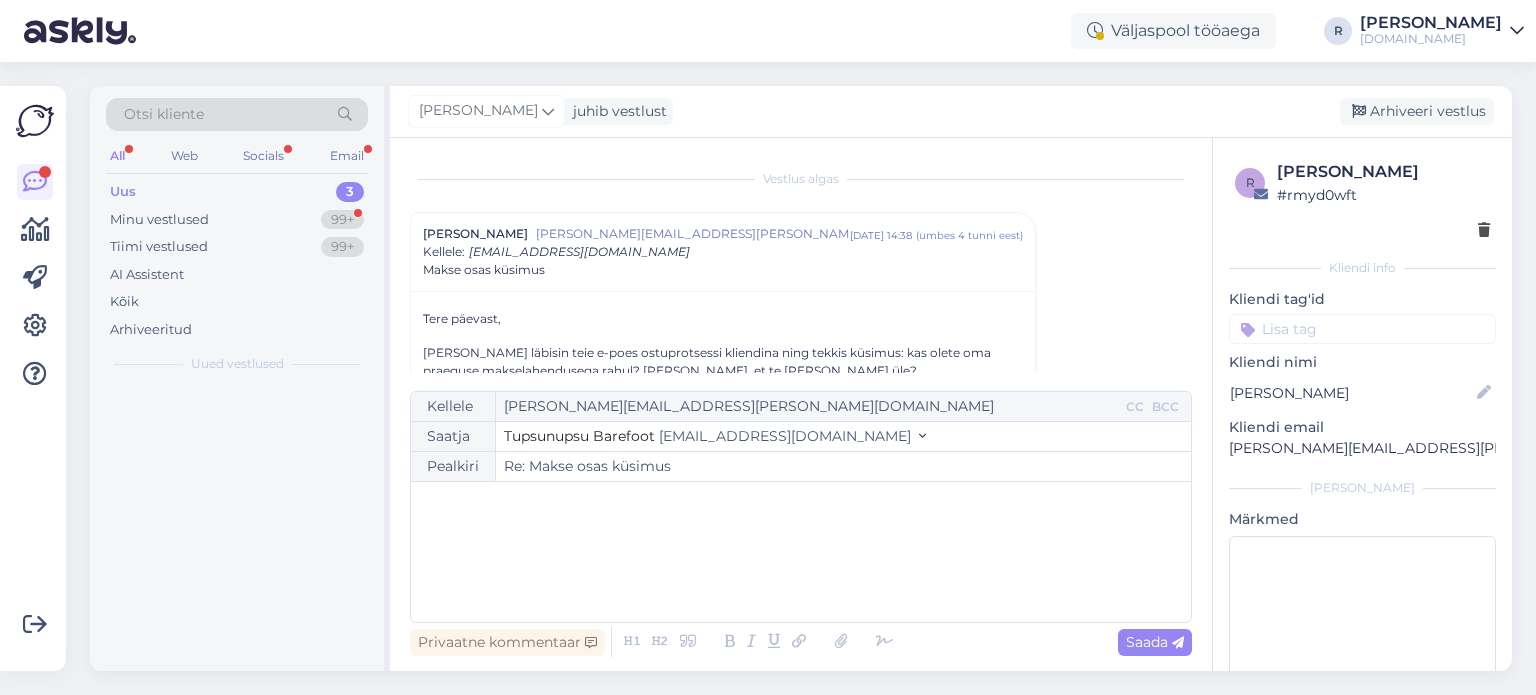 scroll, scrollTop: 54, scrollLeft: 0, axis: vertical 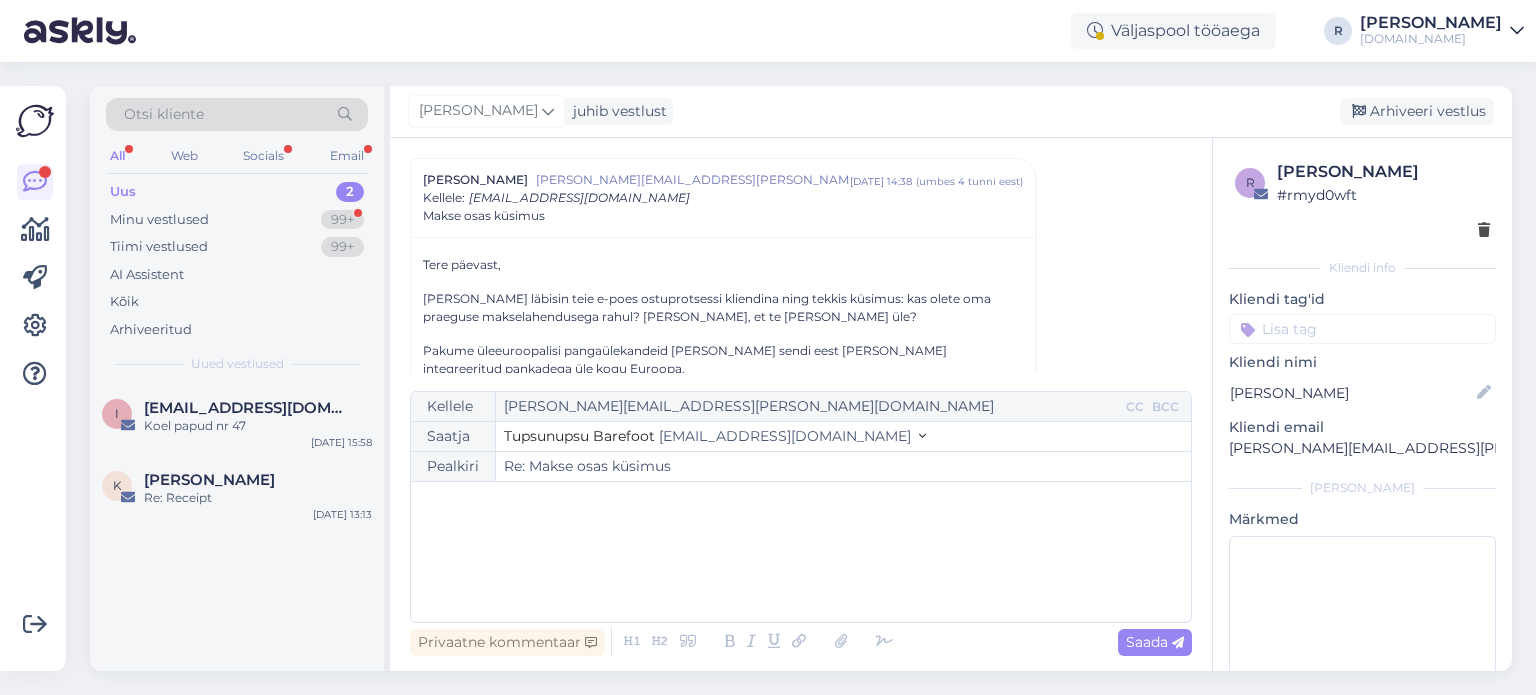 click on "﻿" at bounding box center [801, 552] 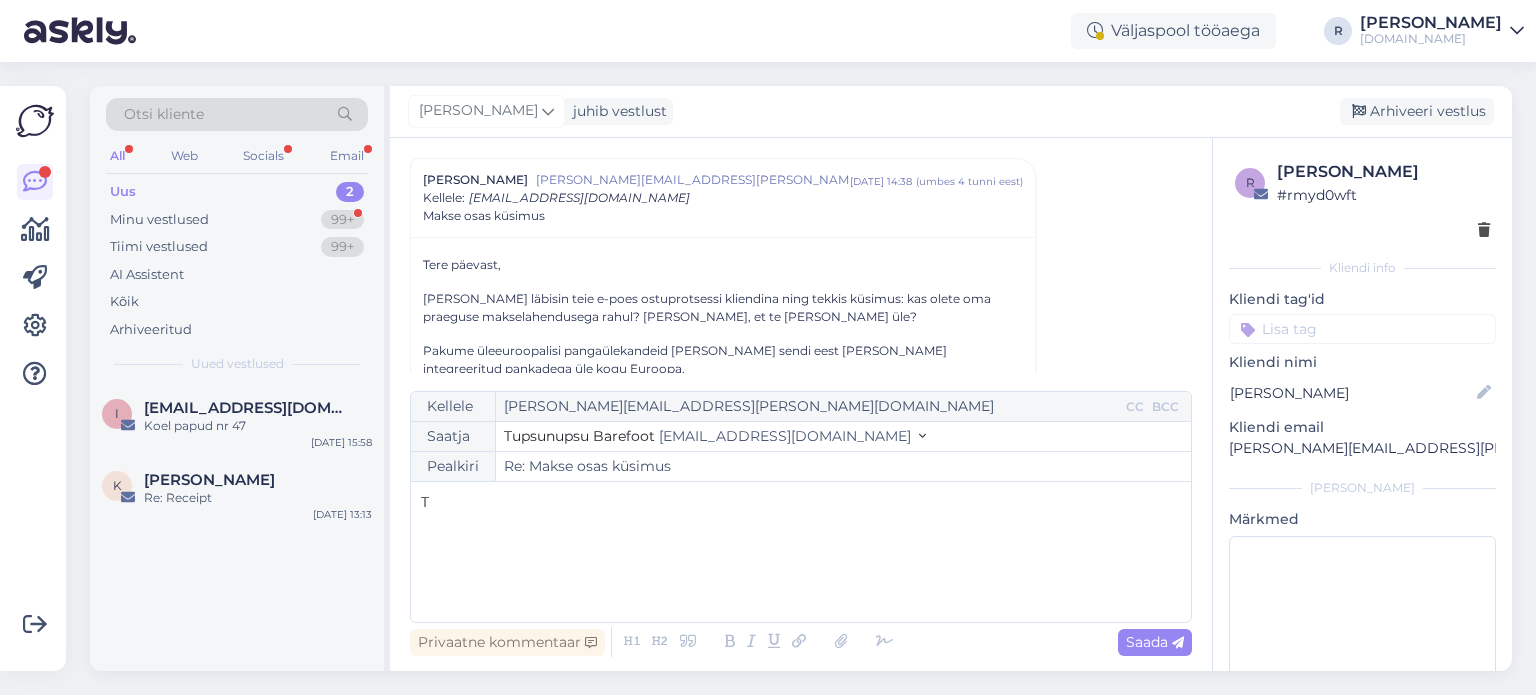 type 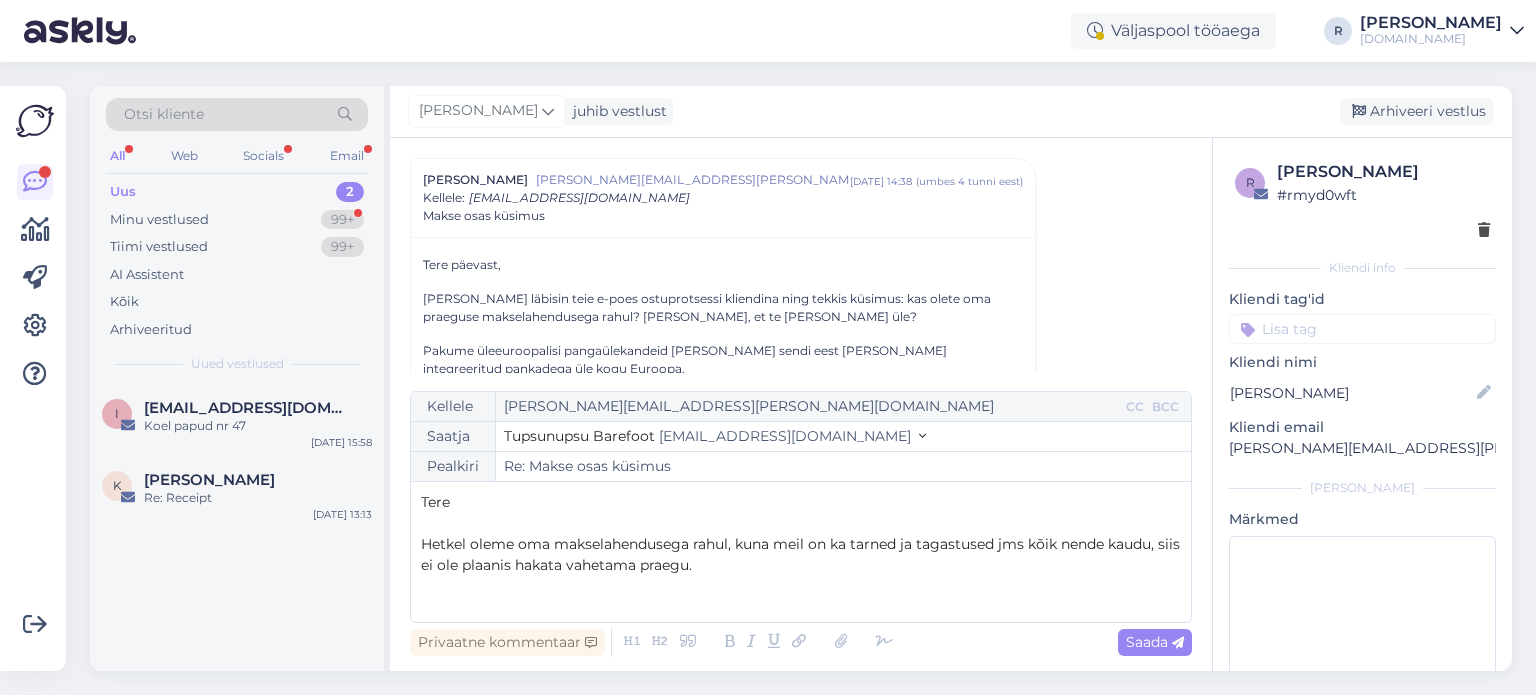 click on "Hetkel oleme oma makselahendusega rahul, kuna meil on ka tarned ja tagastused jms kõik nende kaudu, siis ei ole plaanis hakata vahetama praegu." at bounding box center (802, 554) 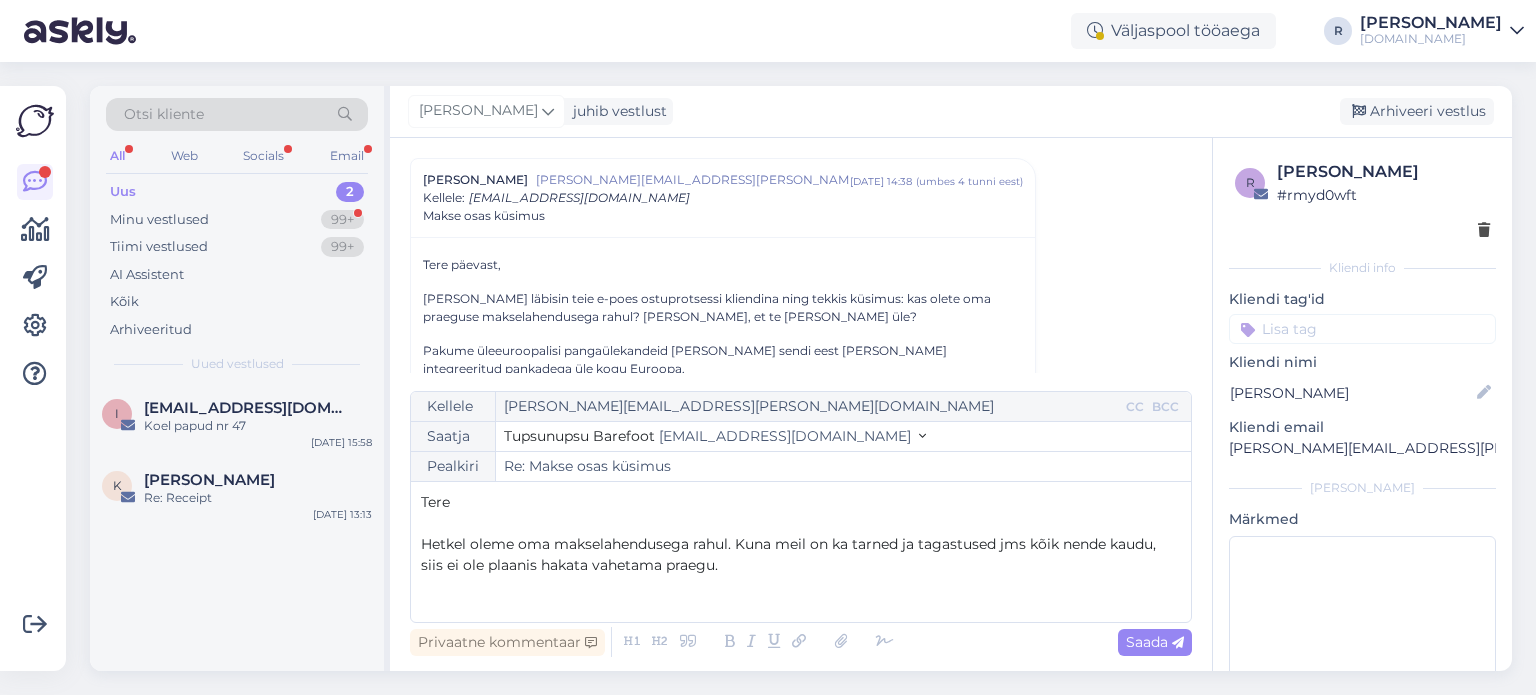 click on "Hetkel oleme oma makselahendusega rahul. Kuna meil on ka tarned ja tagastused jms kõik nende kaudu, siis ei ole plaanis hakata vahetama praegu." at bounding box center [801, 555] 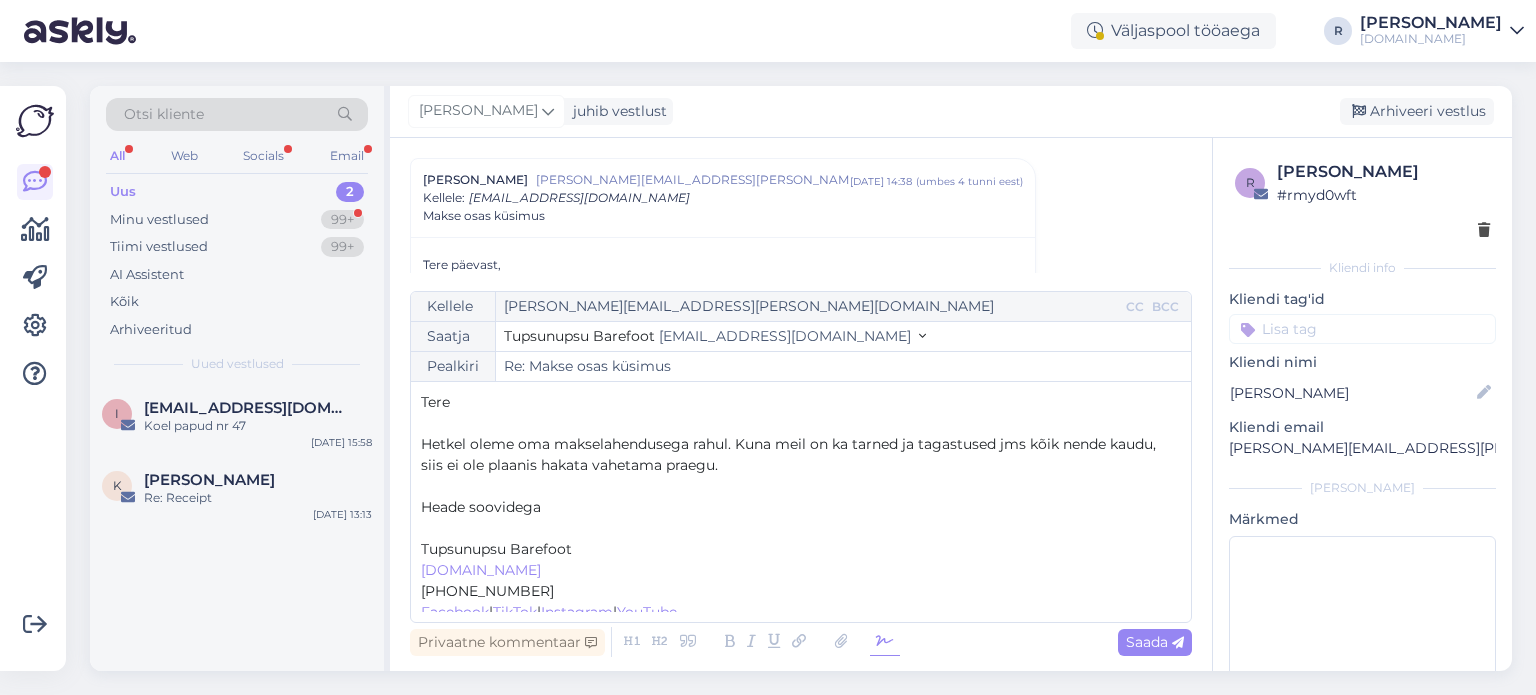 click at bounding box center (885, 642) 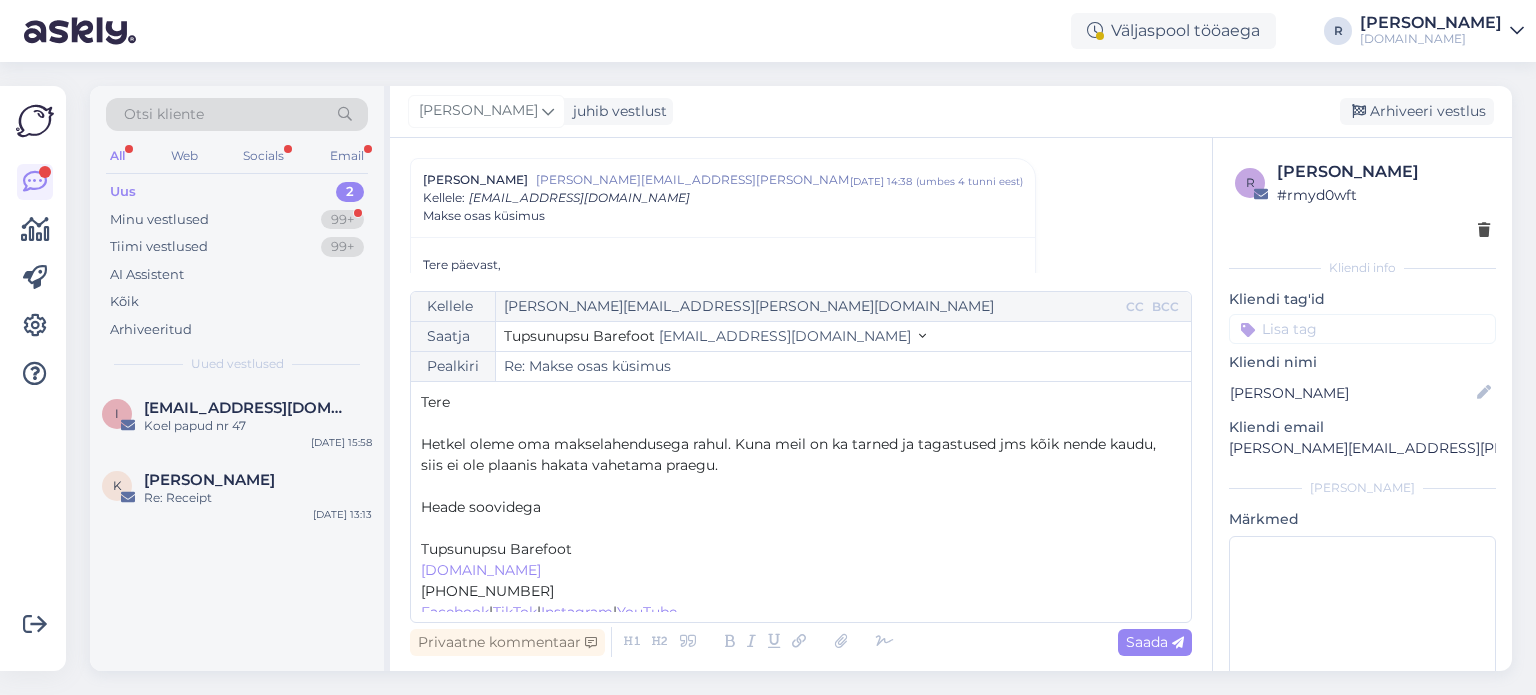 click on "﻿" at bounding box center [801, 528] 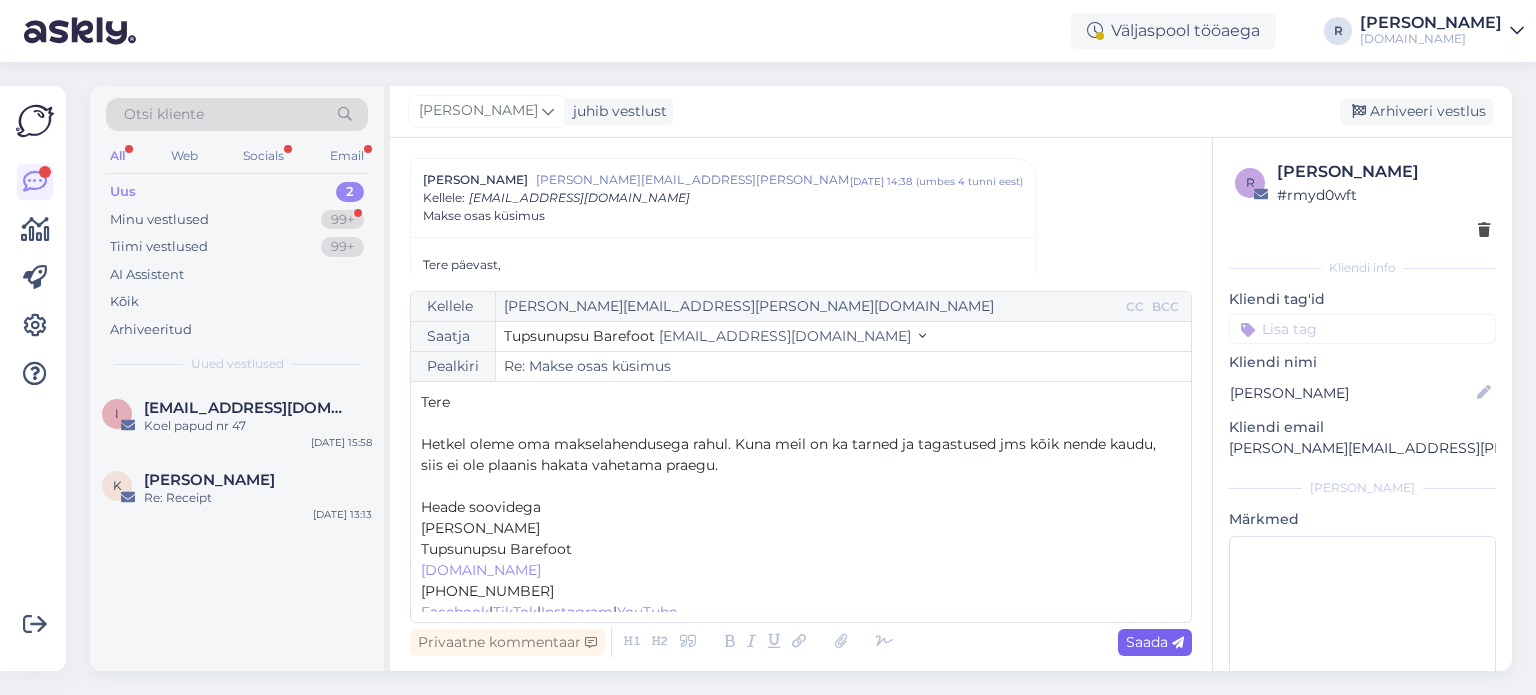 click at bounding box center [1178, 643] 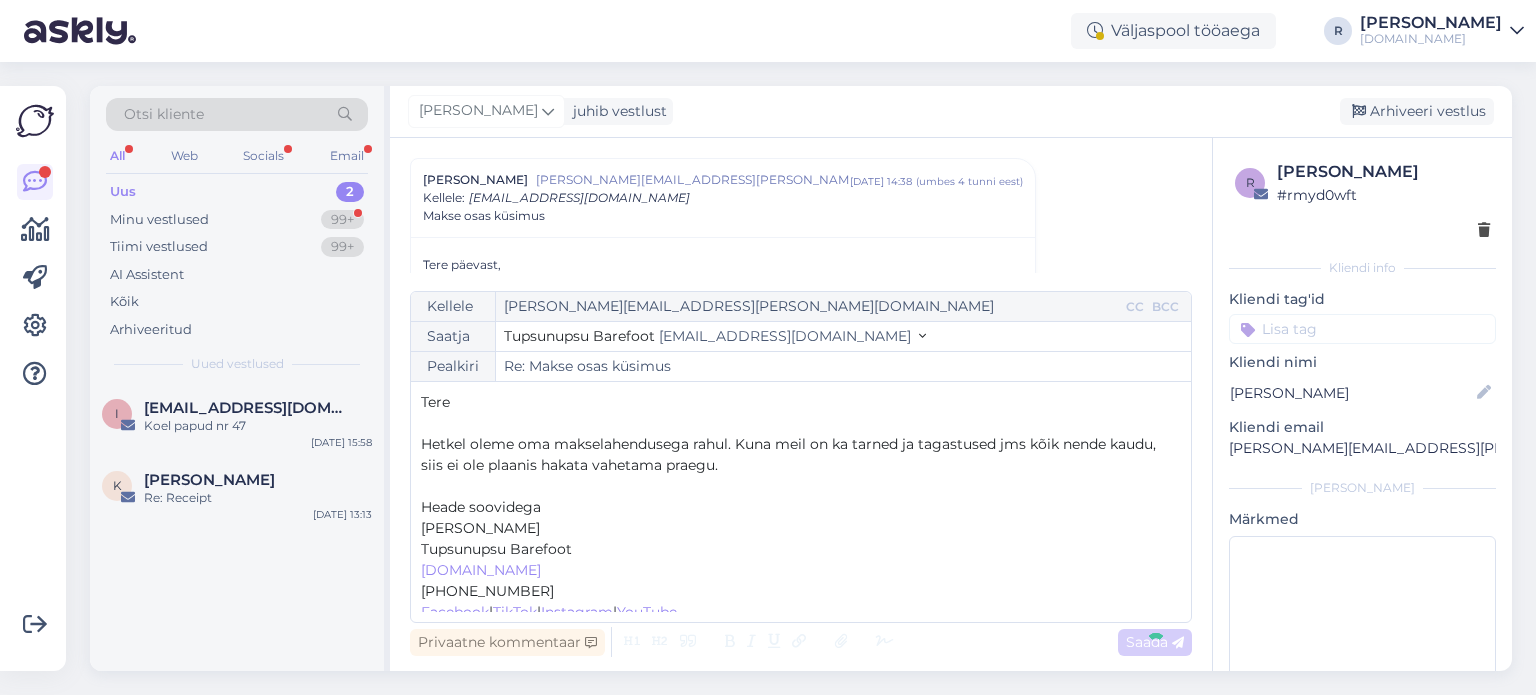 type on "Re: Re: Makse osas küsimus" 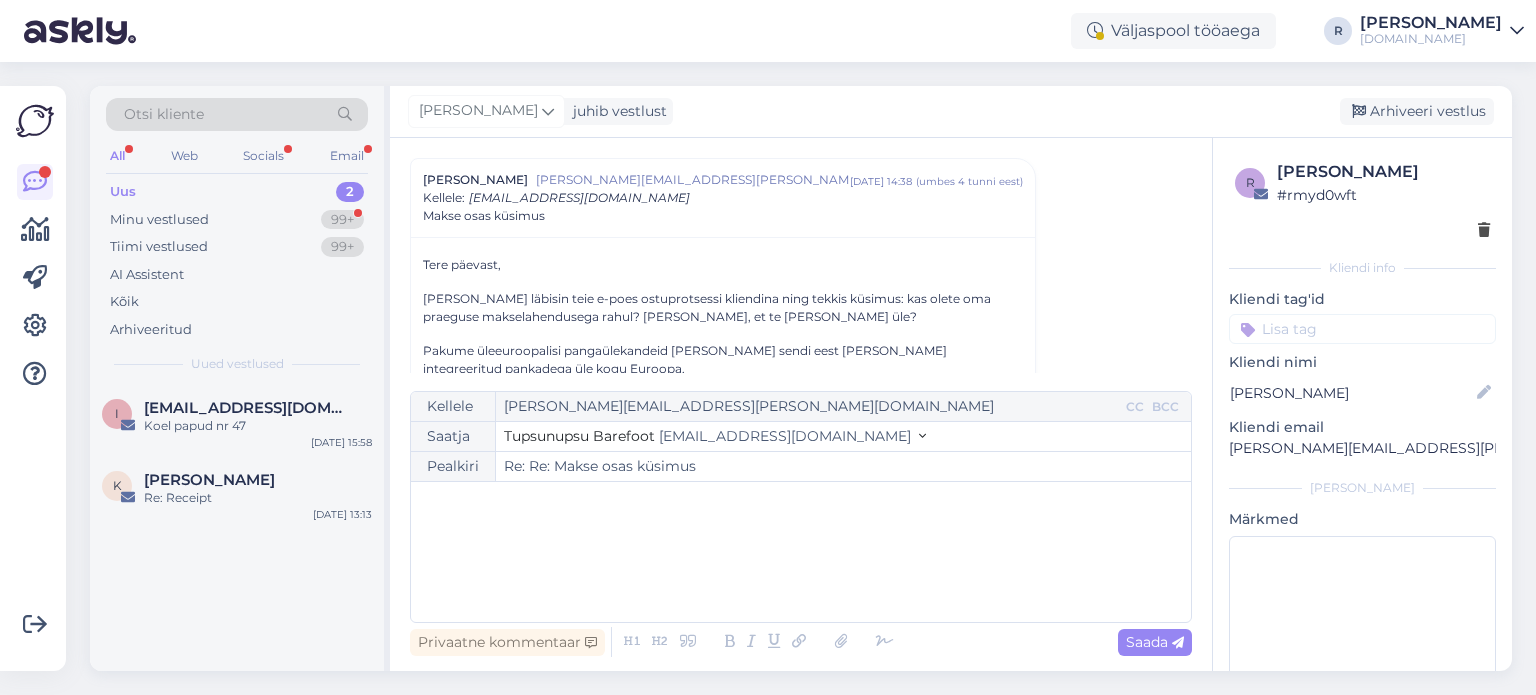 scroll, scrollTop: 496, scrollLeft: 0, axis: vertical 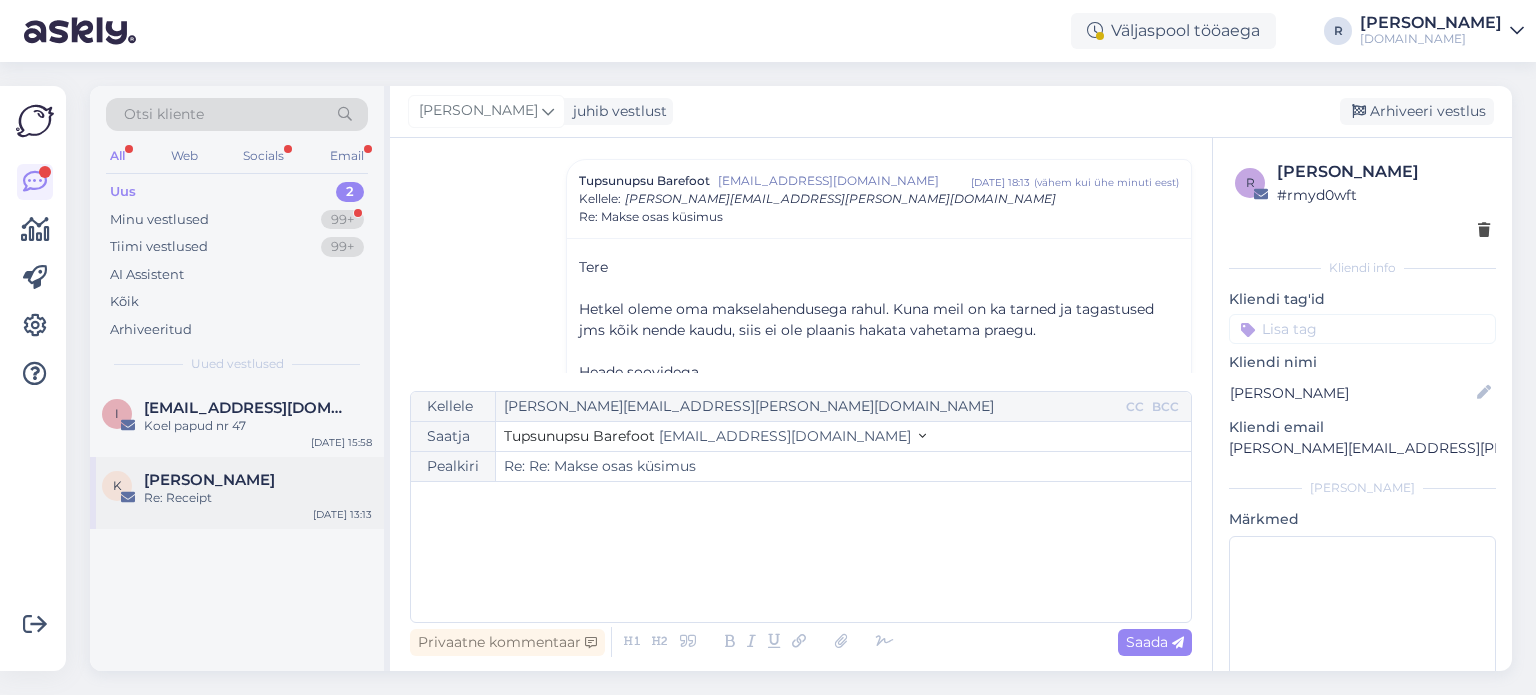 click on "Re: Receipt" at bounding box center [258, 498] 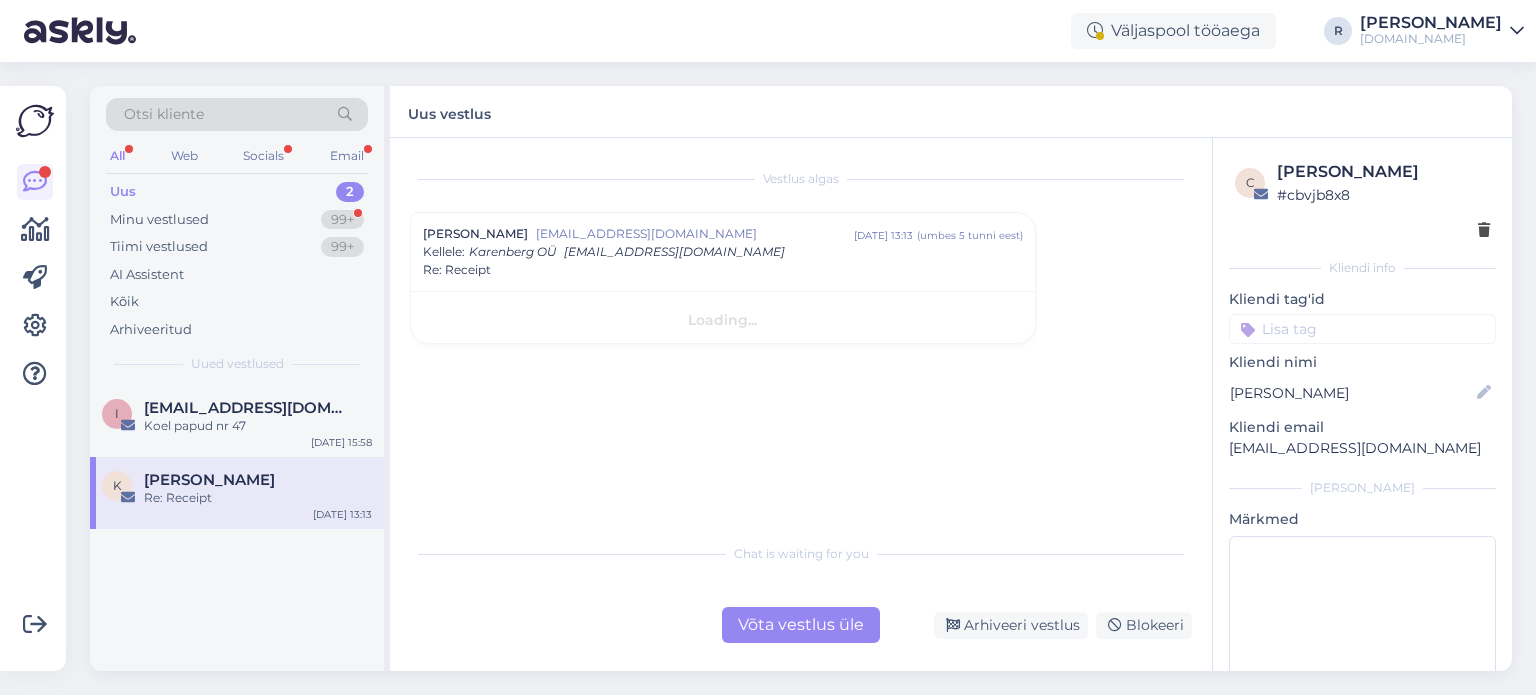 scroll, scrollTop: 0, scrollLeft: 0, axis: both 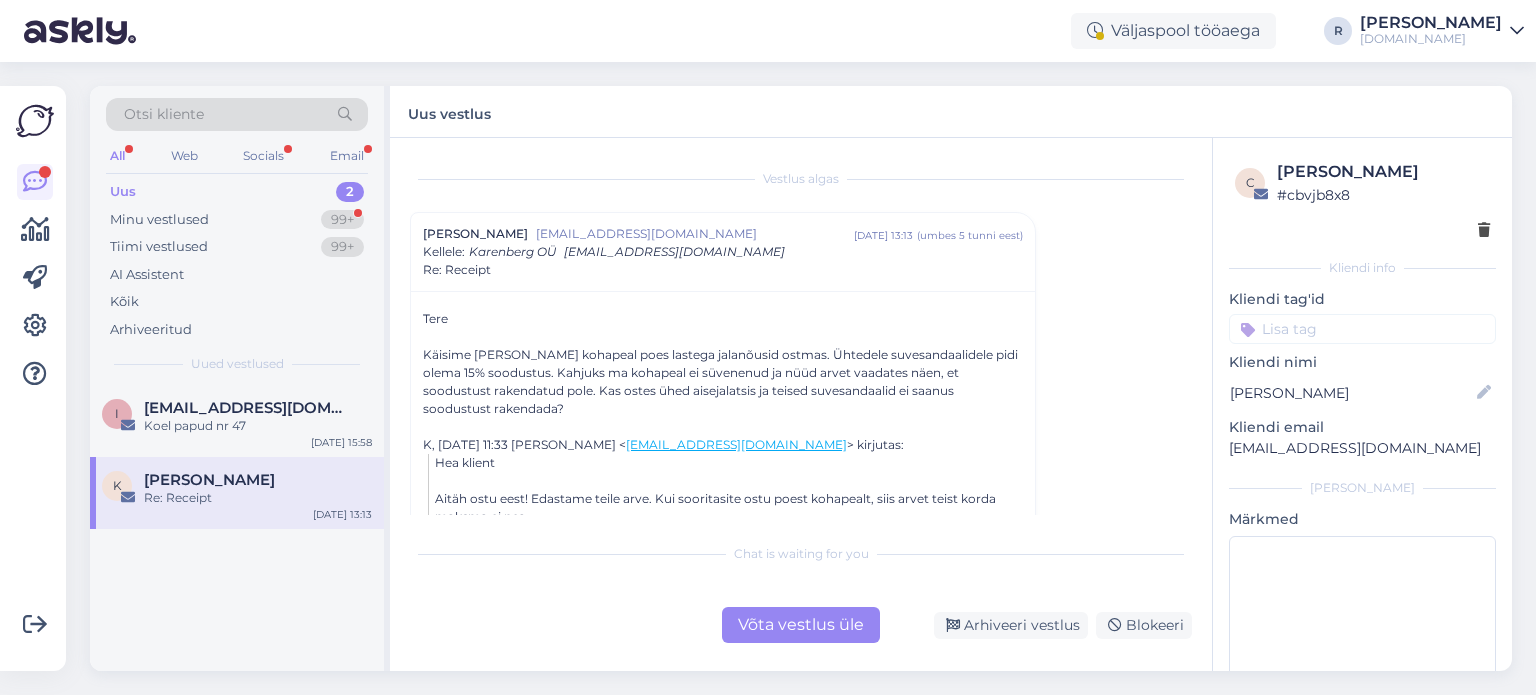 click on "Võta vestlus üle" at bounding box center (801, 625) 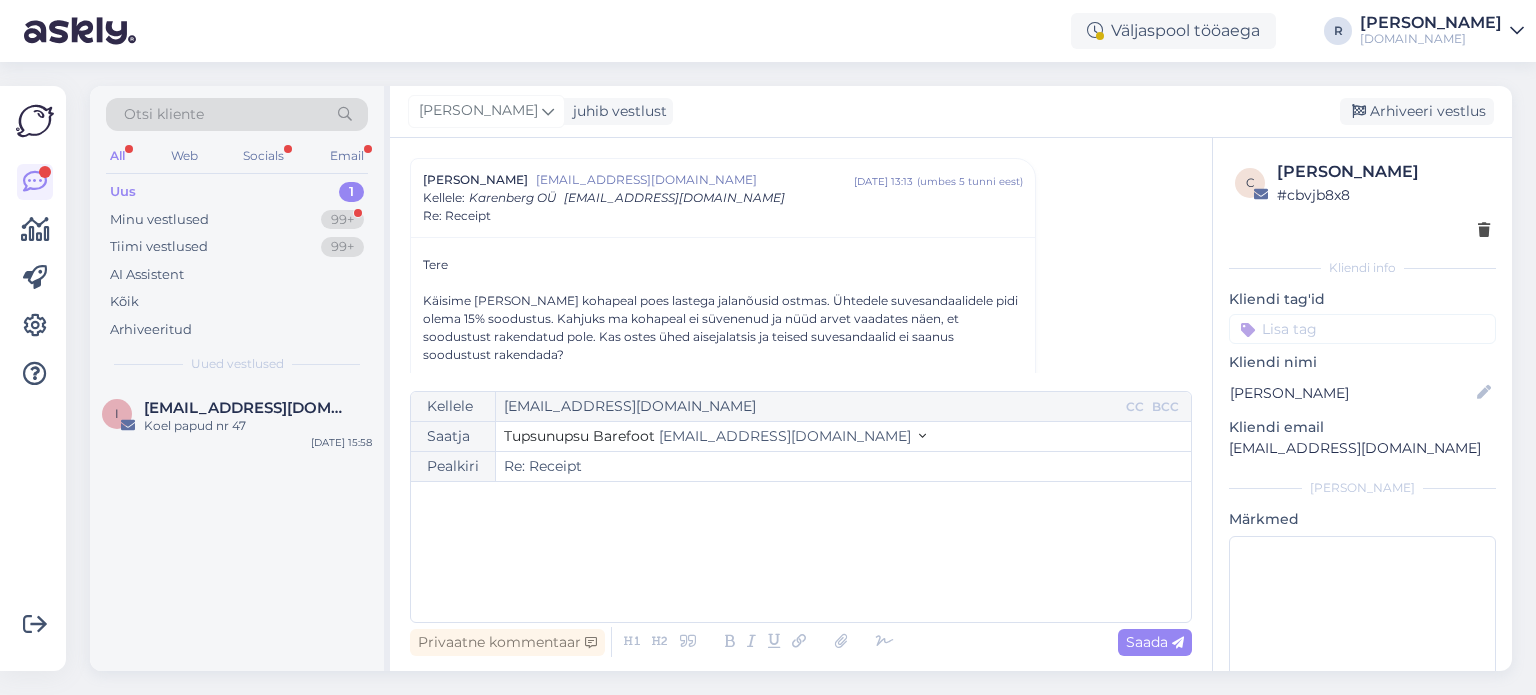 click on "﻿" at bounding box center (801, 552) 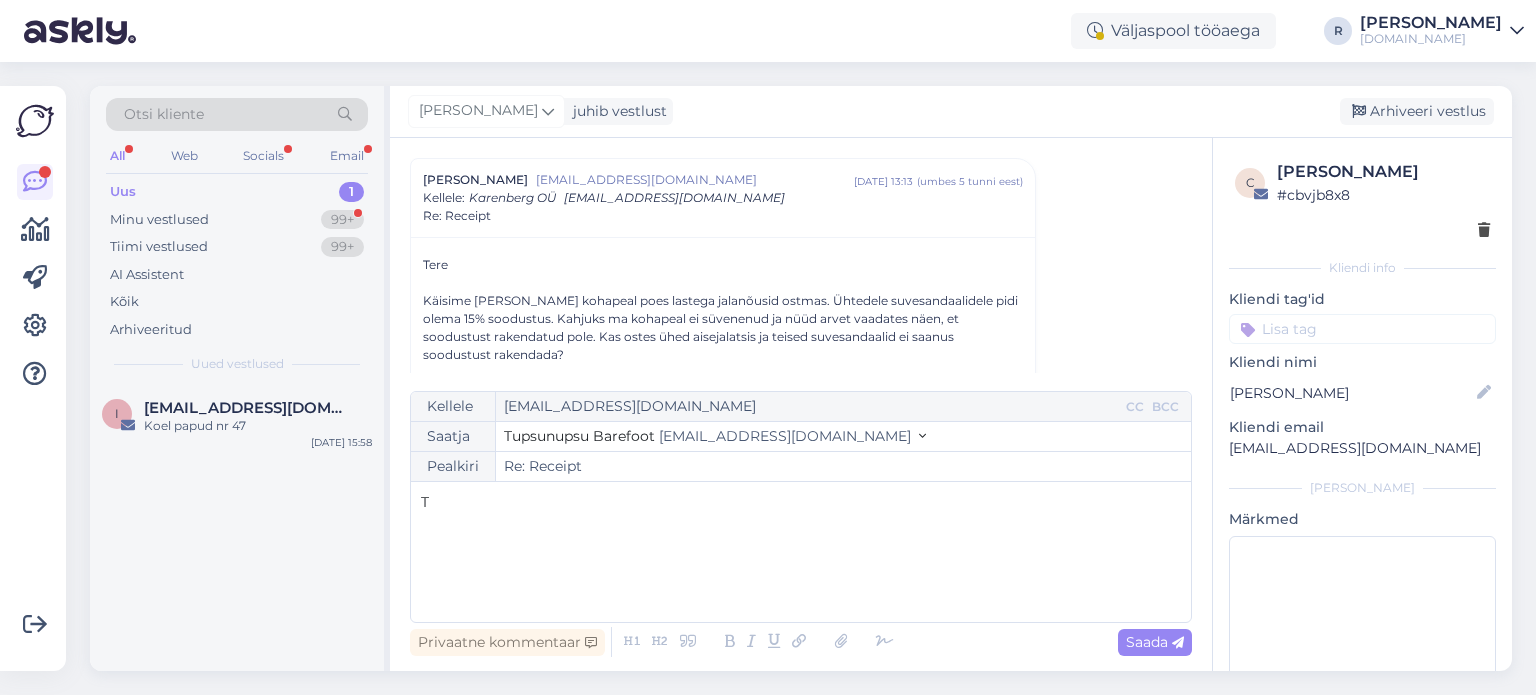 type 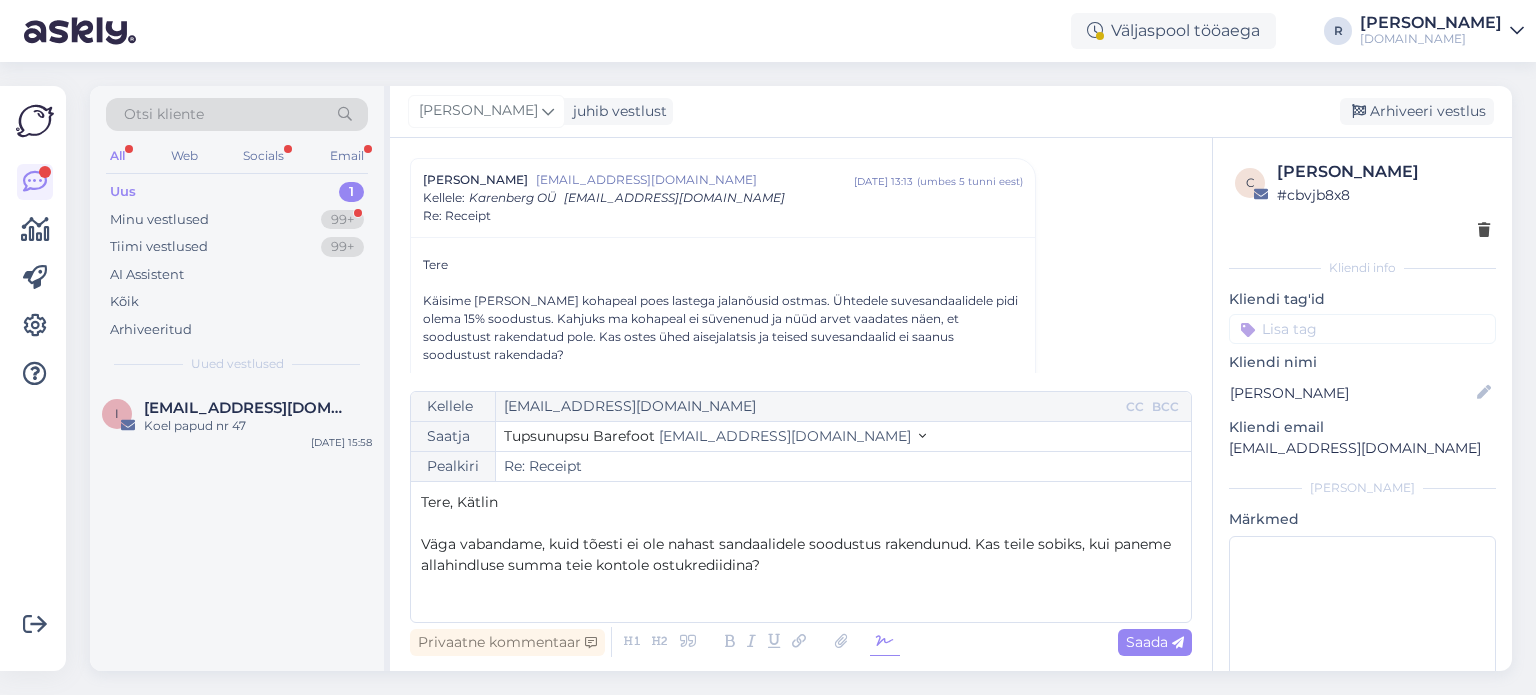 click at bounding box center [885, 642] 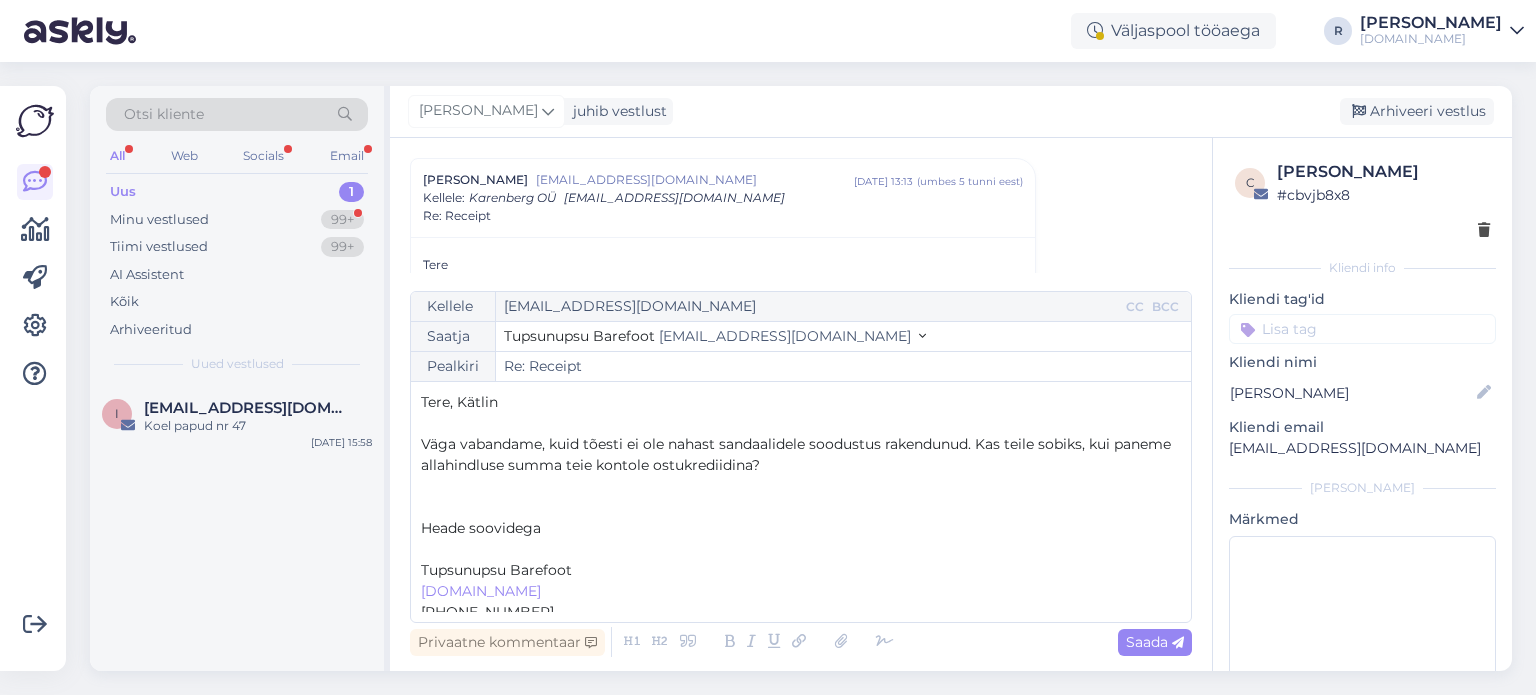 click on "﻿" at bounding box center (801, 549) 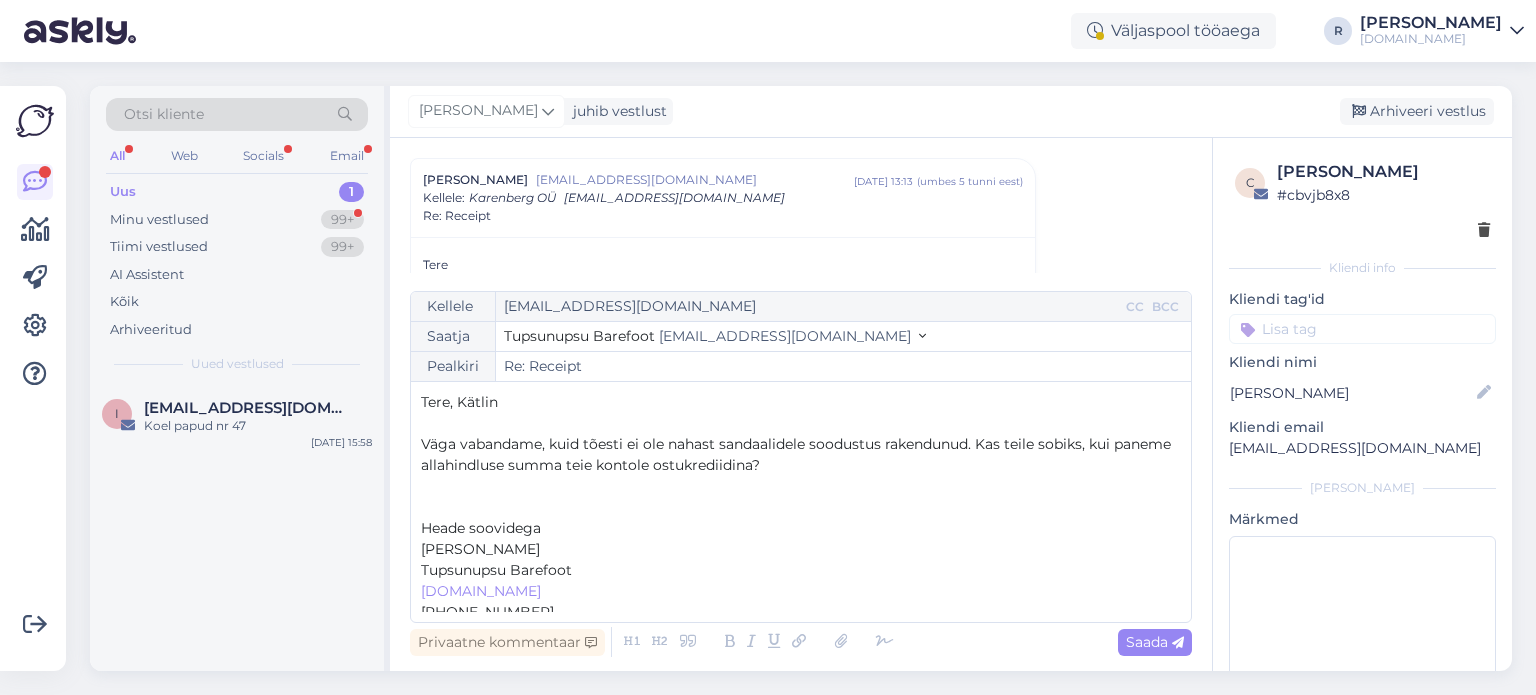 click on "Väga vabandame, kuid tõesti ei ole nahast sandaalidele soodustus rakendunud. Kas teile sobiks, kui paneme allahindluse summa teie kontole ostukrediidina?" at bounding box center [798, 454] 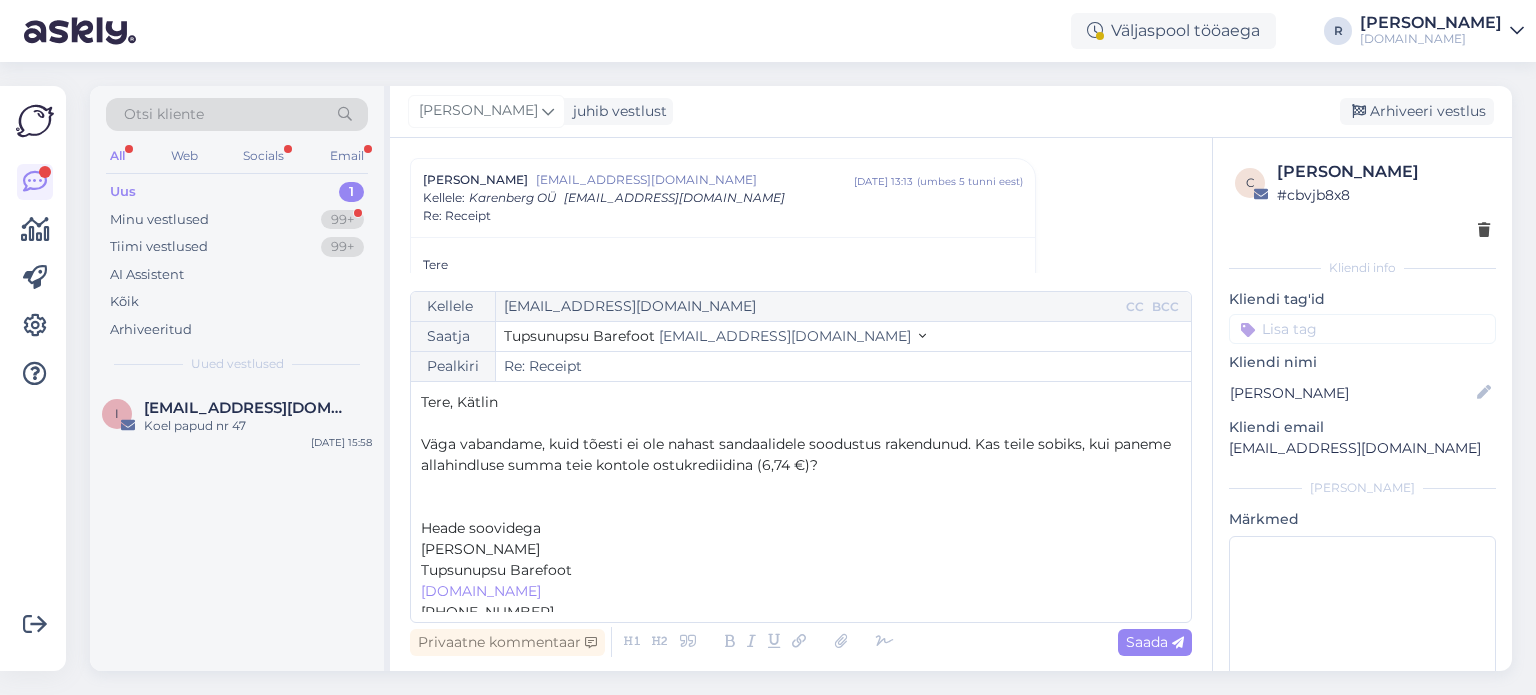 click on "Väga vabandame, kuid tõesti ei ole nahast sandaalidele soodustus rakendunud. Kas teile sobiks, kui paneme allahindluse summa teie kontole ostukrediidina (6,74 €)?" at bounding box center [801, 455] 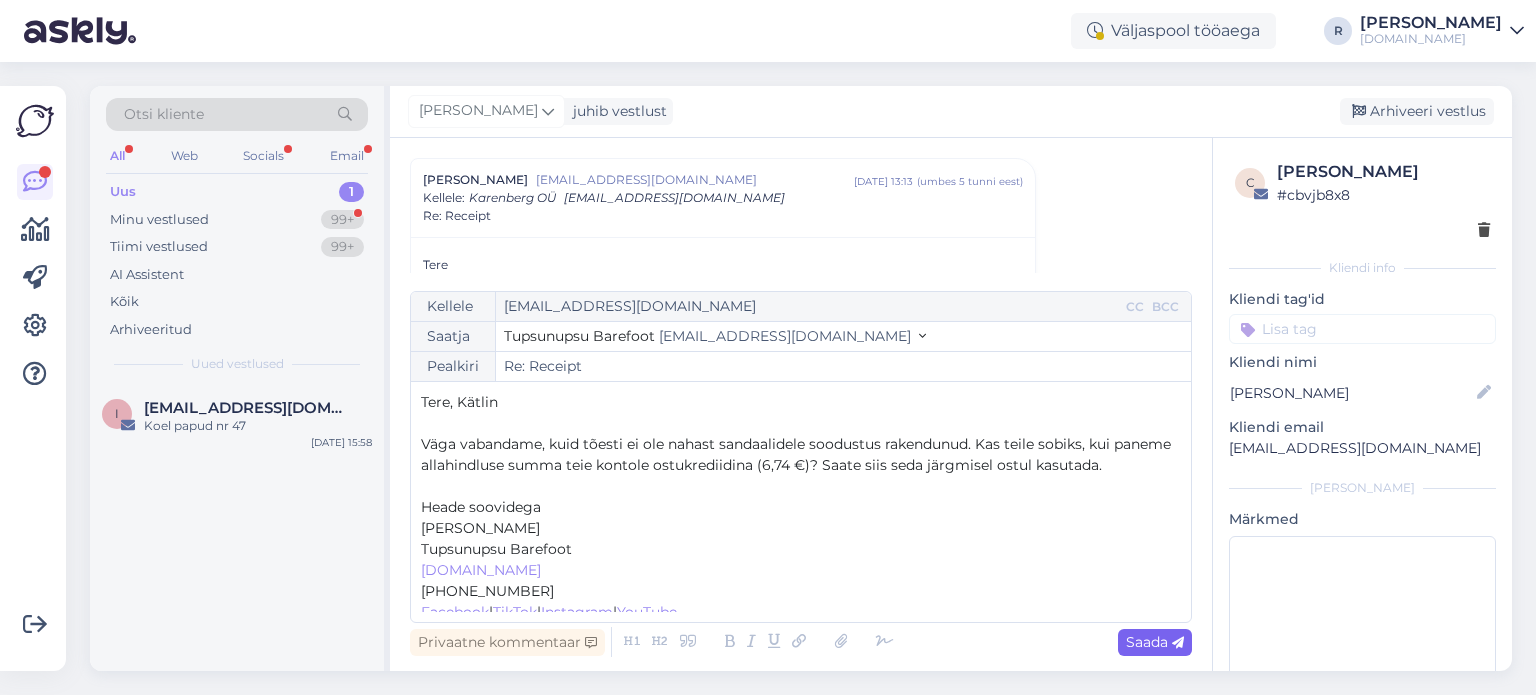 click on "Saada" at bounding box center [1155, 642] 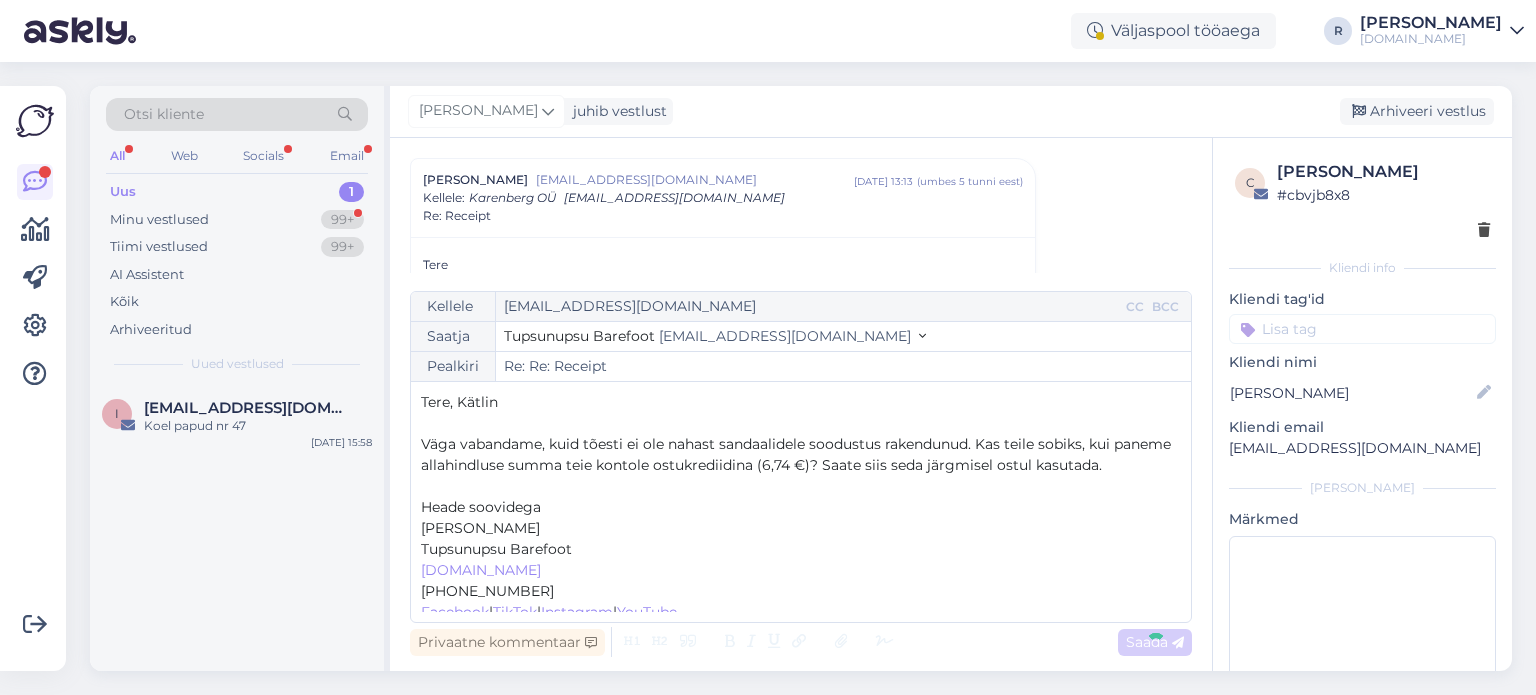 type on "Re: Receipt" 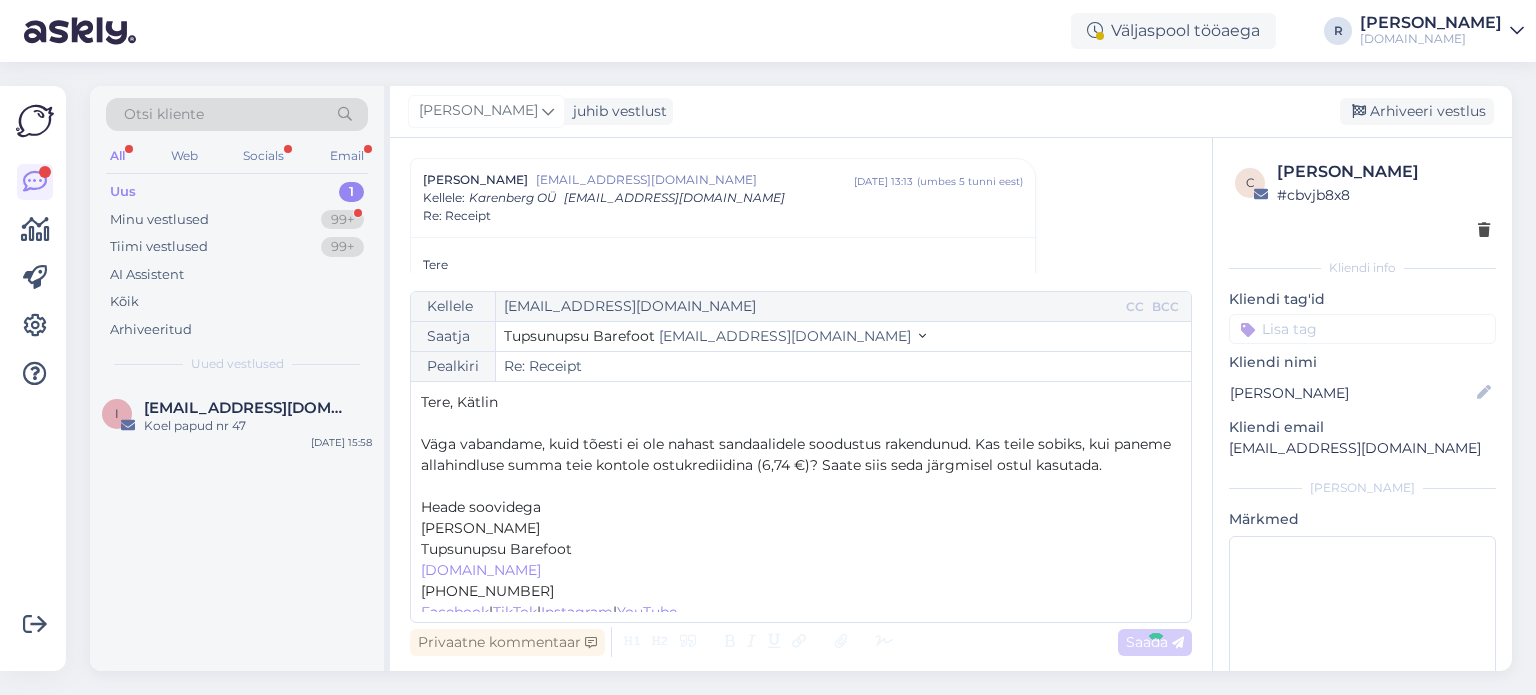 scroll, scrollTop: 457, scrollLeft: 0, axis: vertical 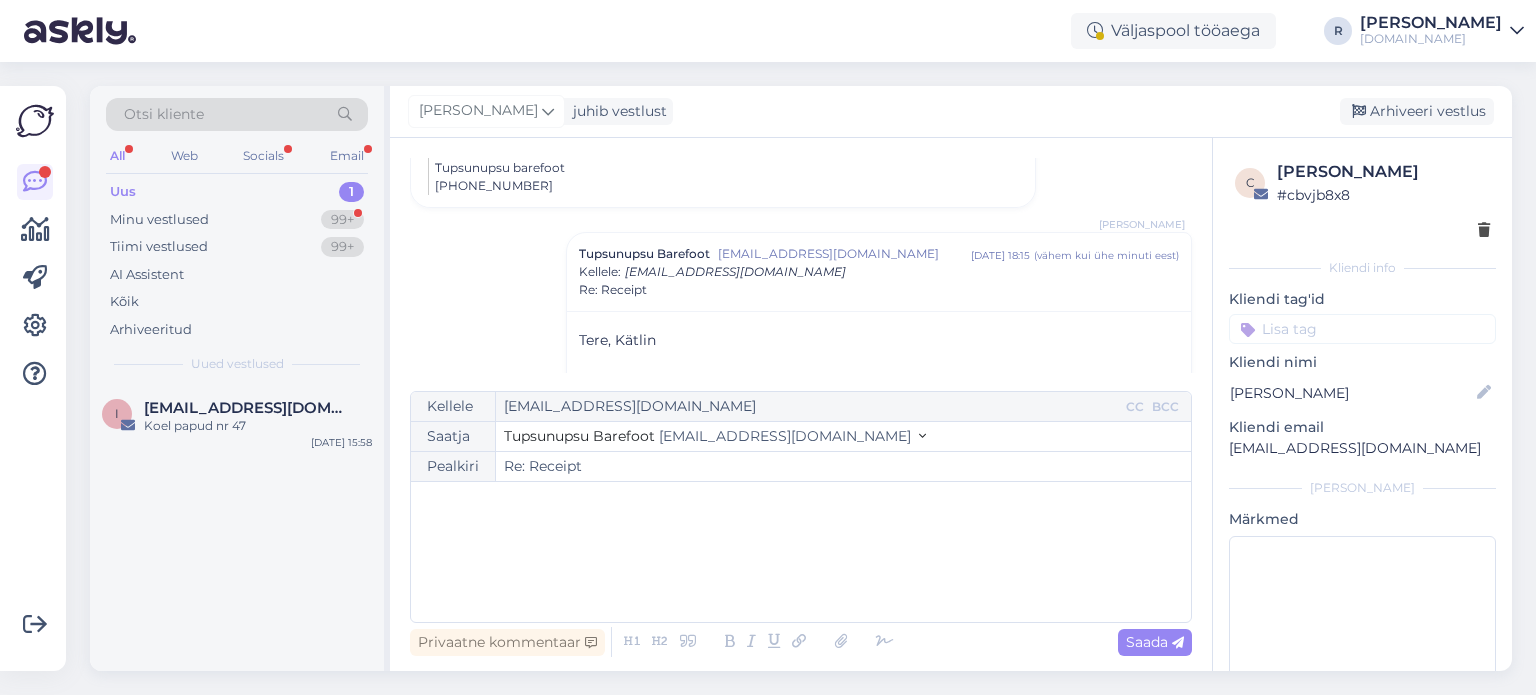 click at bounding box center (1362, 329) 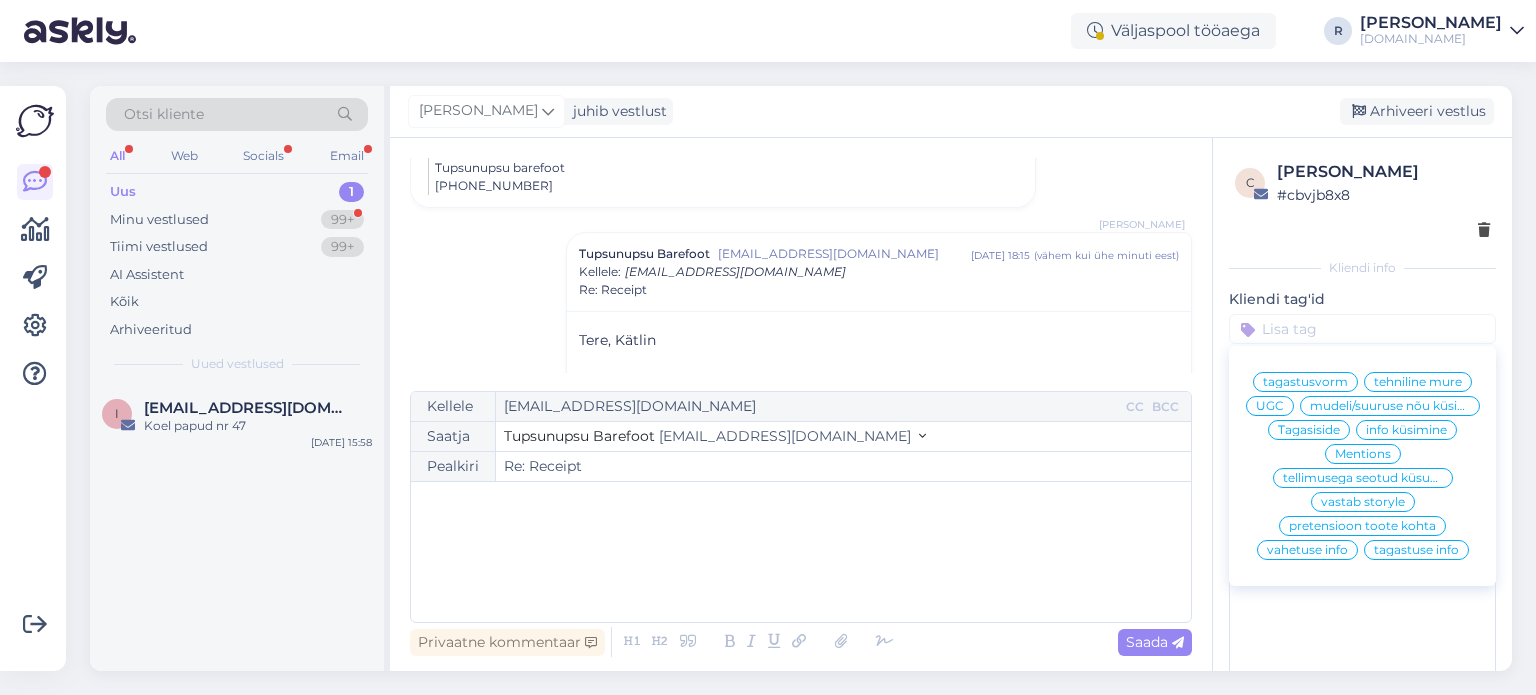 click on "tellimusega seotud küsumus" at bounding box center (1363, 478) 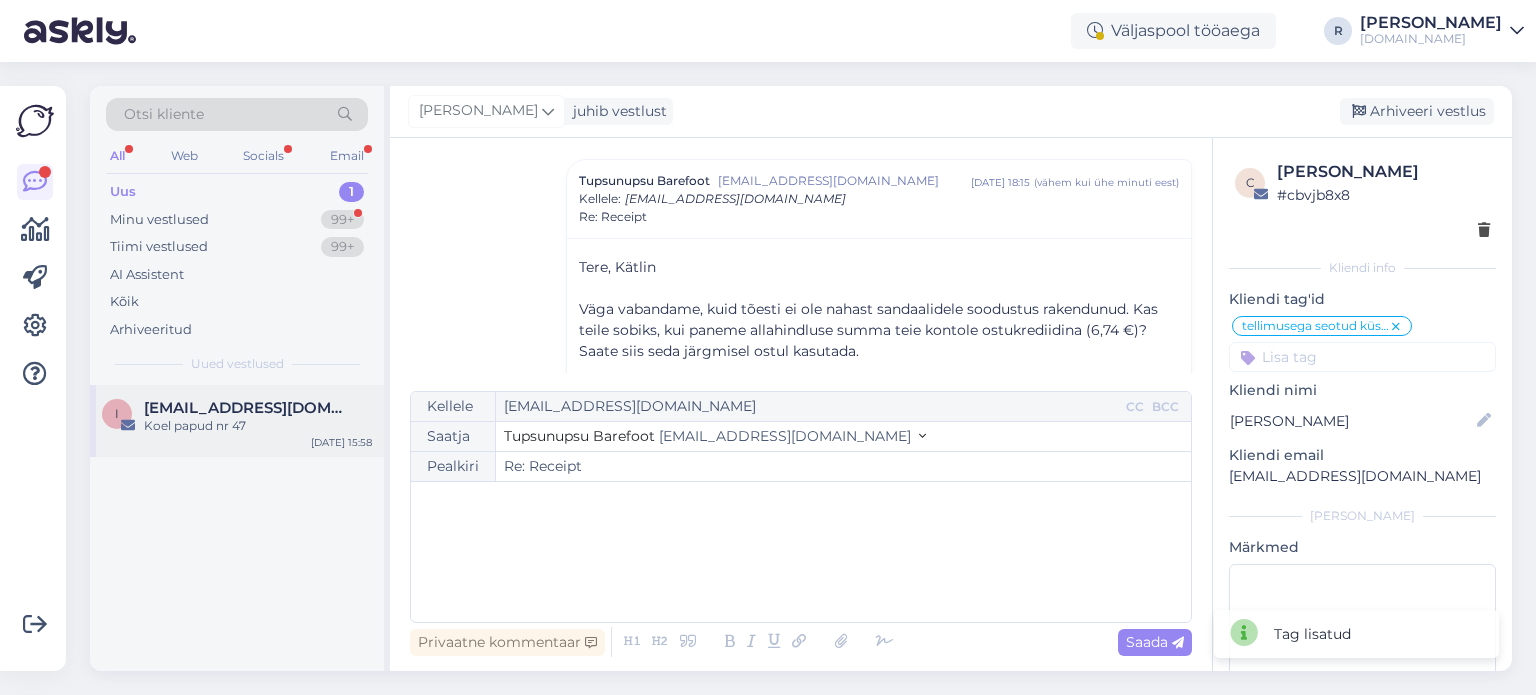 click on "Koel papud nr 47" at bounding box center (258, 426) 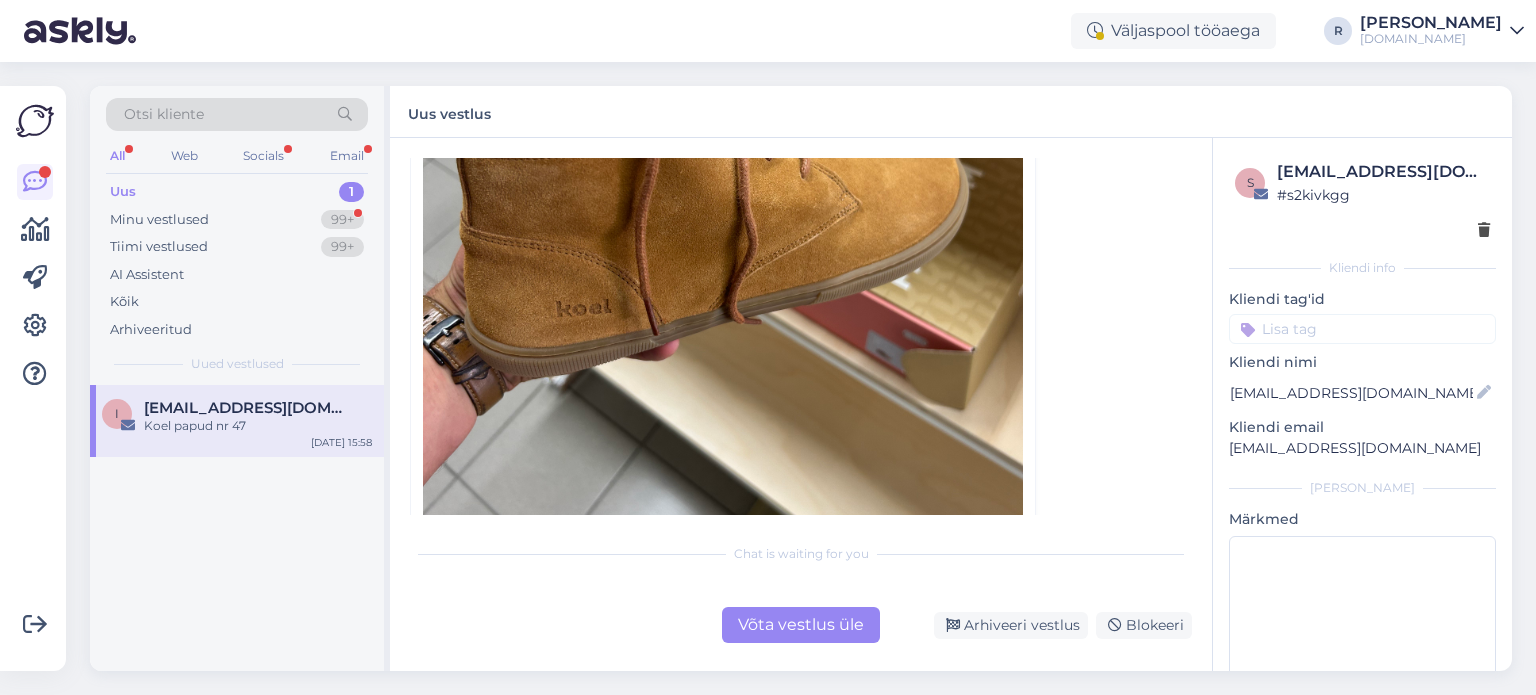 scroll, scrollTop: 600, scrollLeft: 0, axis: vertical 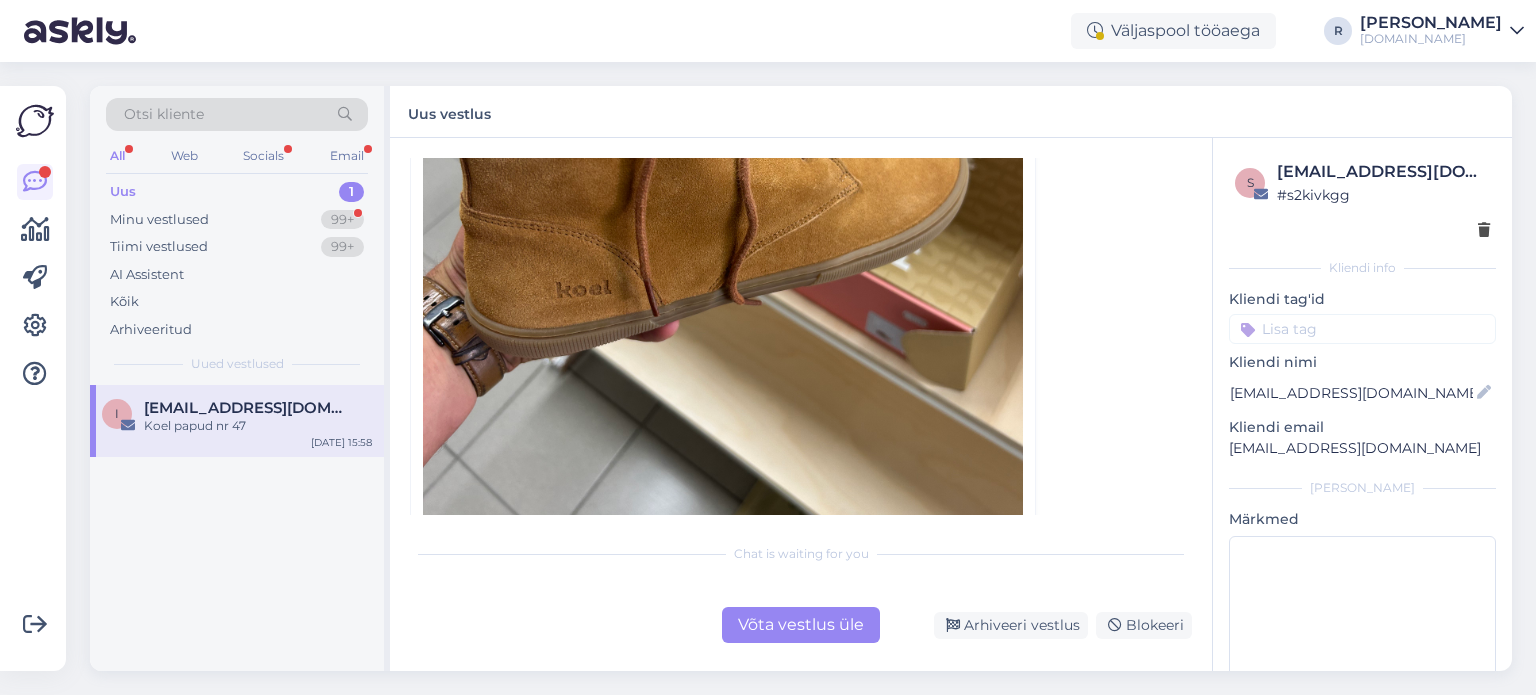 click on "Võta vestlus üle" at bounding box center [801, 625] 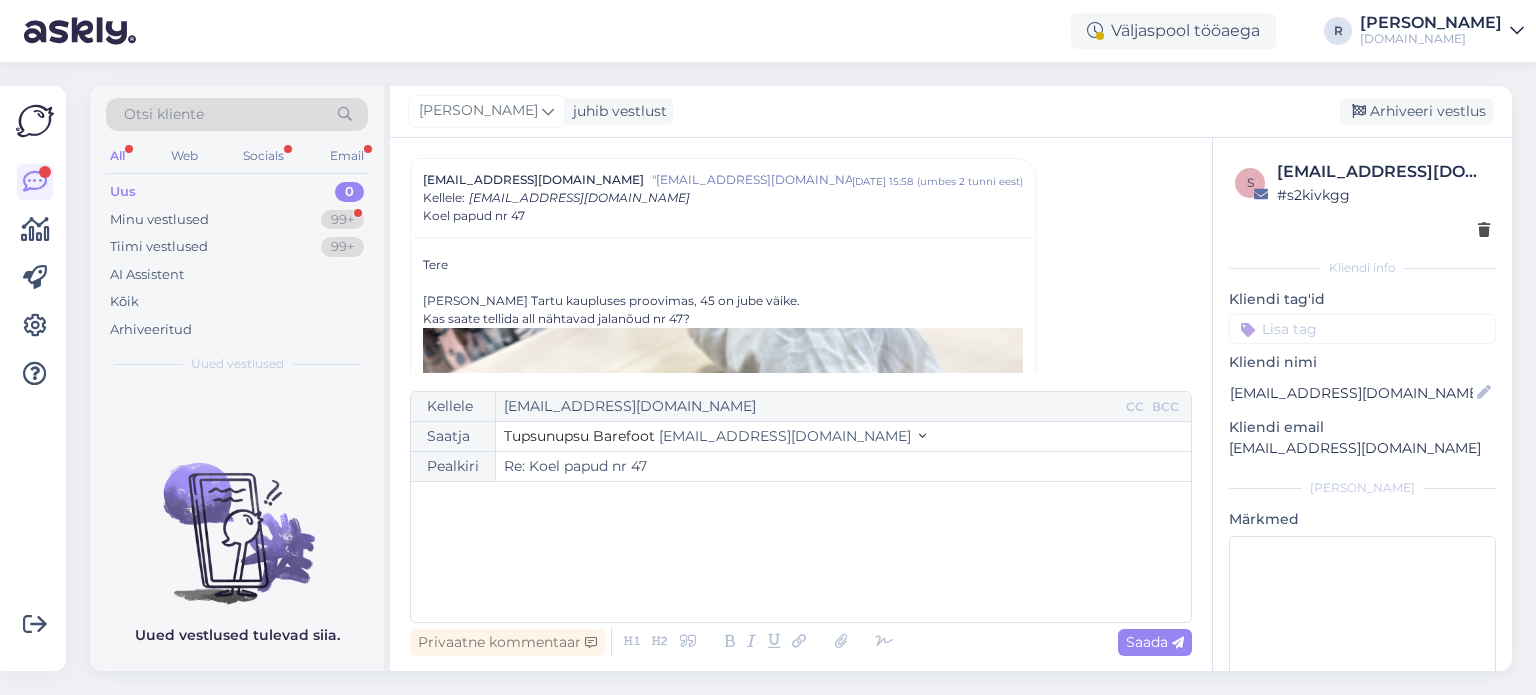 click on "﻿" at bounding box center [801, 502] 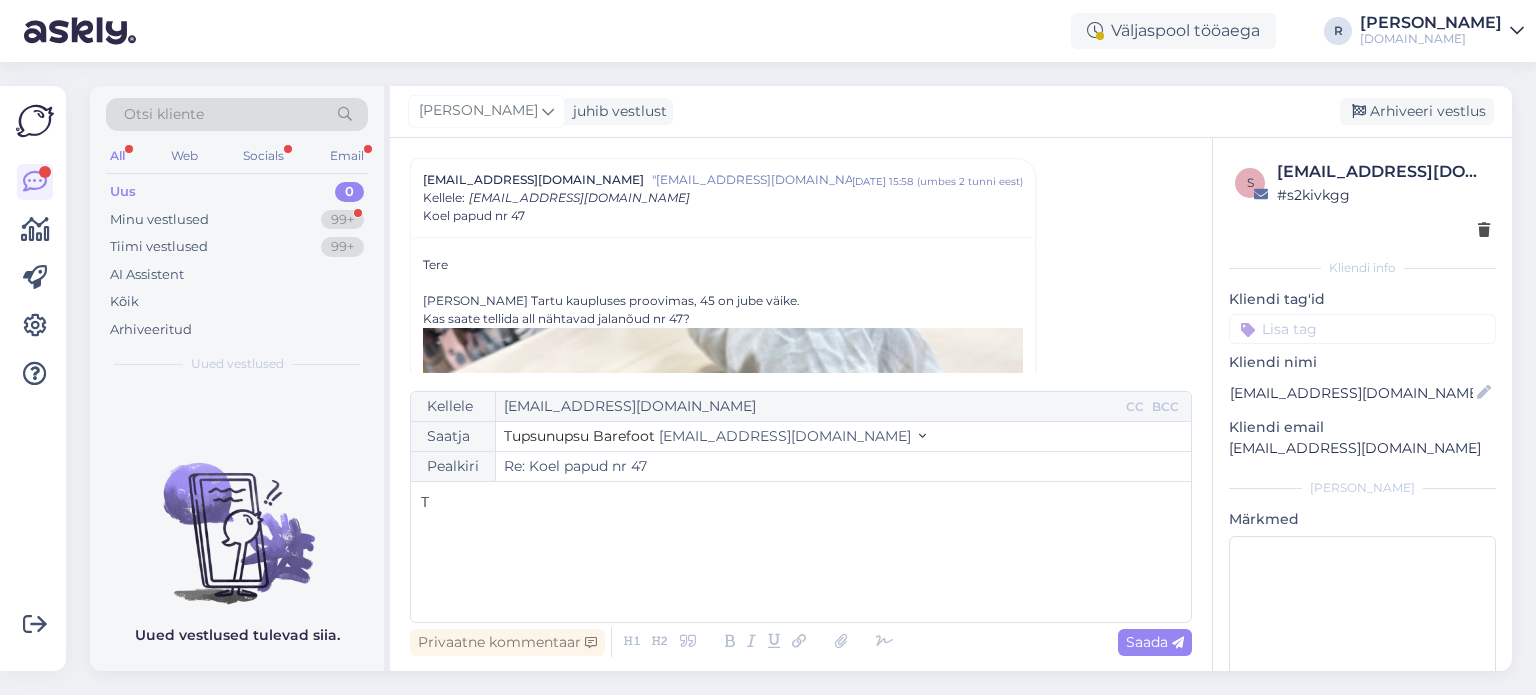 type 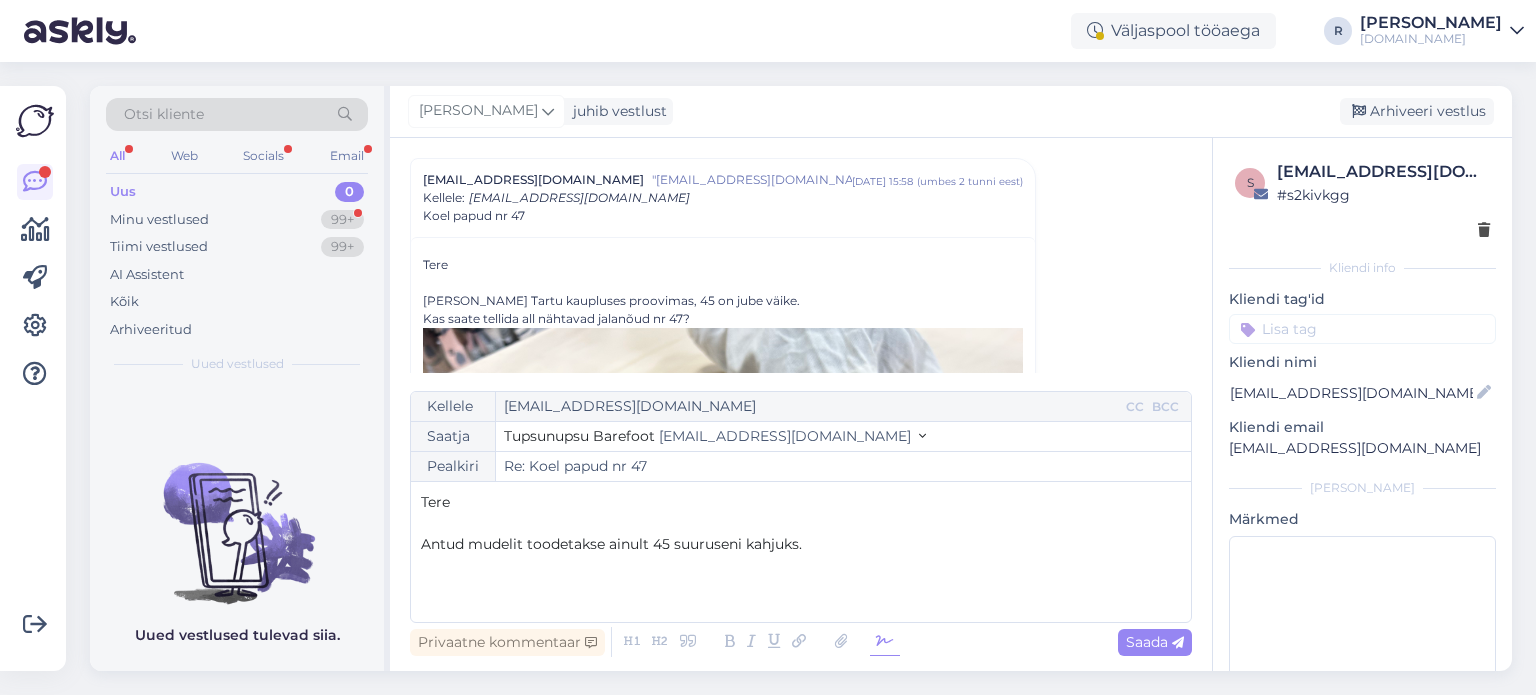 click at bounding box center [885, 642] 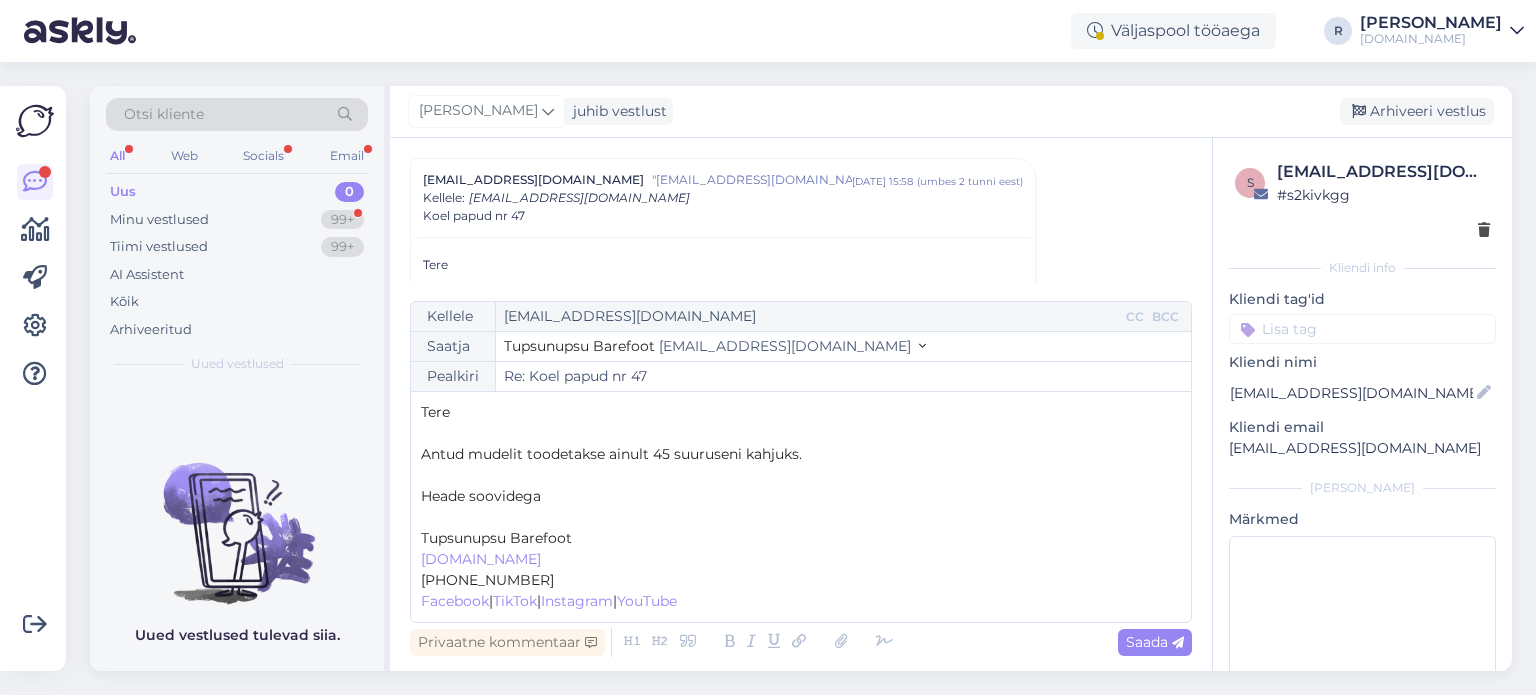 click on "﻿" at bounding box center [801, 517] 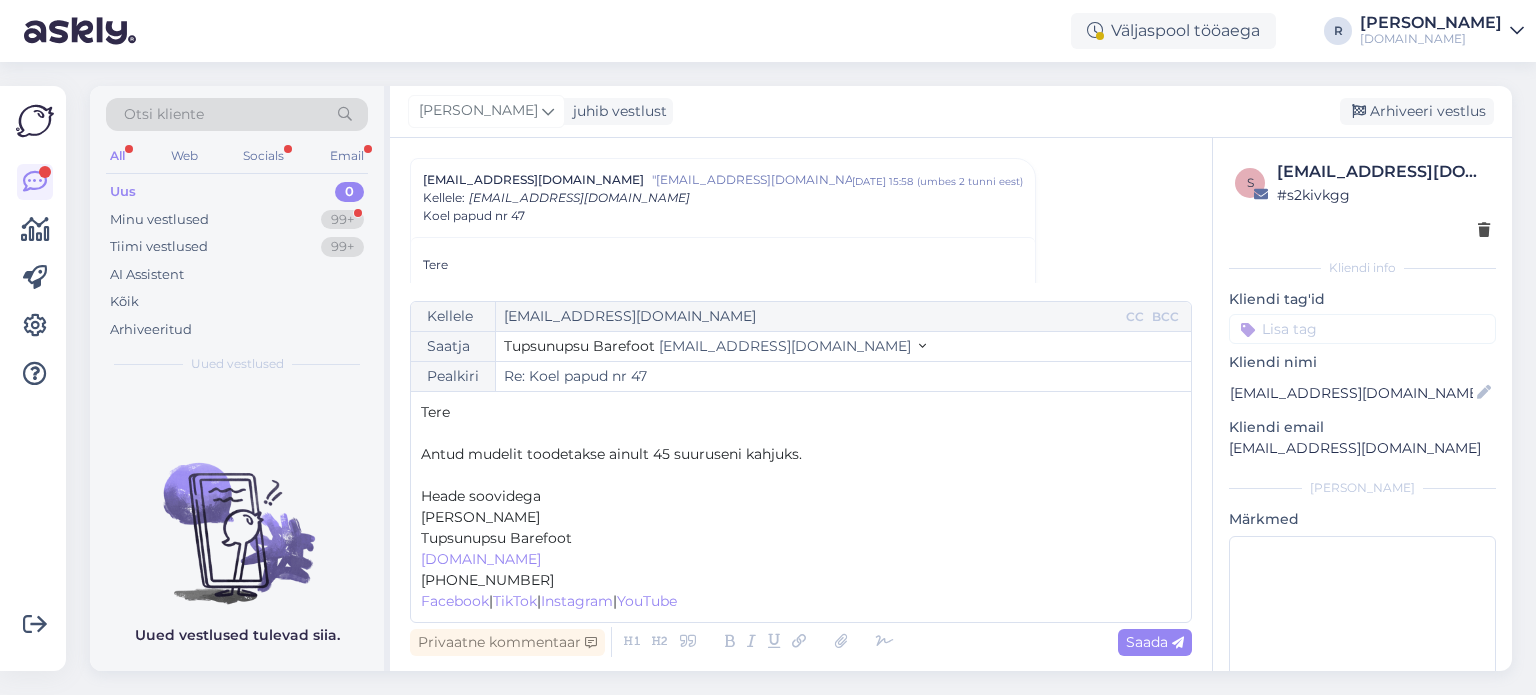 click on "Antud mudelit toodetakse ainult 45 suuruseni kahjuks." at bounding box center (801, 454) 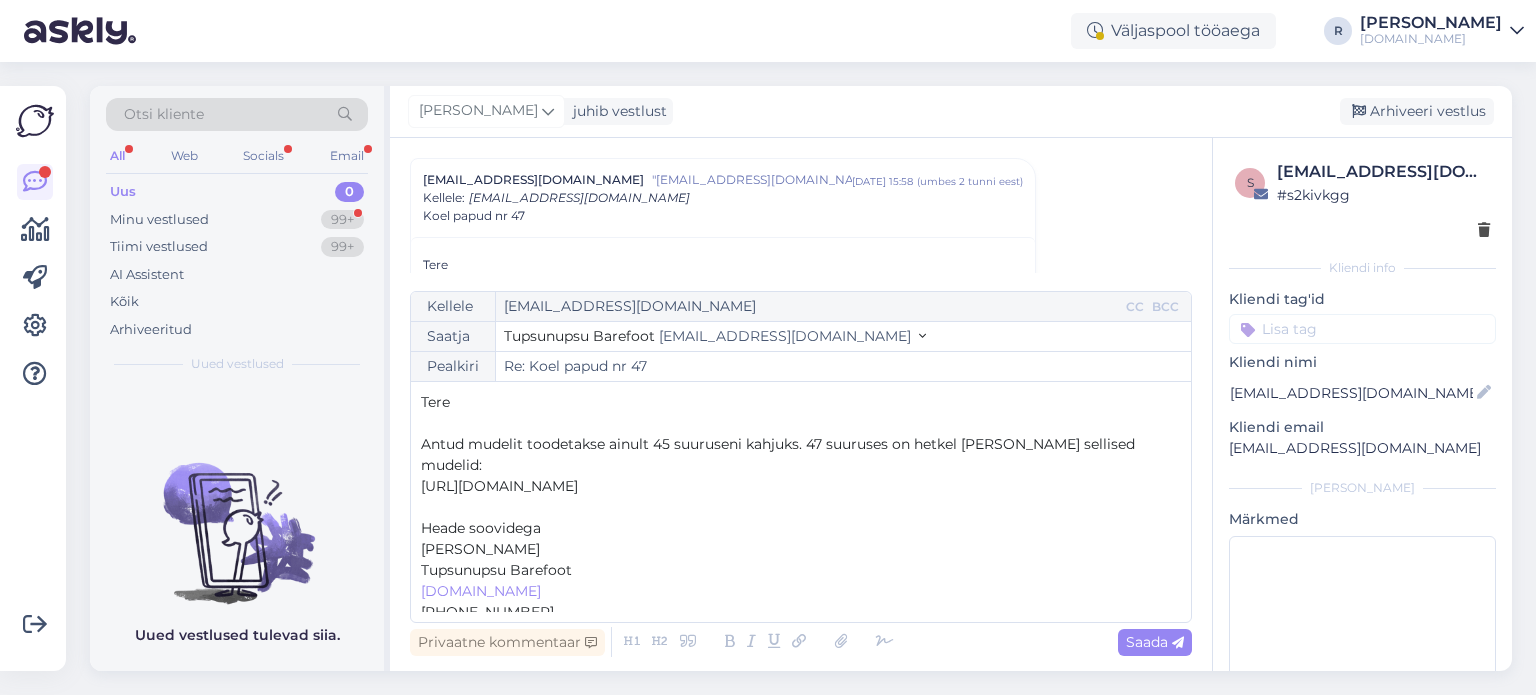 scroll, scrollTop: 32, scrollLeft: 0, axis: vertical 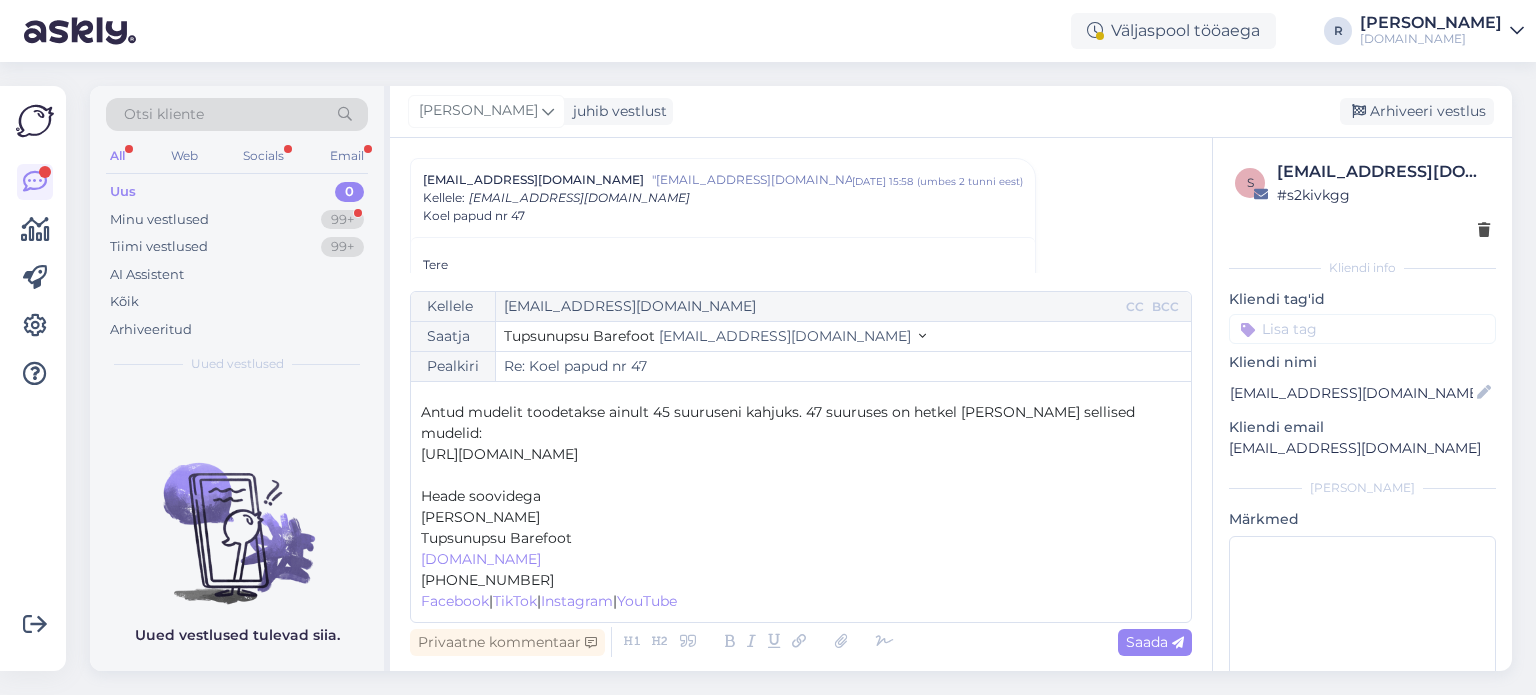 click at bounding box center (1362, 329) 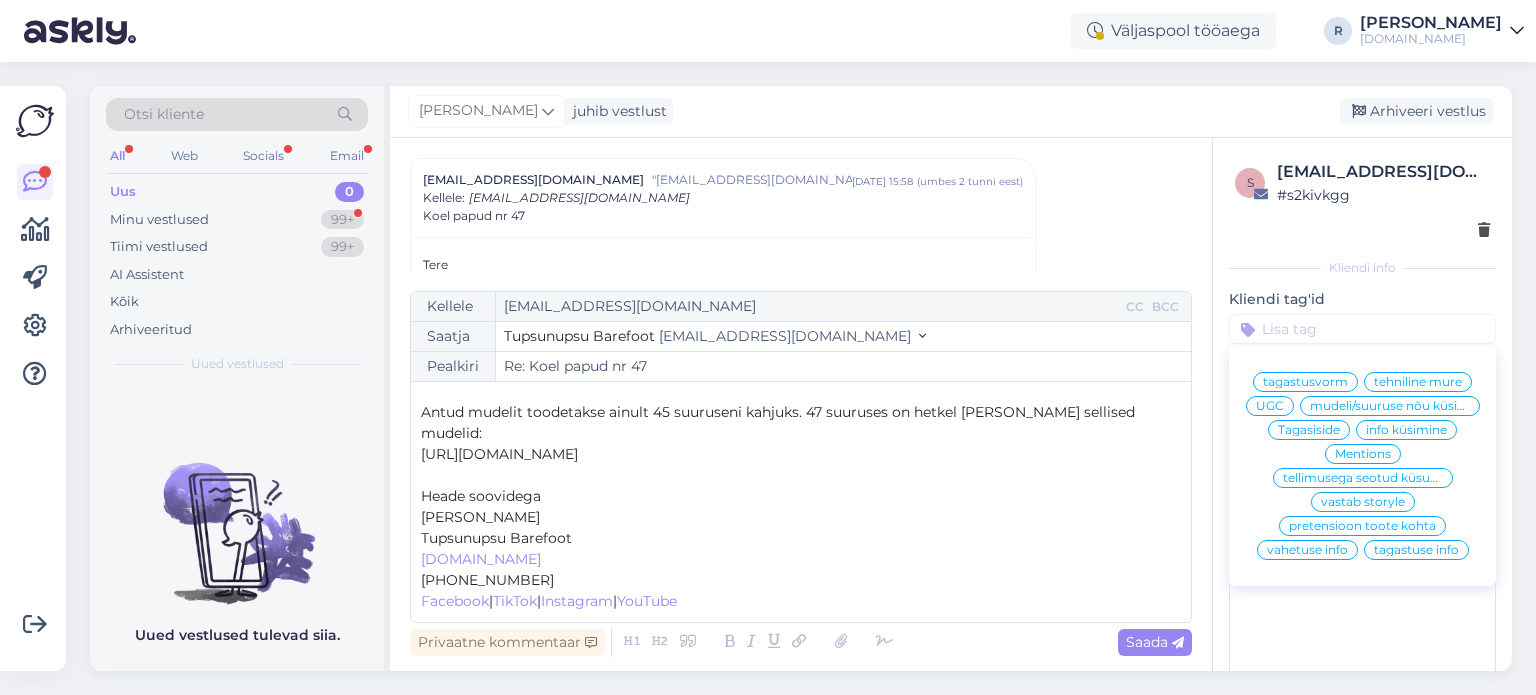 click on "info küsimine" at bounding box center [1406, 430] 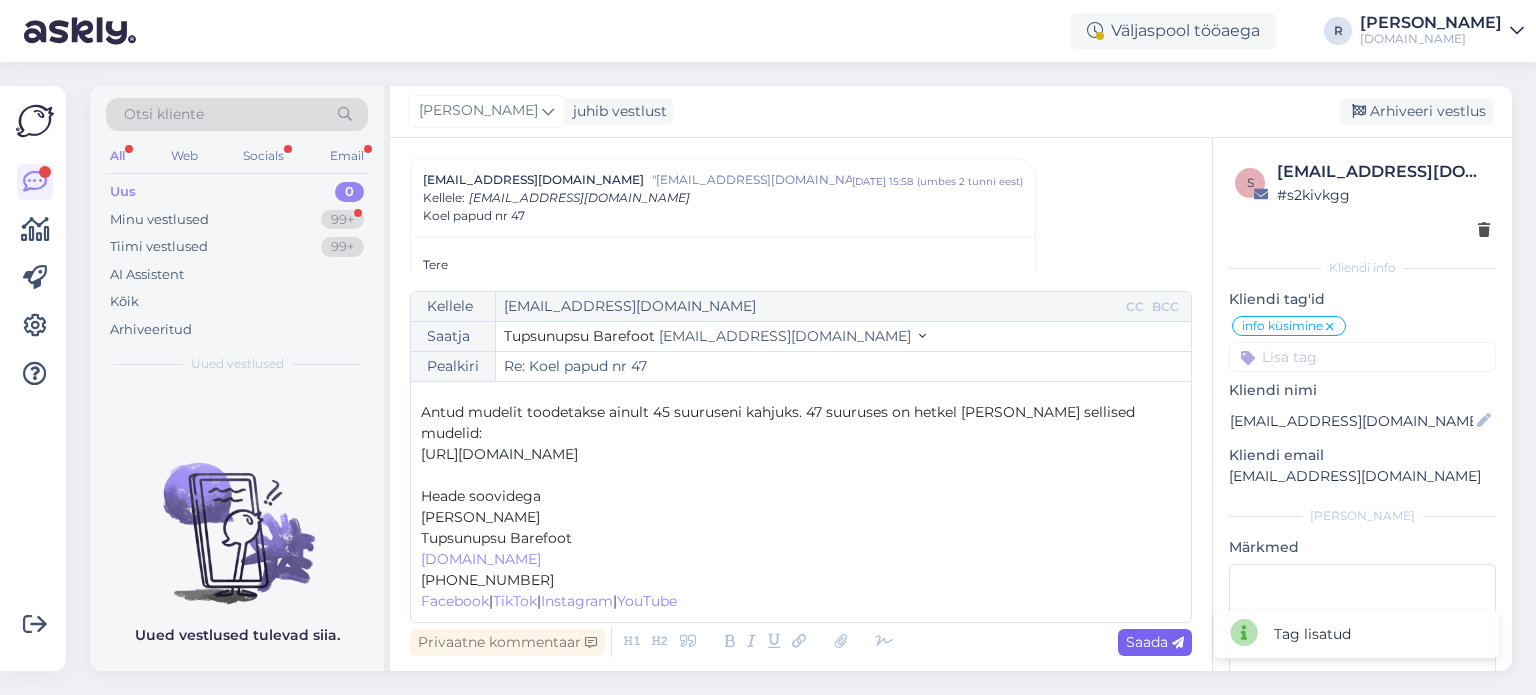 click on "Saada" at bounding box center (1155, 642) 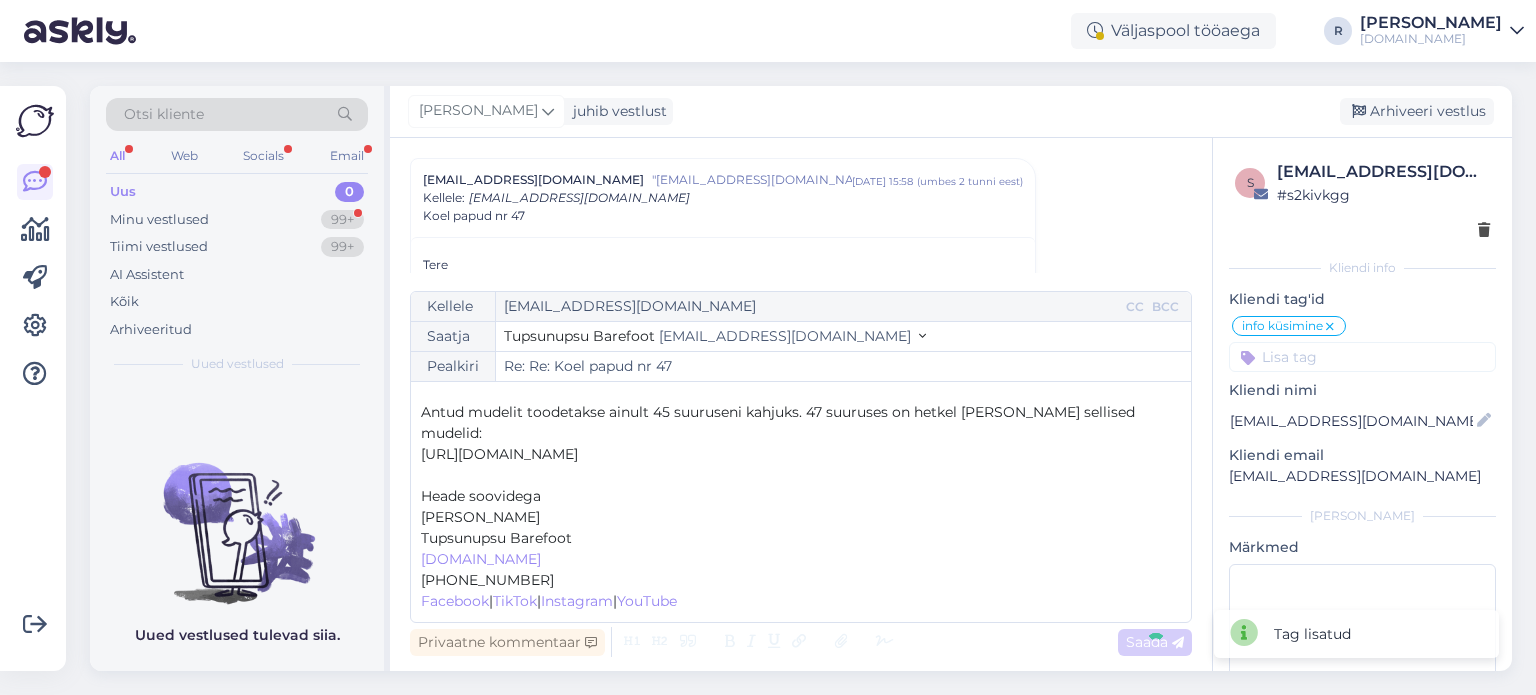 type on "Re: Koel papud nr 47" 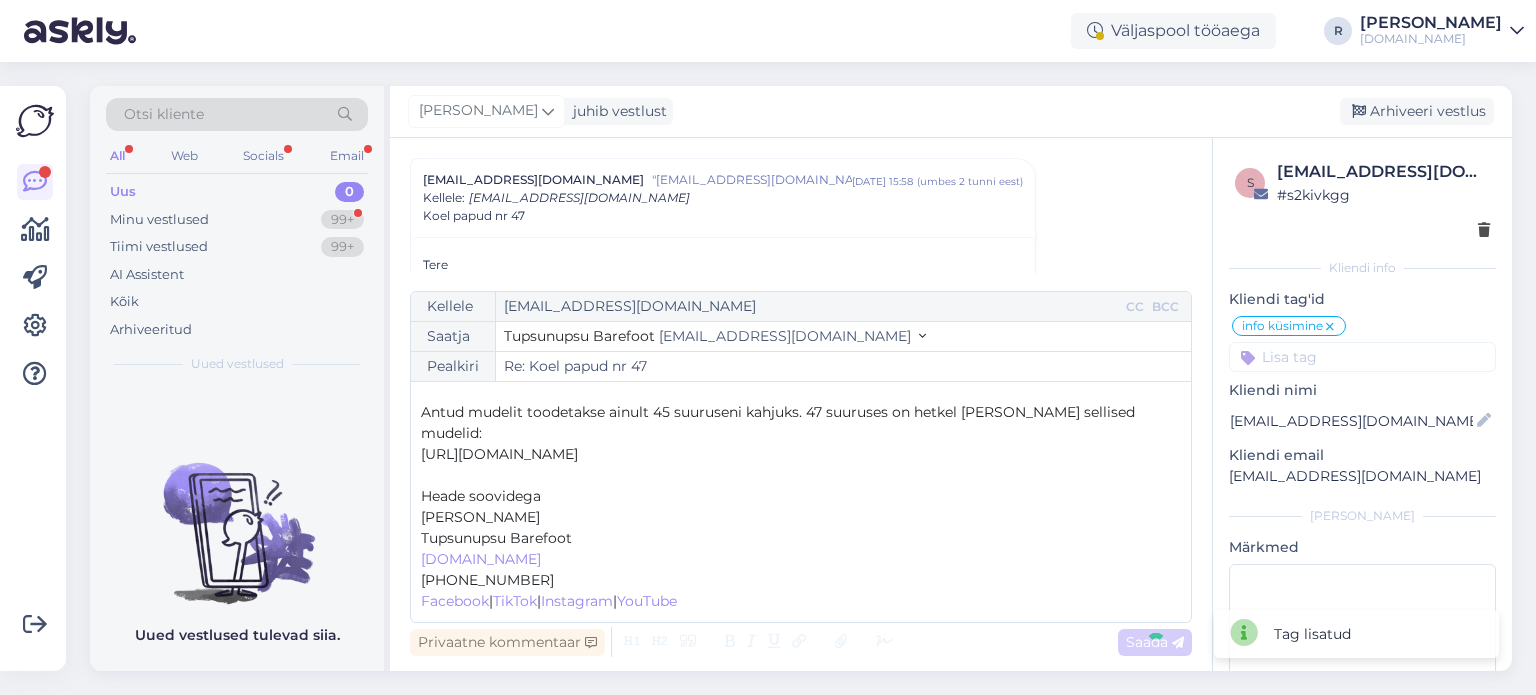 scroll, scrollTop: 0, scrollLeft: 0, axis: both 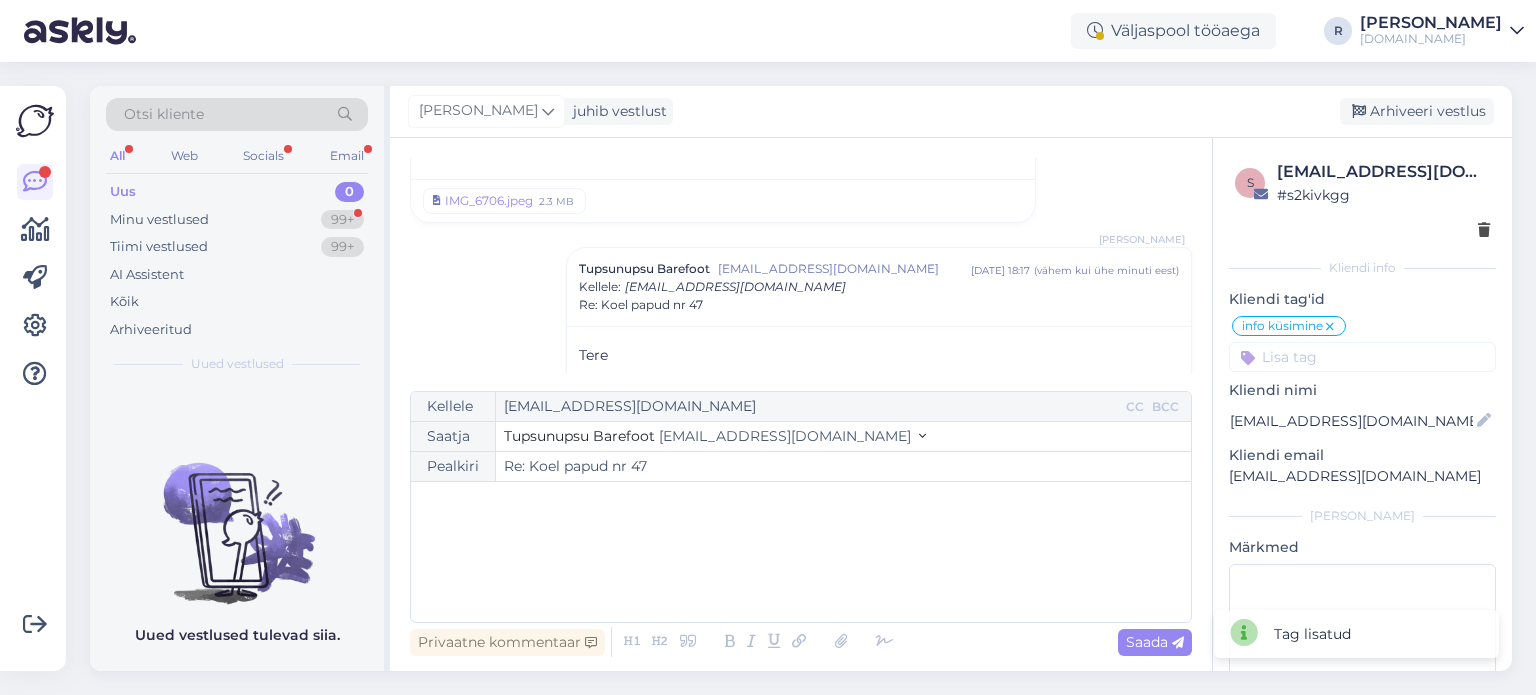 click on "All" at bounding box center (117, 156) 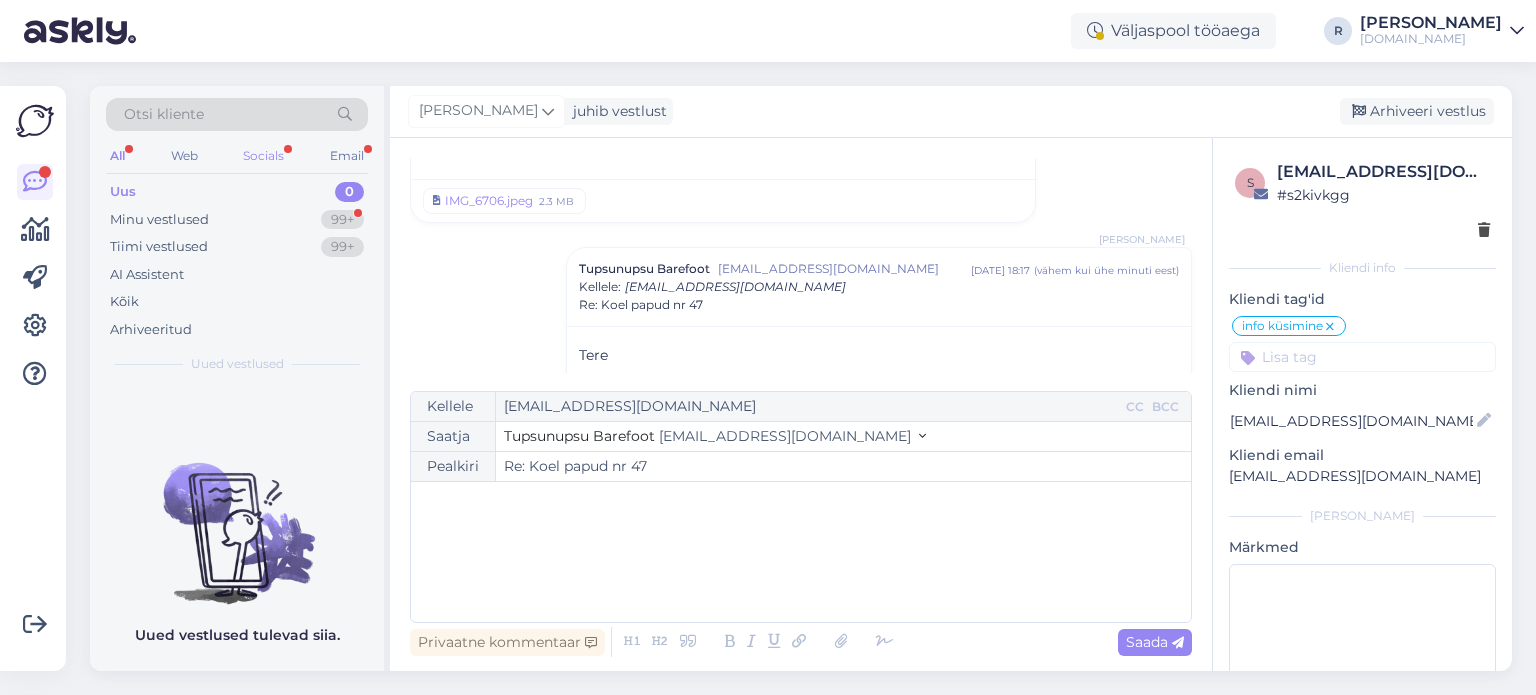click on "Socials" at bounding box center [263, 156] 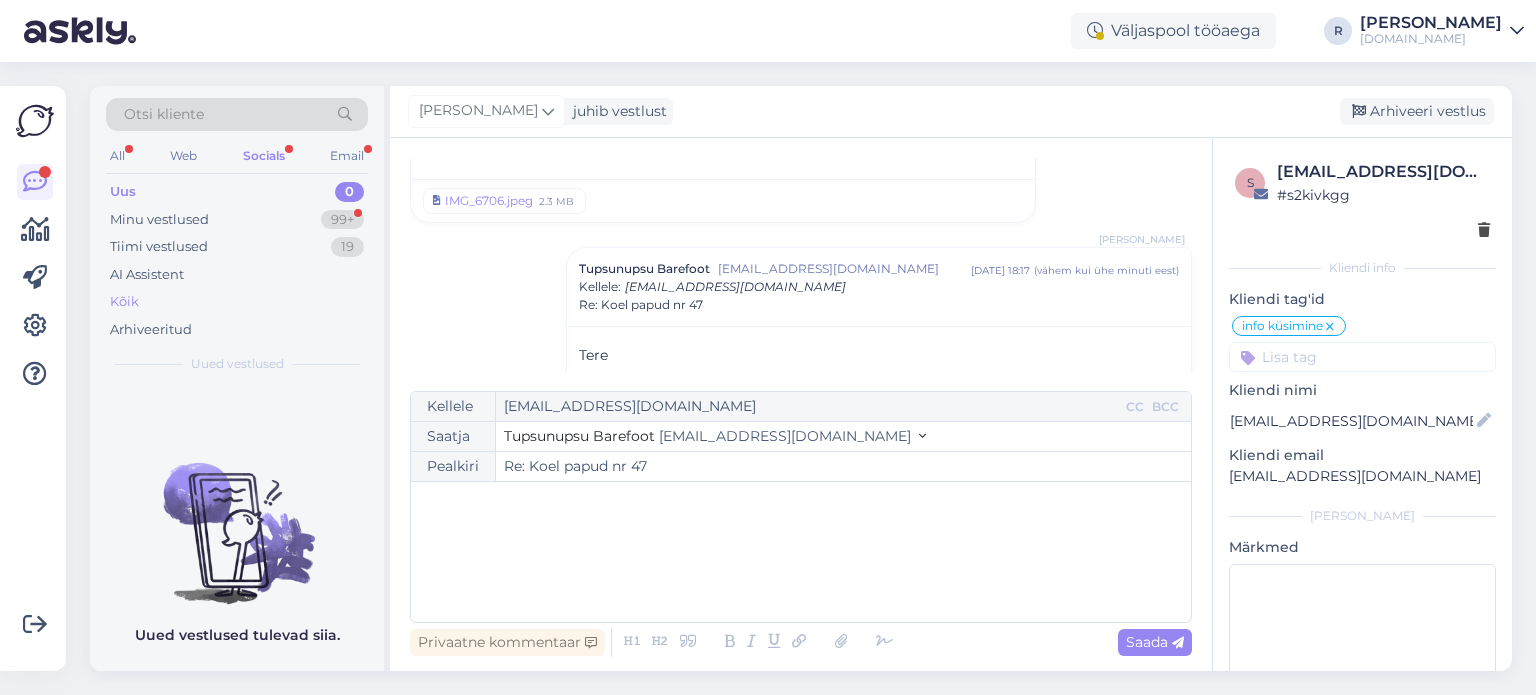 click on "Kõik" at bounding box center (237, 302) 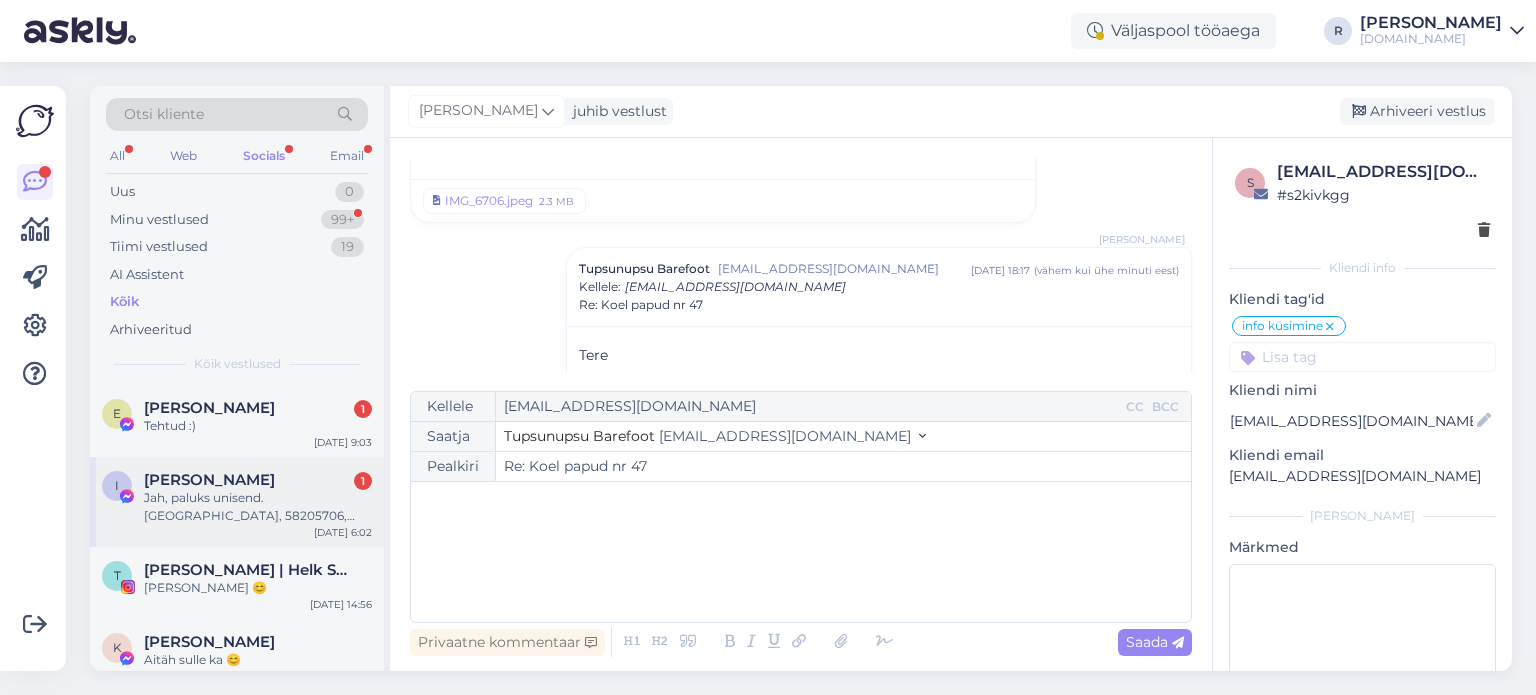 click on "Jah, paluks unisend. [GEOGRAPHIC_DATA], 58205706, [PERSON_NAME]" at bounding box center [258, 507] 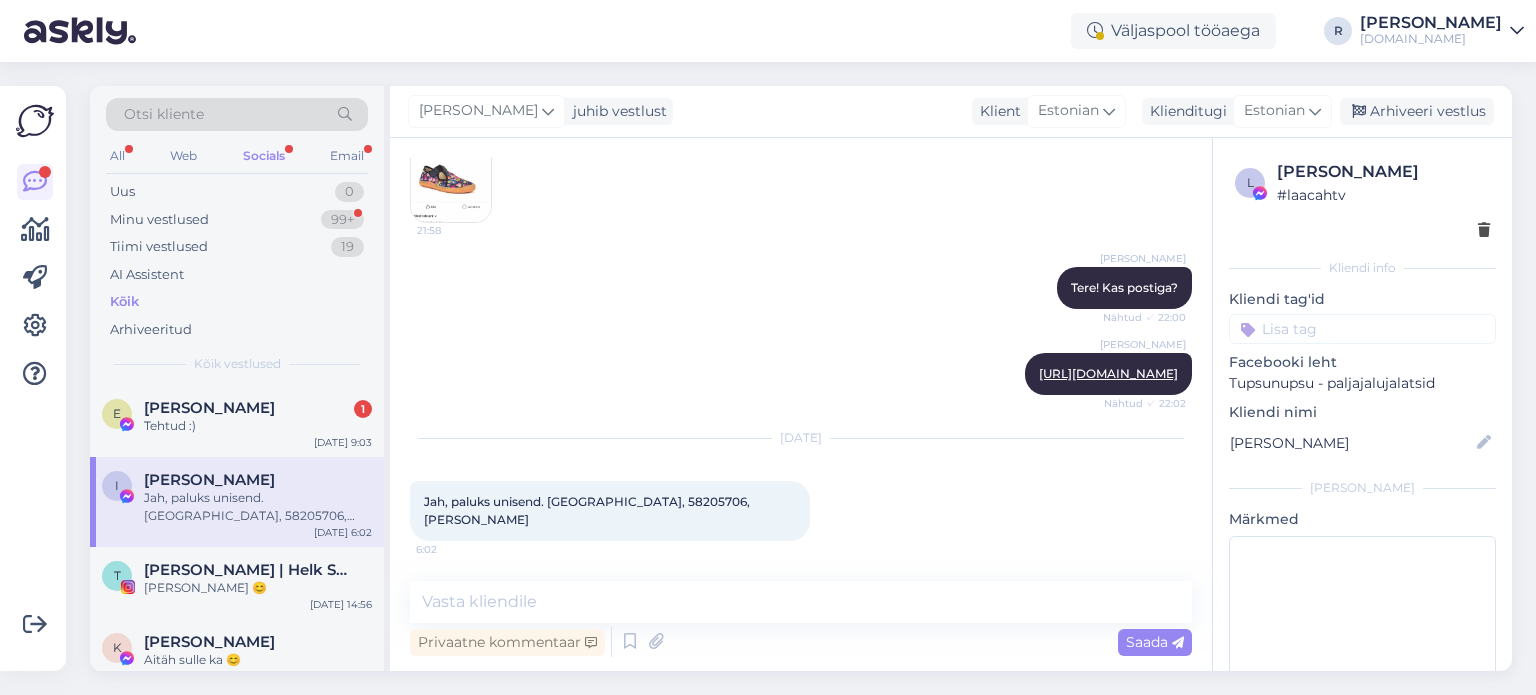 scroll, scrollTop: 348, scrollLeft: 0, axis: vertical 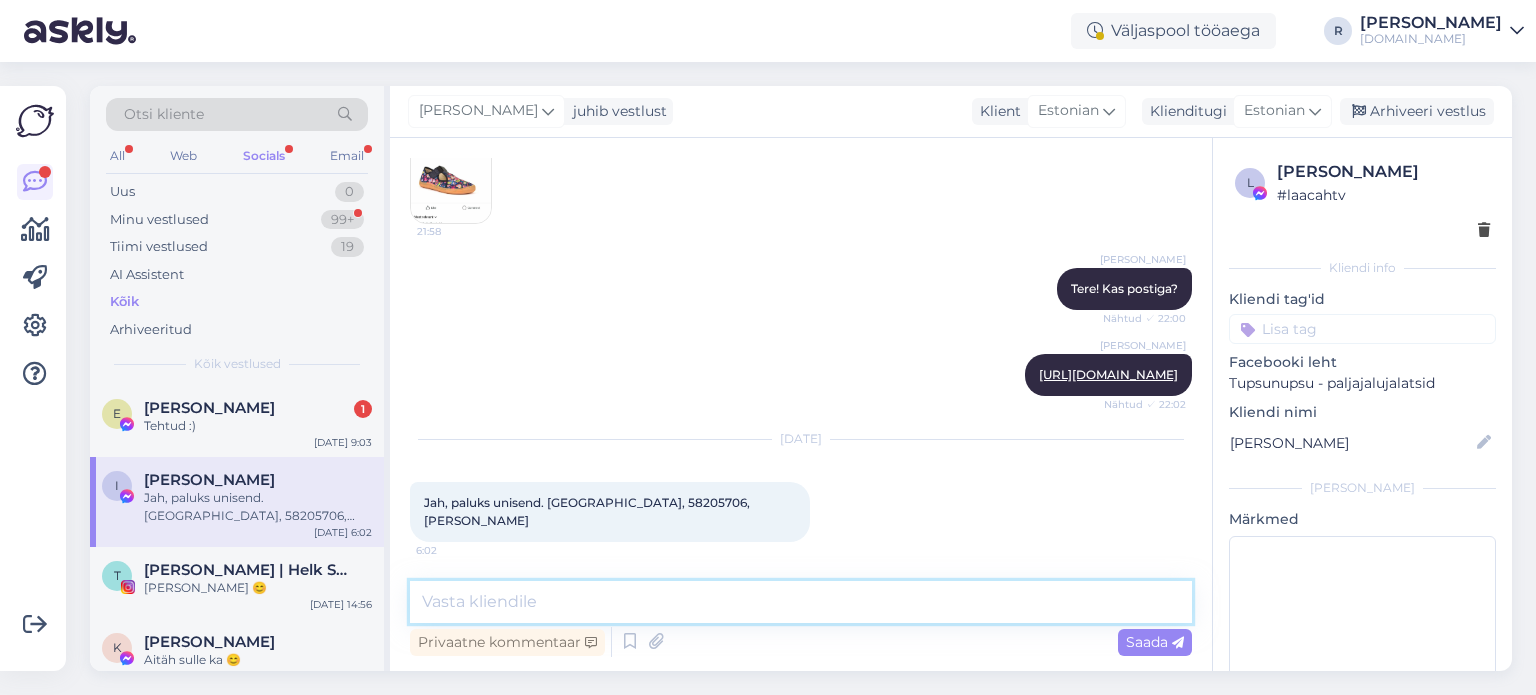 click at bounding box center (801, 602) 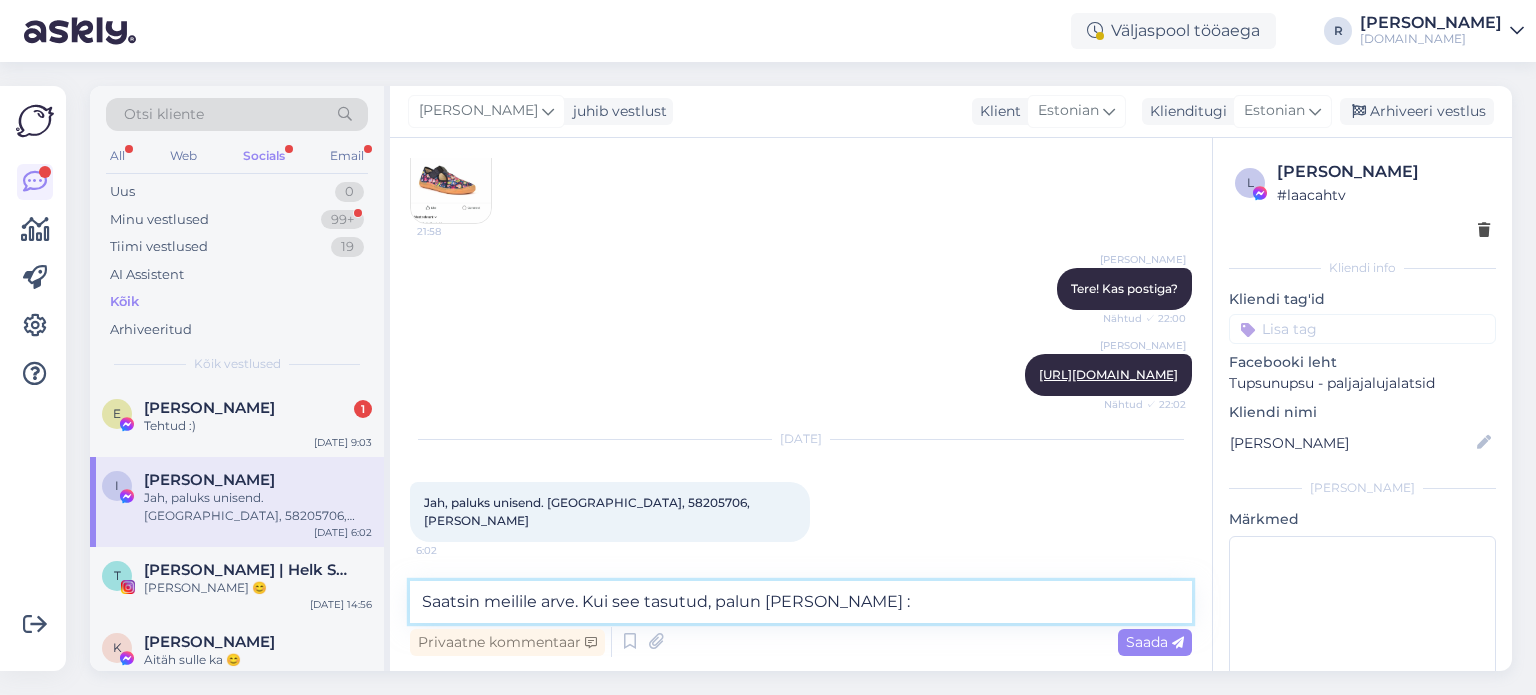 type on "Saatsin meilile arve. Kui see tasutud, palun [PERSON_NAME] :)" 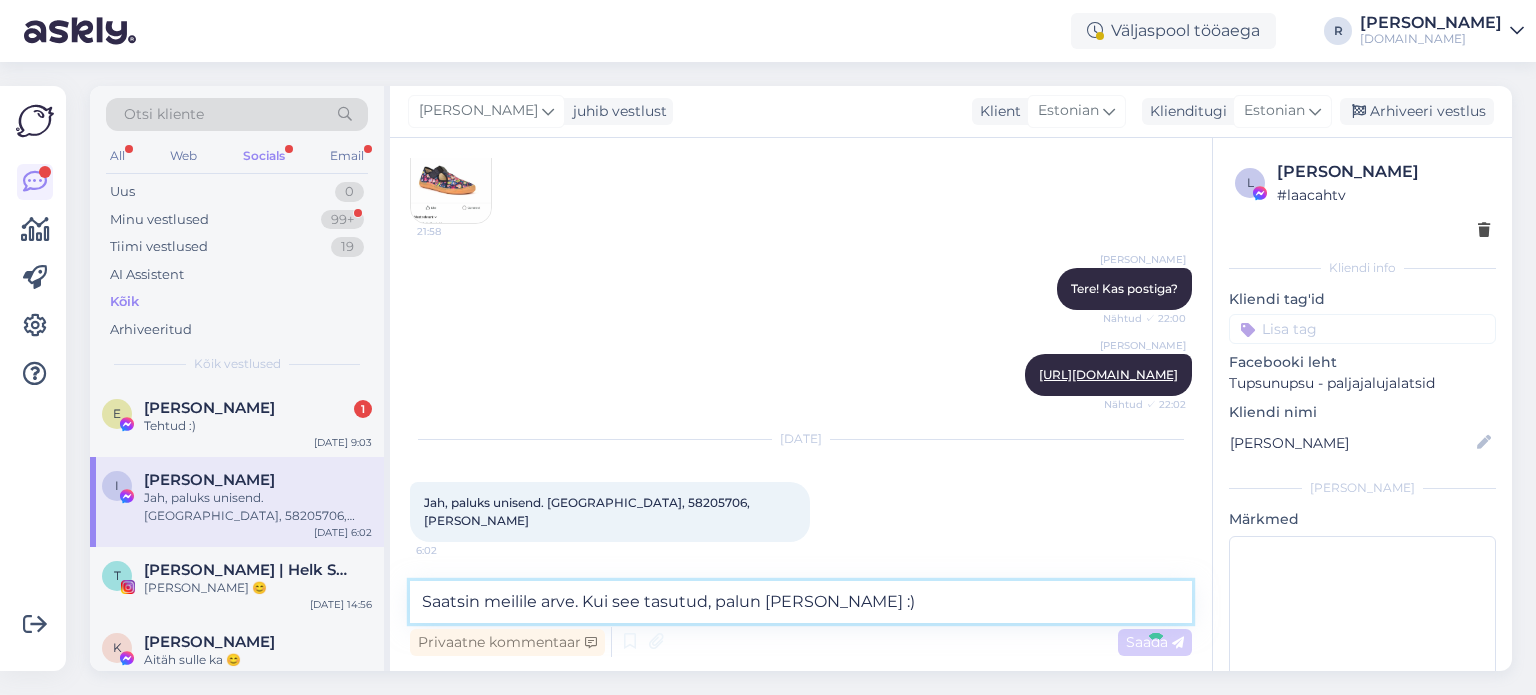 type 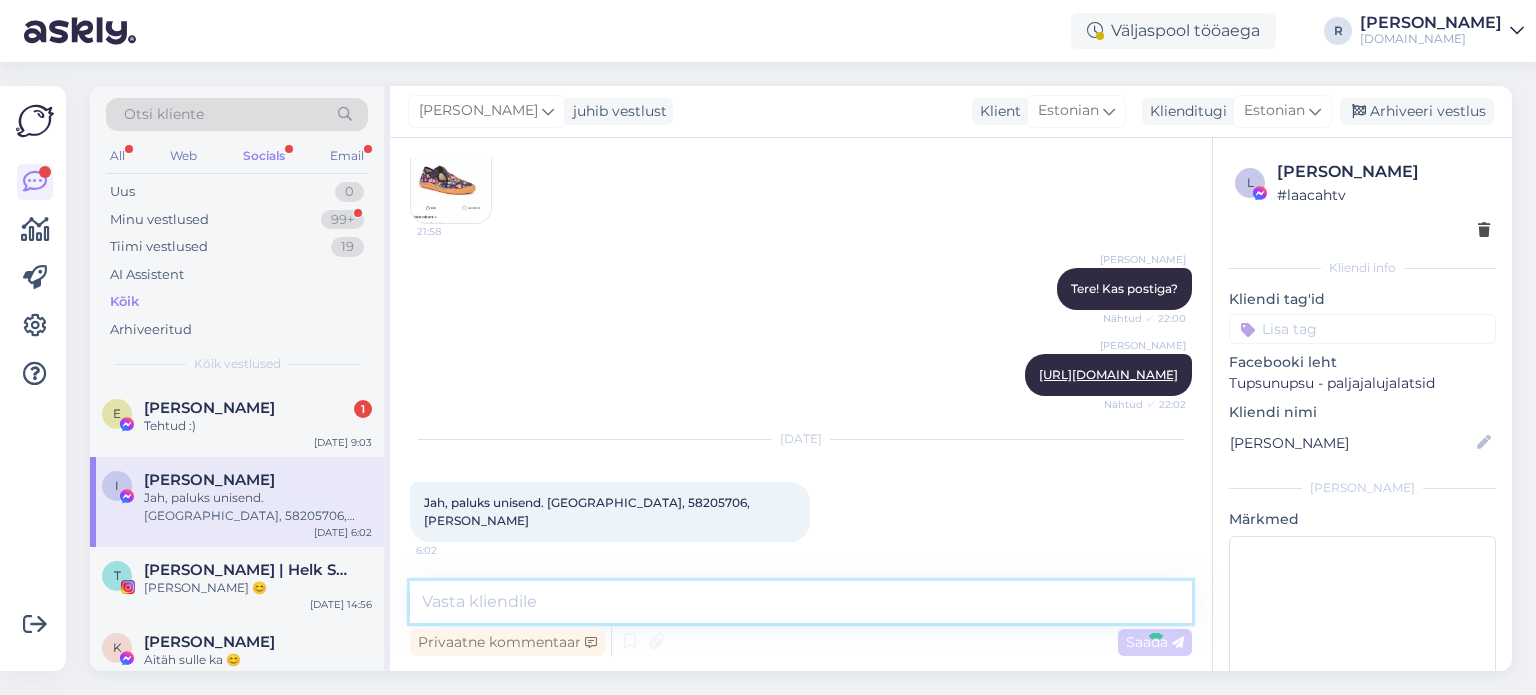 scroll, scrollTop: 434, scrollLeft: 0, axis: vertical 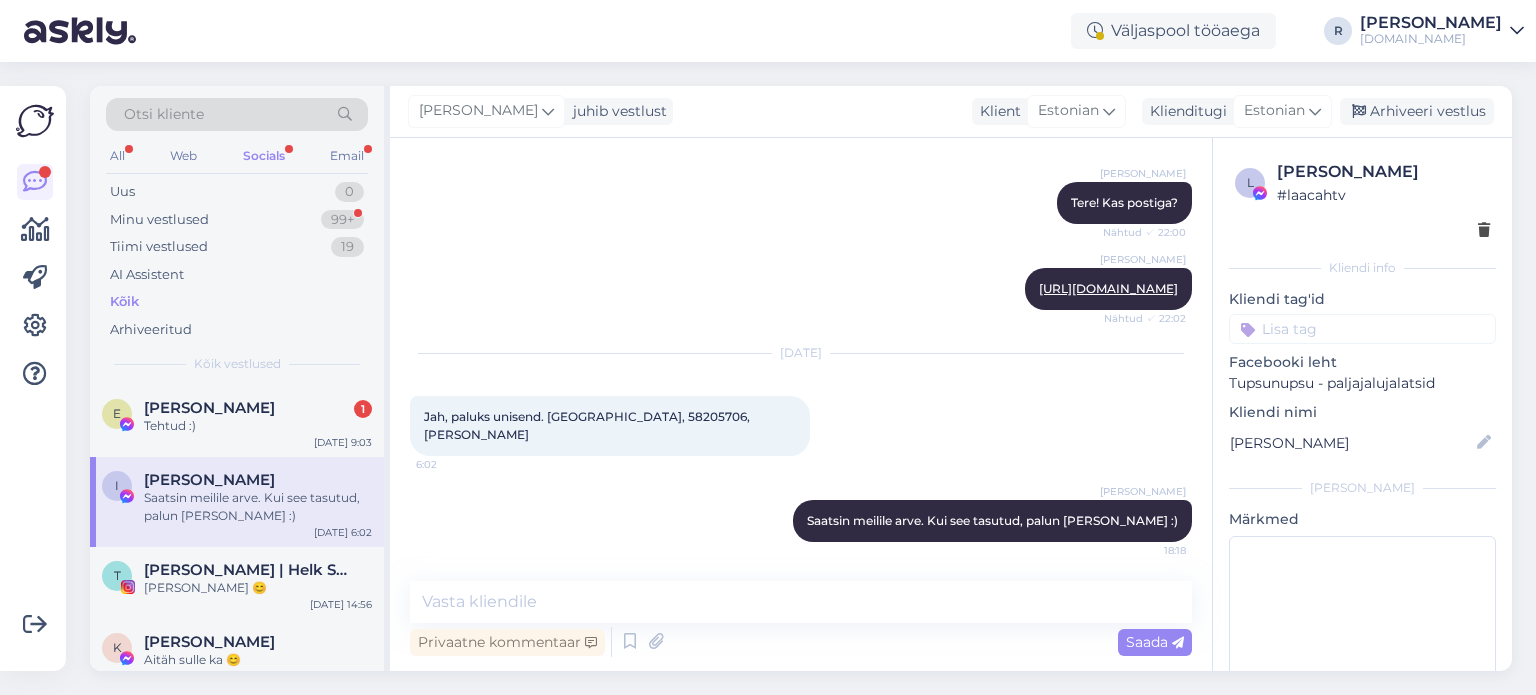 click at bounding box center (1362, 329) 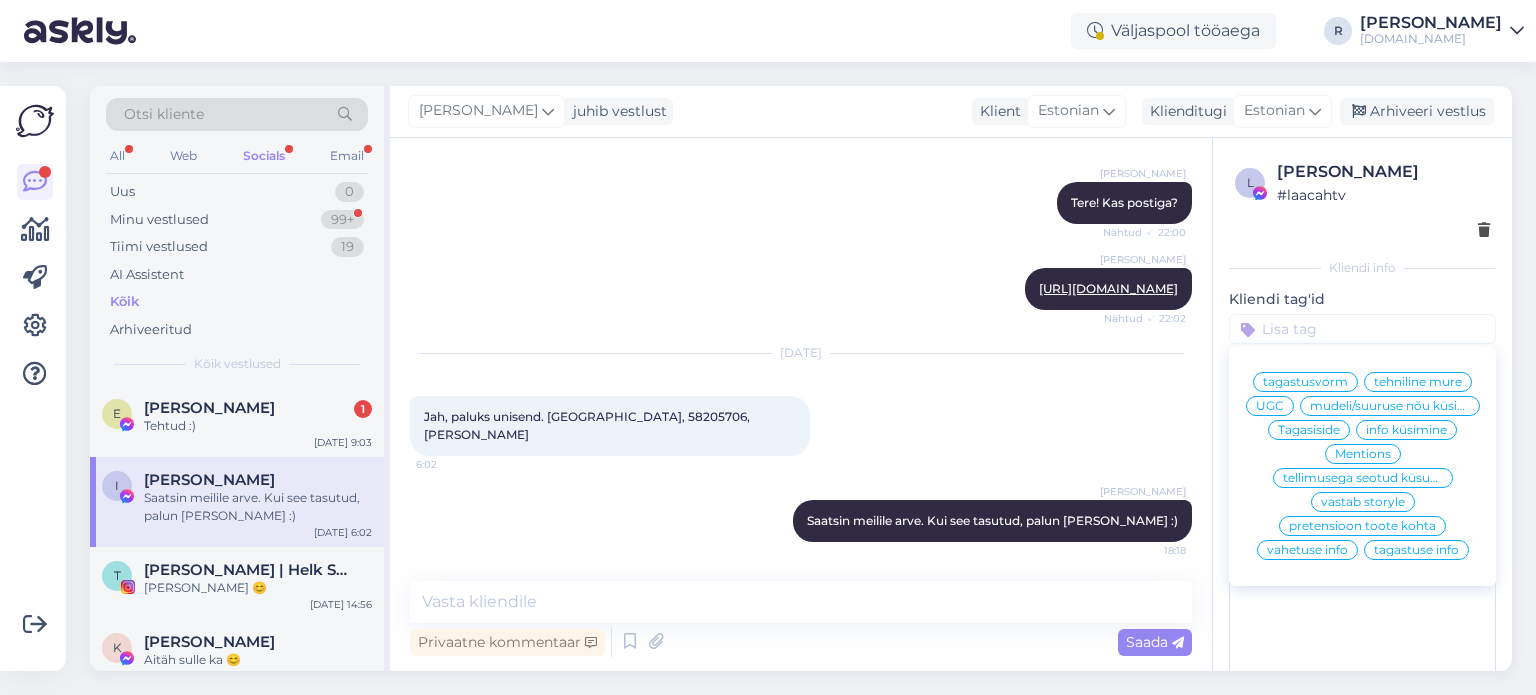 click on "tagastuse info" at bounding box center [1416, 550] 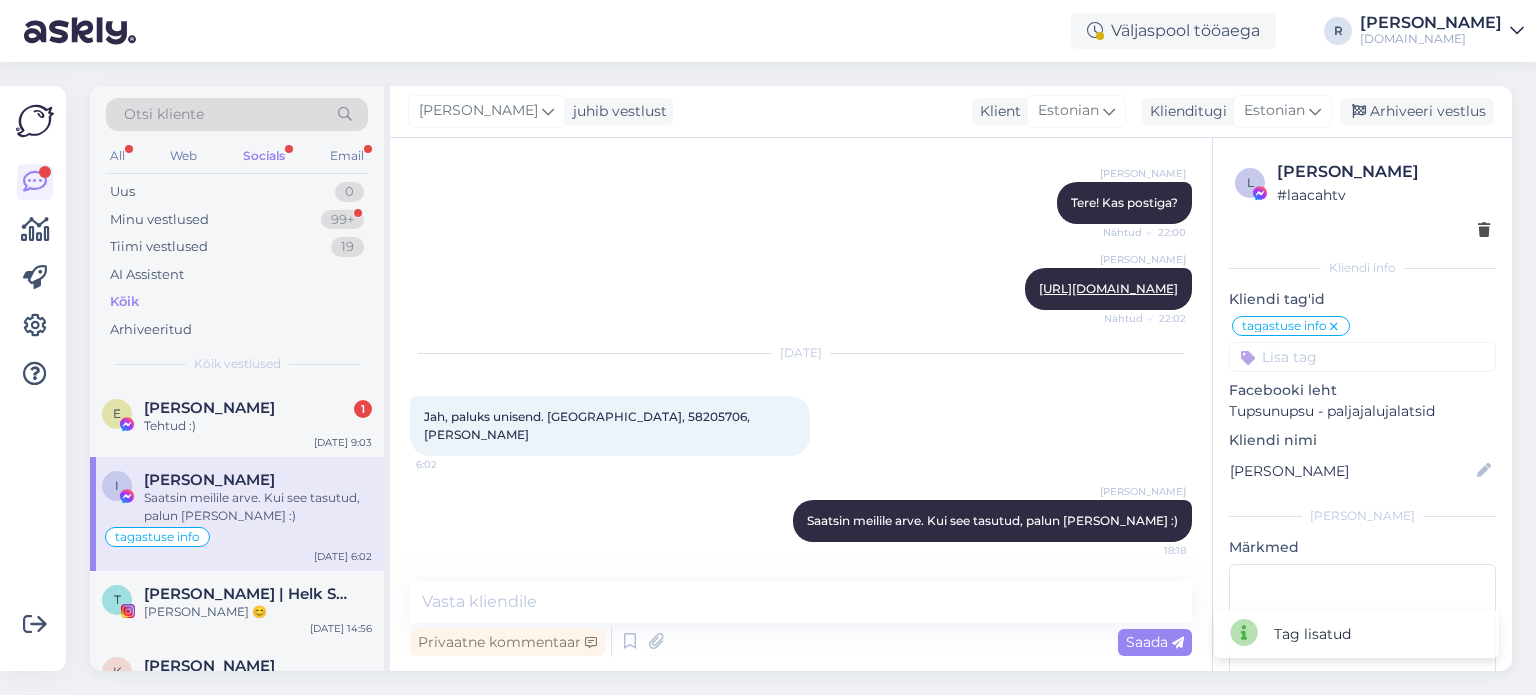 click at bounding box center [1334, 327] 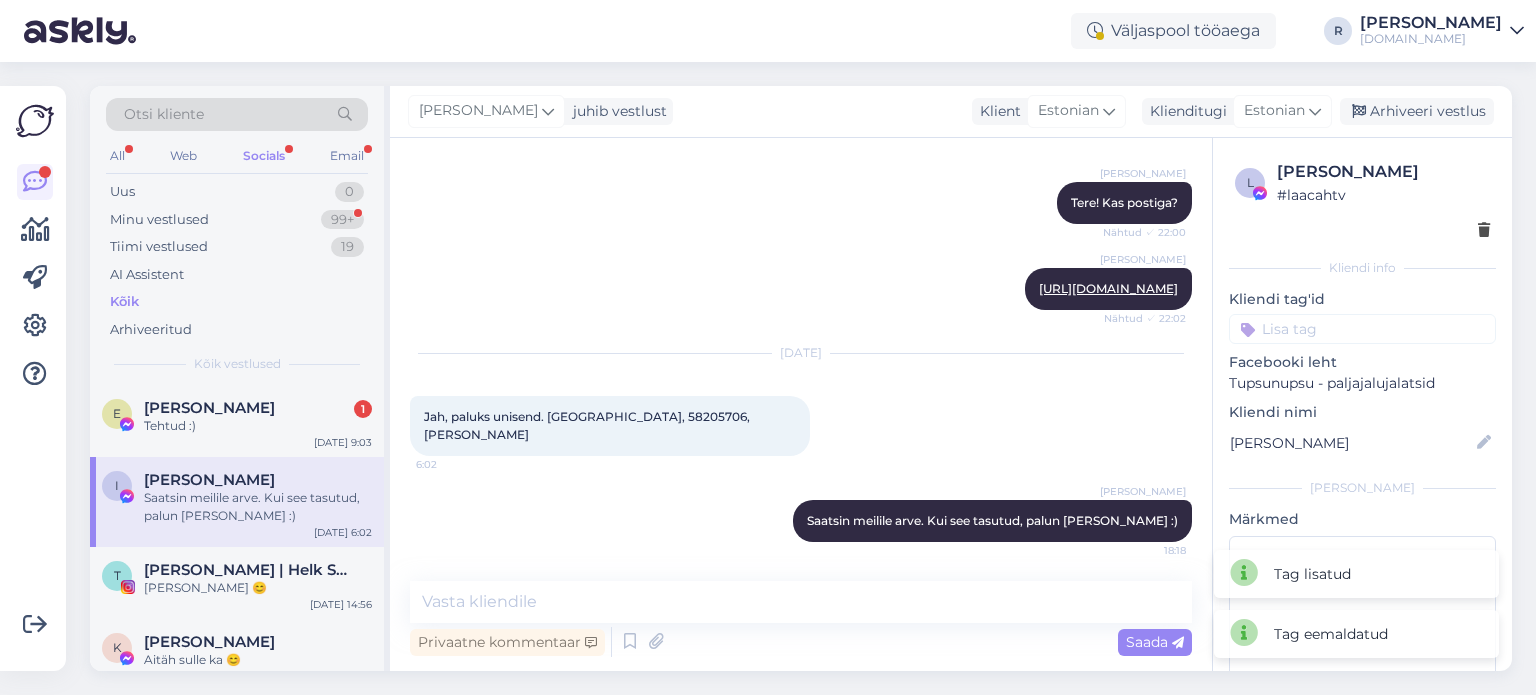 click at bounding box center [1362, 329] 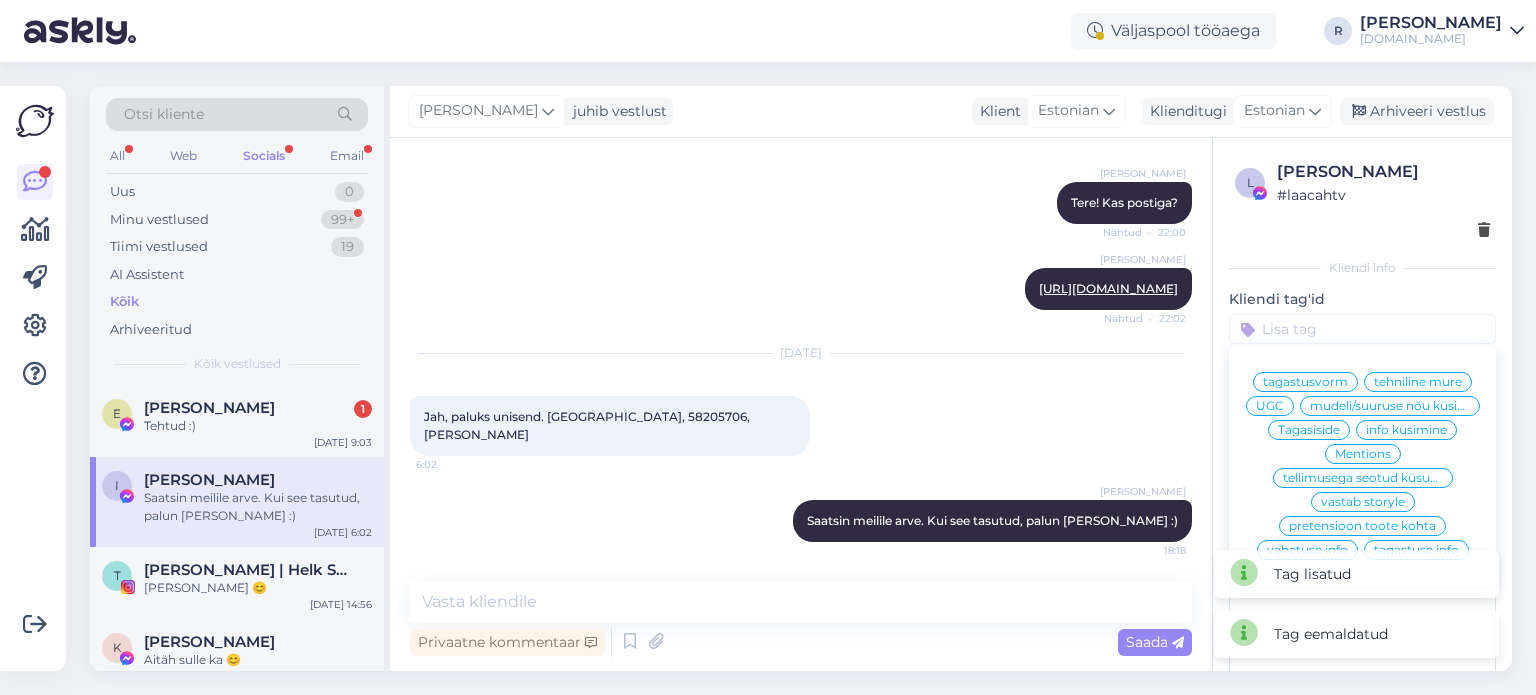 click on "info küsimine" at bounding box center [1406, 430] 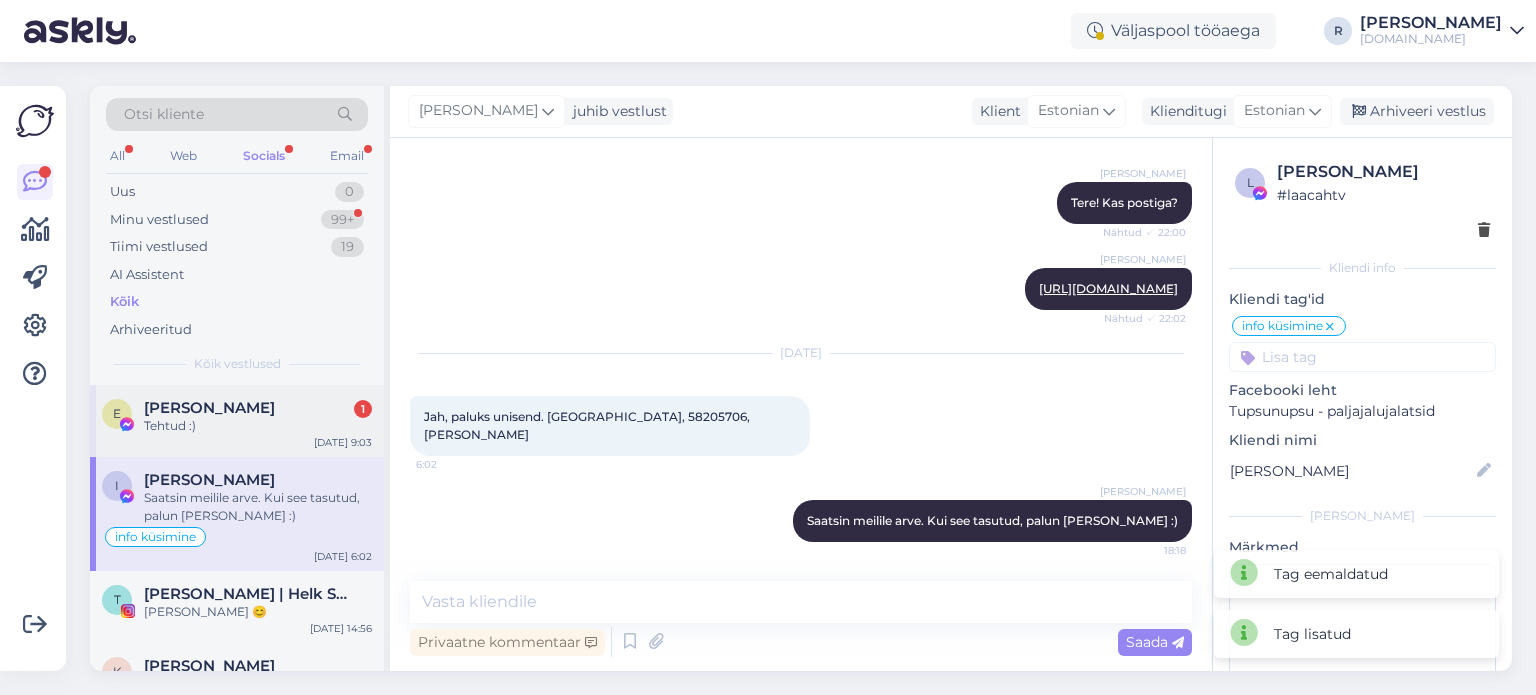 click on "Tehtud :)" at bounding box center [258, 426] 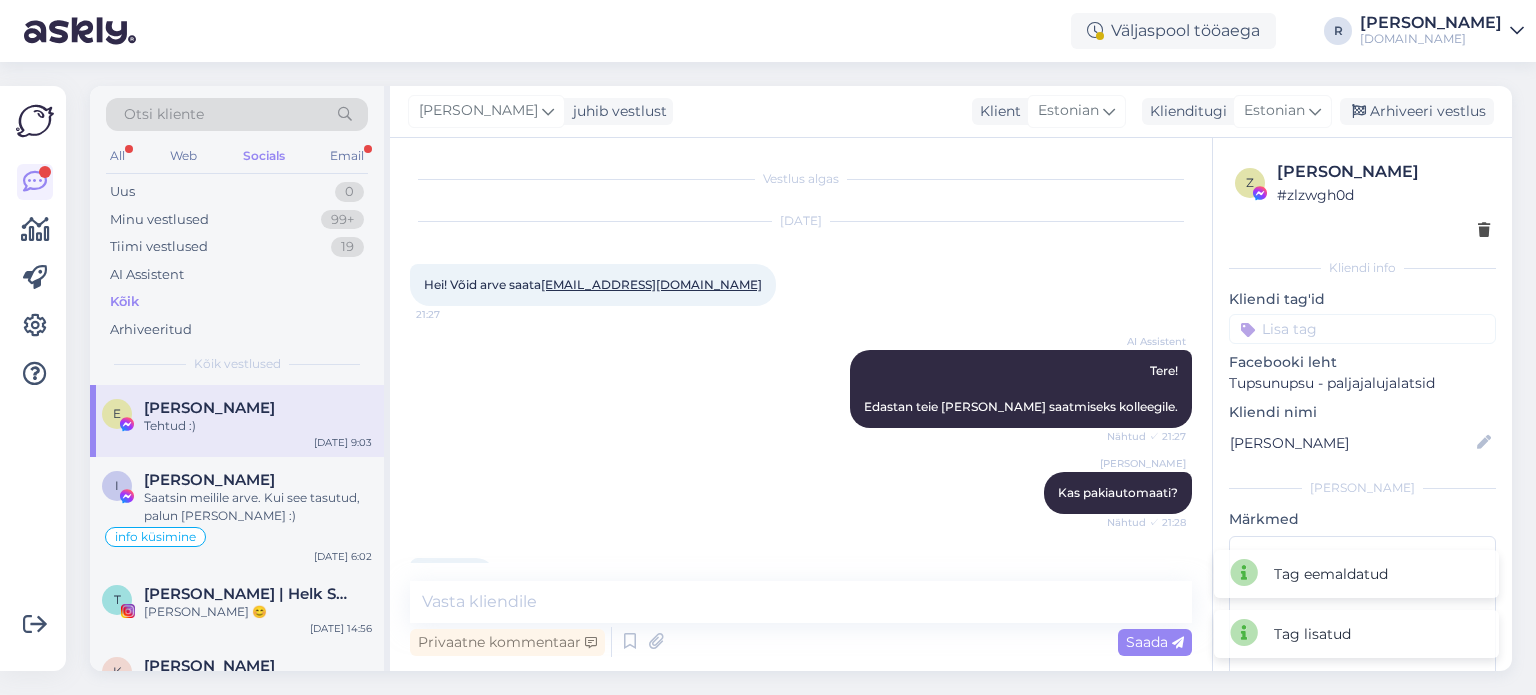 scroll, scrollTop: 1820, scrollLeft: 0, axis: vertical 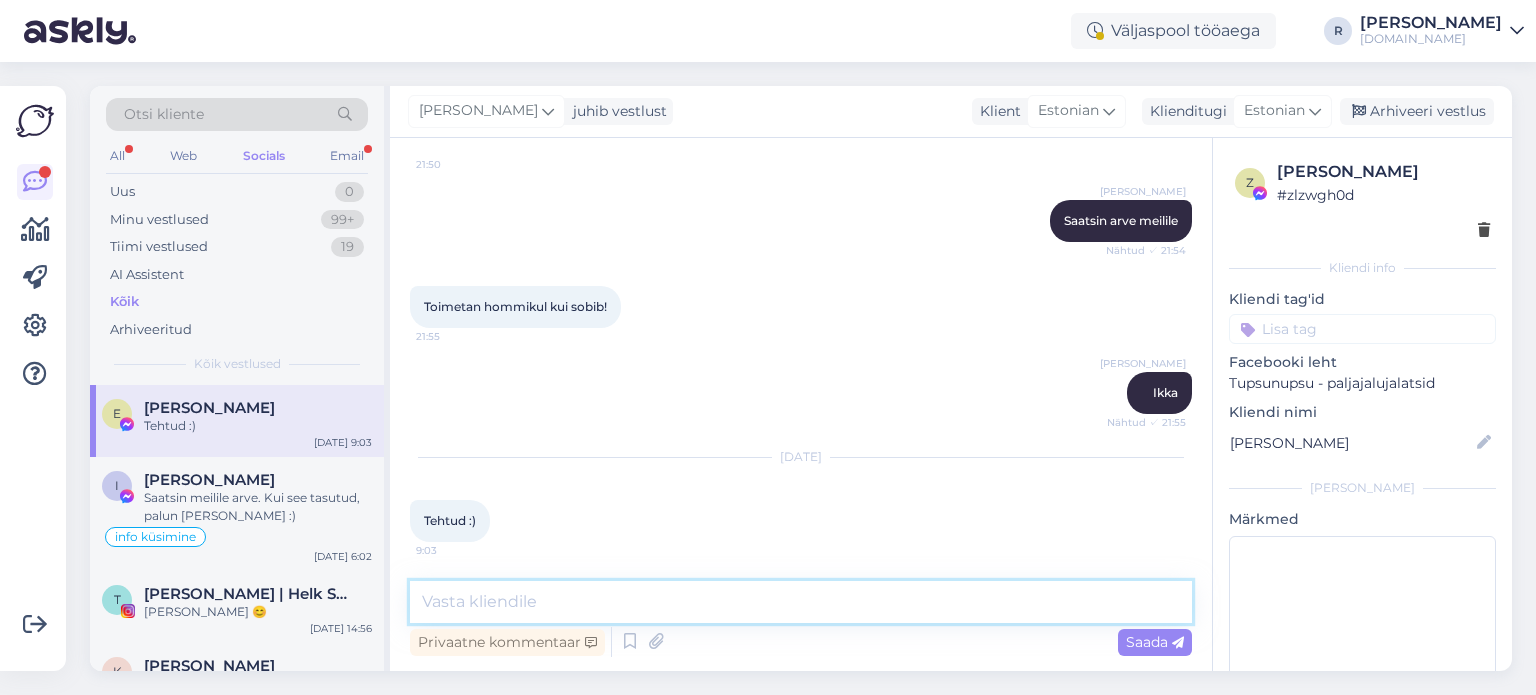 click at bounding box center [801, 602] 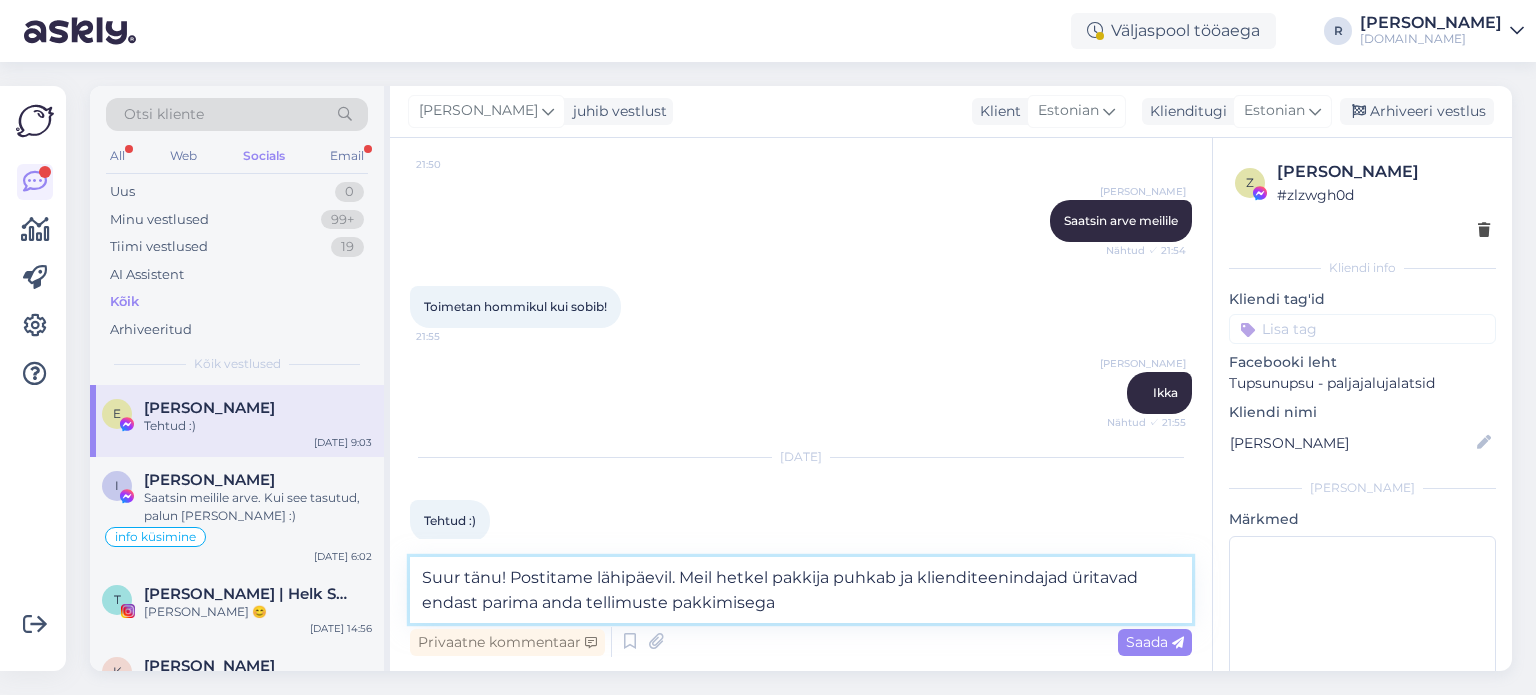 type on "Suur tänu! Postitame lähipäevil. Meil hetkel pakkija puhkab ja klienditeenindajad üritavad endast parima anda tellimuste pakkimisega." 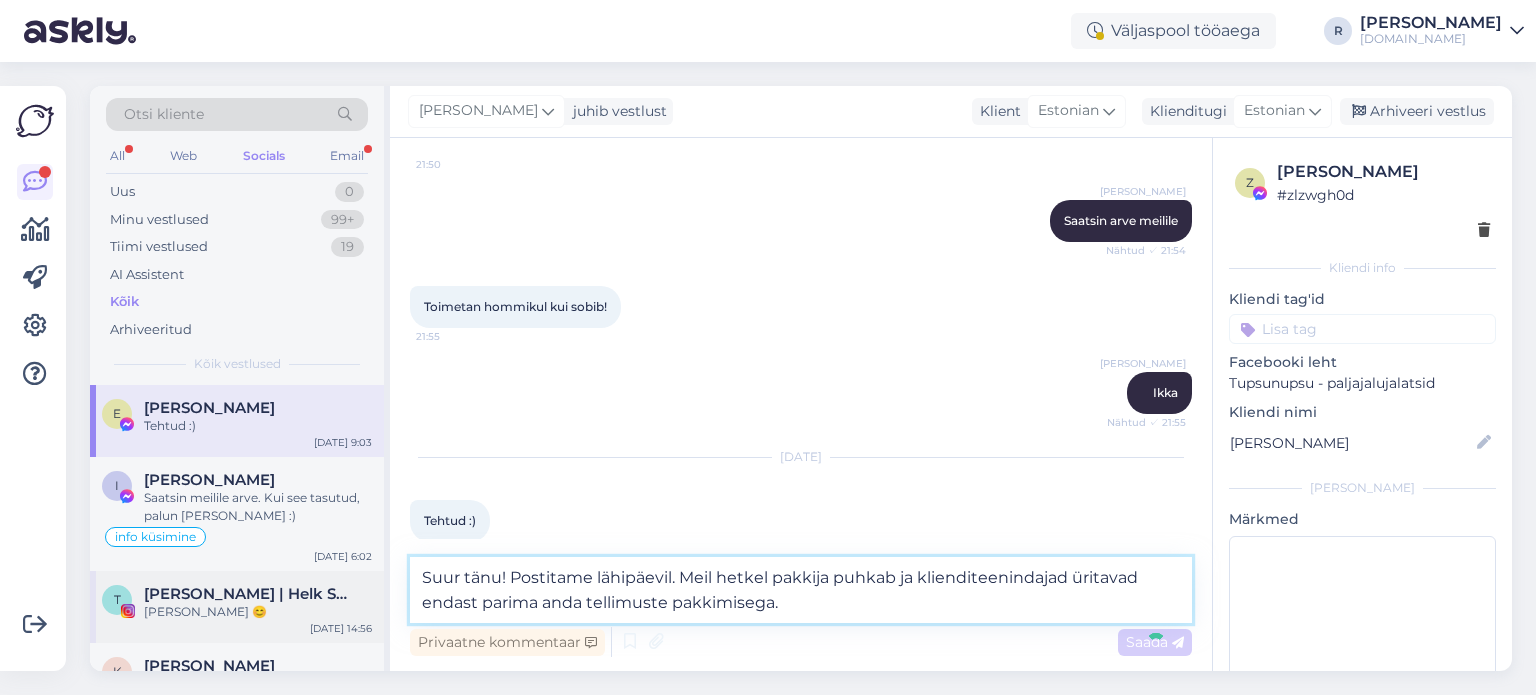 type 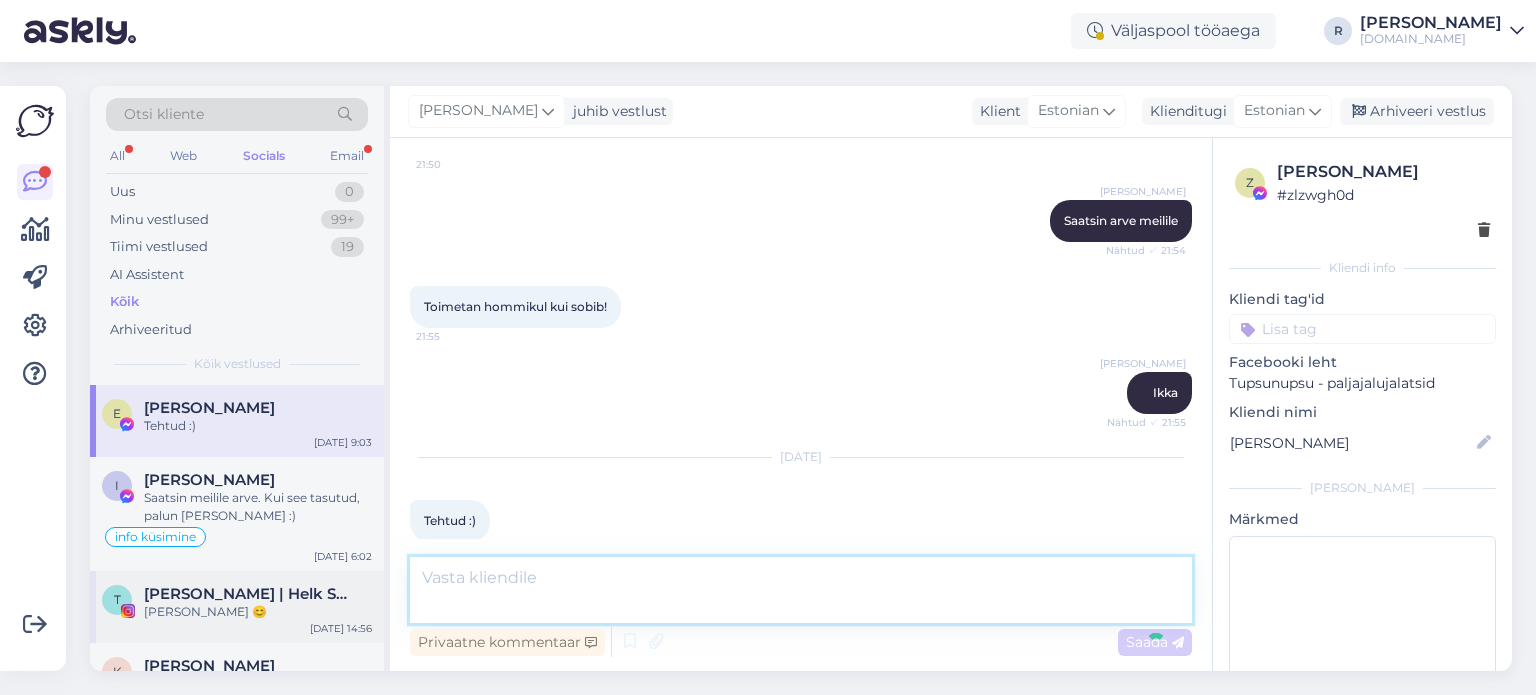 scroll, scrollTop: 1942, scrollLeft: 0, axis: vertical 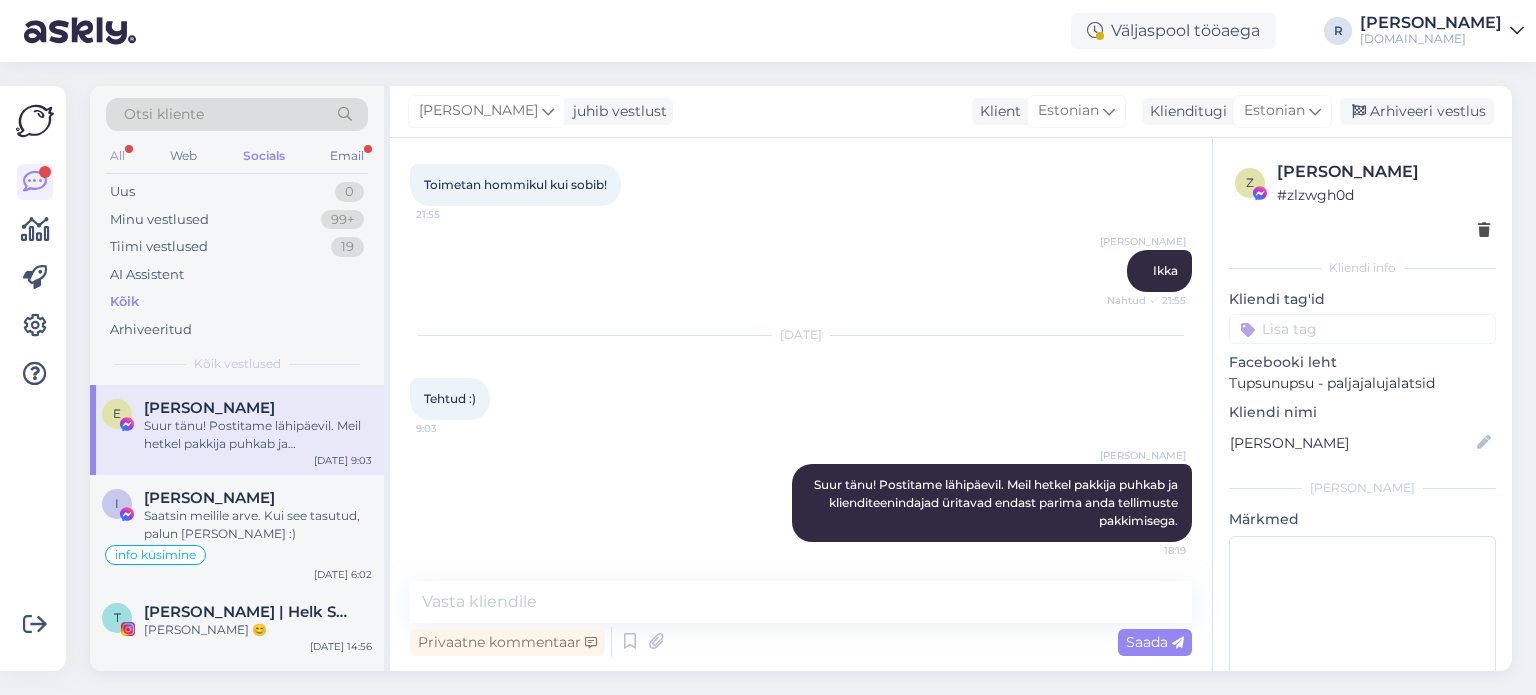 click on "All" at bounding box center [117, 156] 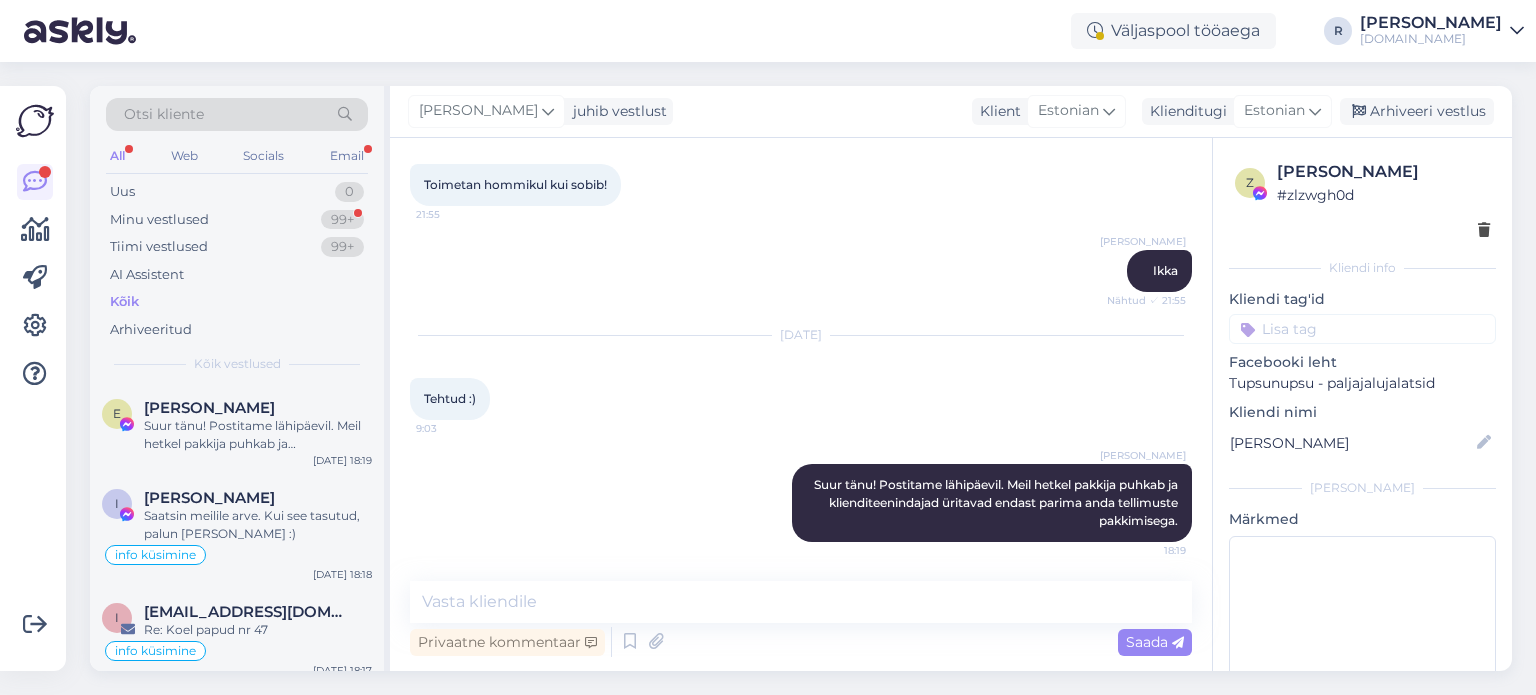 click on "Kõik" at bounding box center (237, 302) 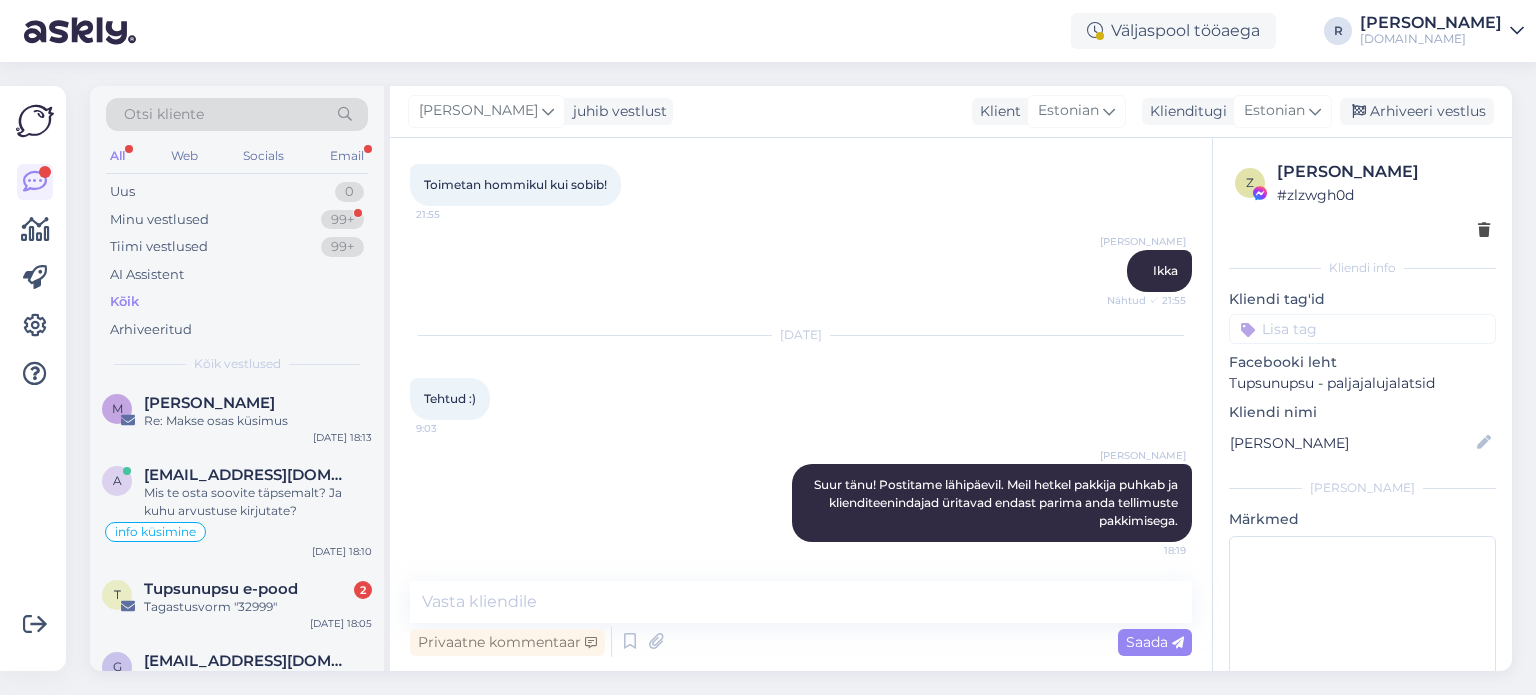 scroll, scrollTop: 500, scrollLeft: 0, axis: vertical 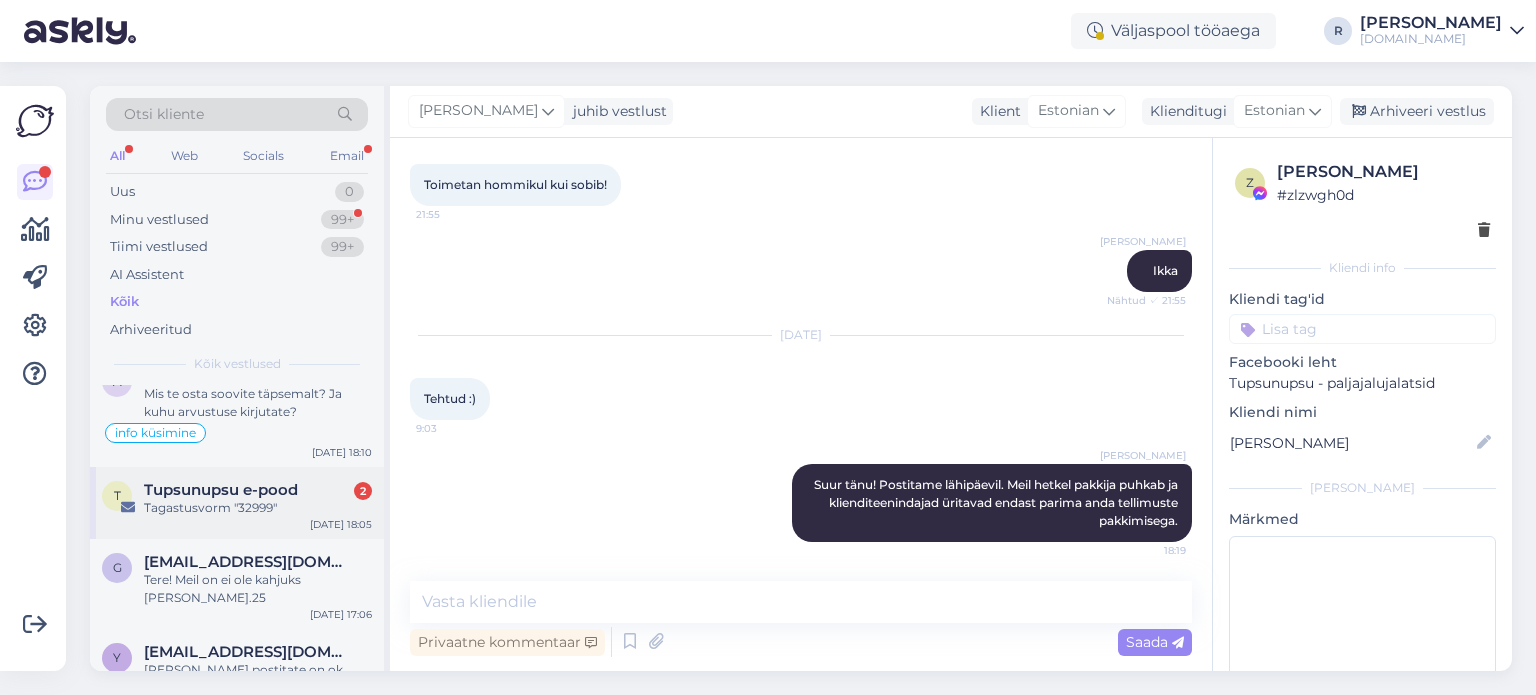 click on "Tupsunupsu e-pood" at bounding box center [221, 490] 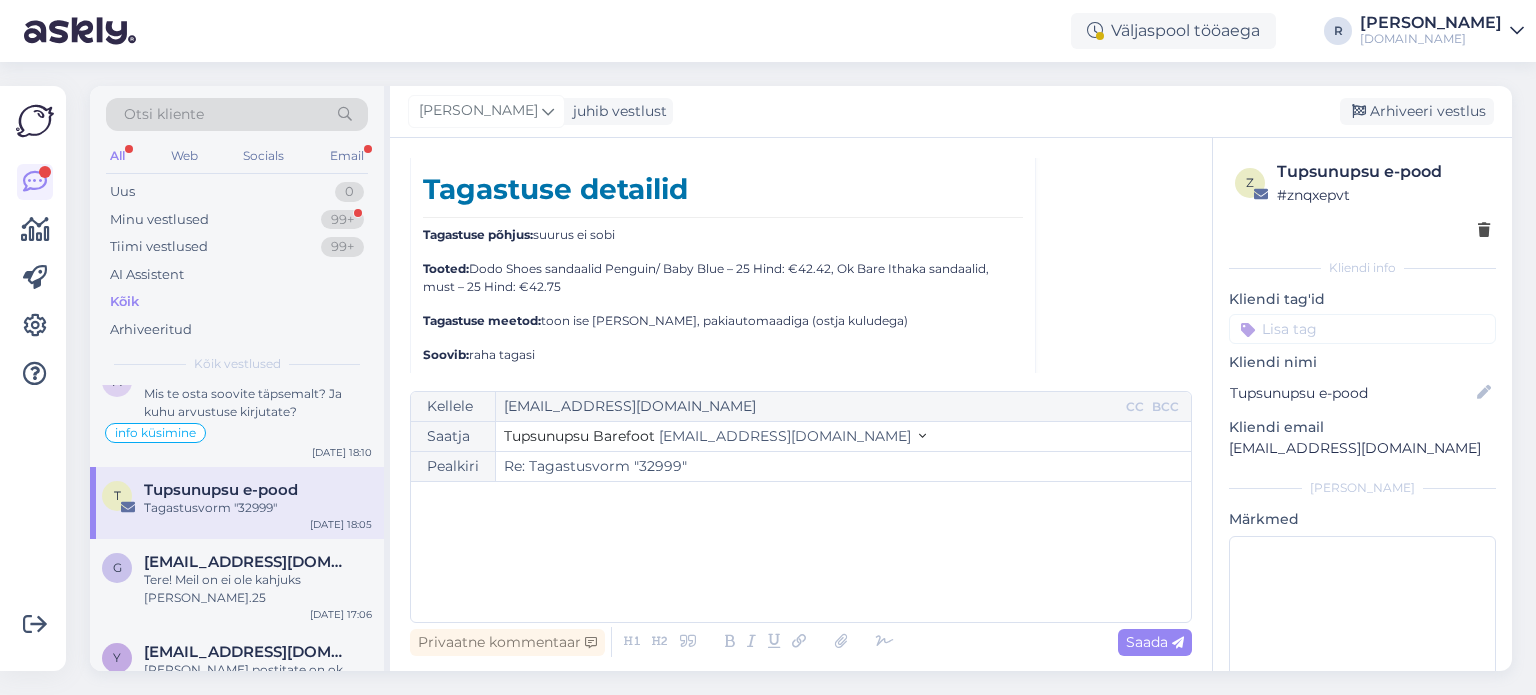 scroll, scrollTop: 6107, scrollLeft: 0, axis: vertical 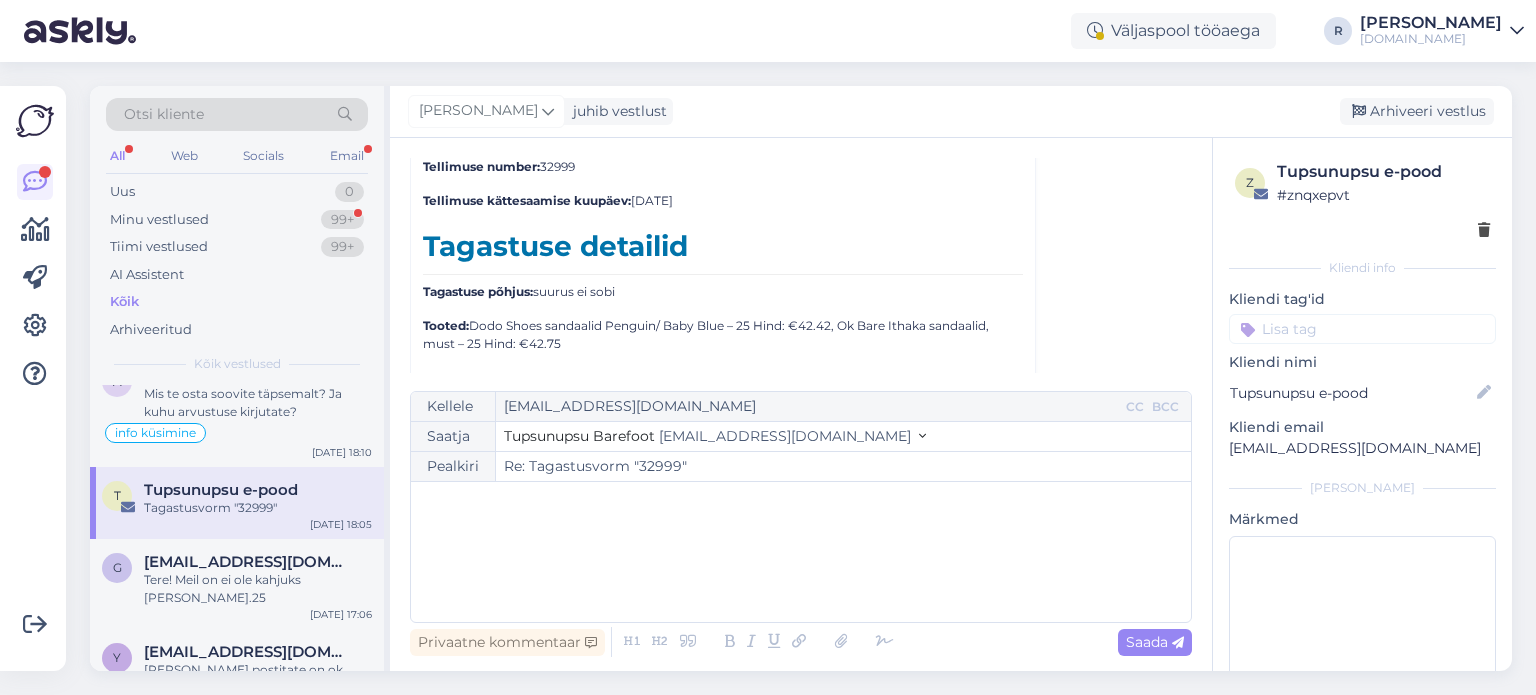 click on "Re: Tagastusvorm "32999"" at bounding box center (843, 466) 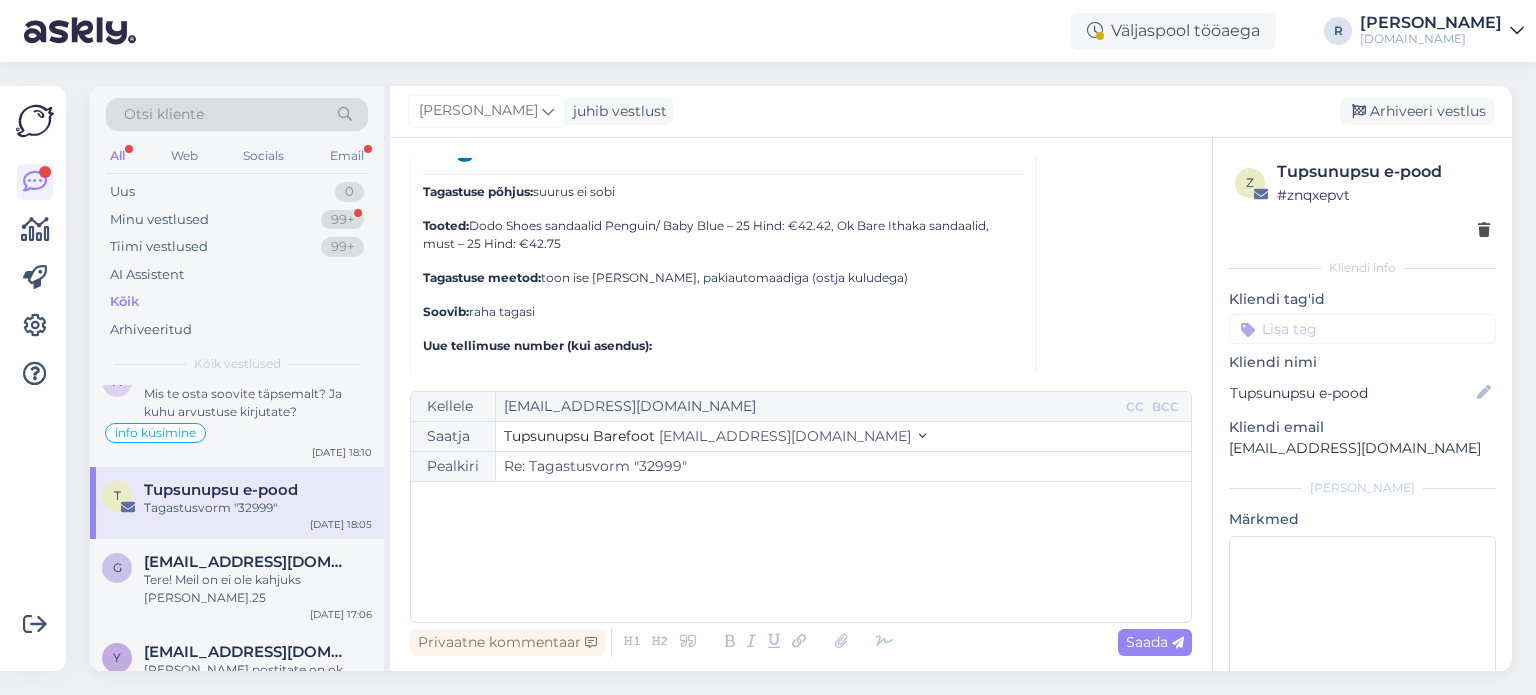 scroll, scrollTop: 6307, scrollLeft: 0, axis: vertical 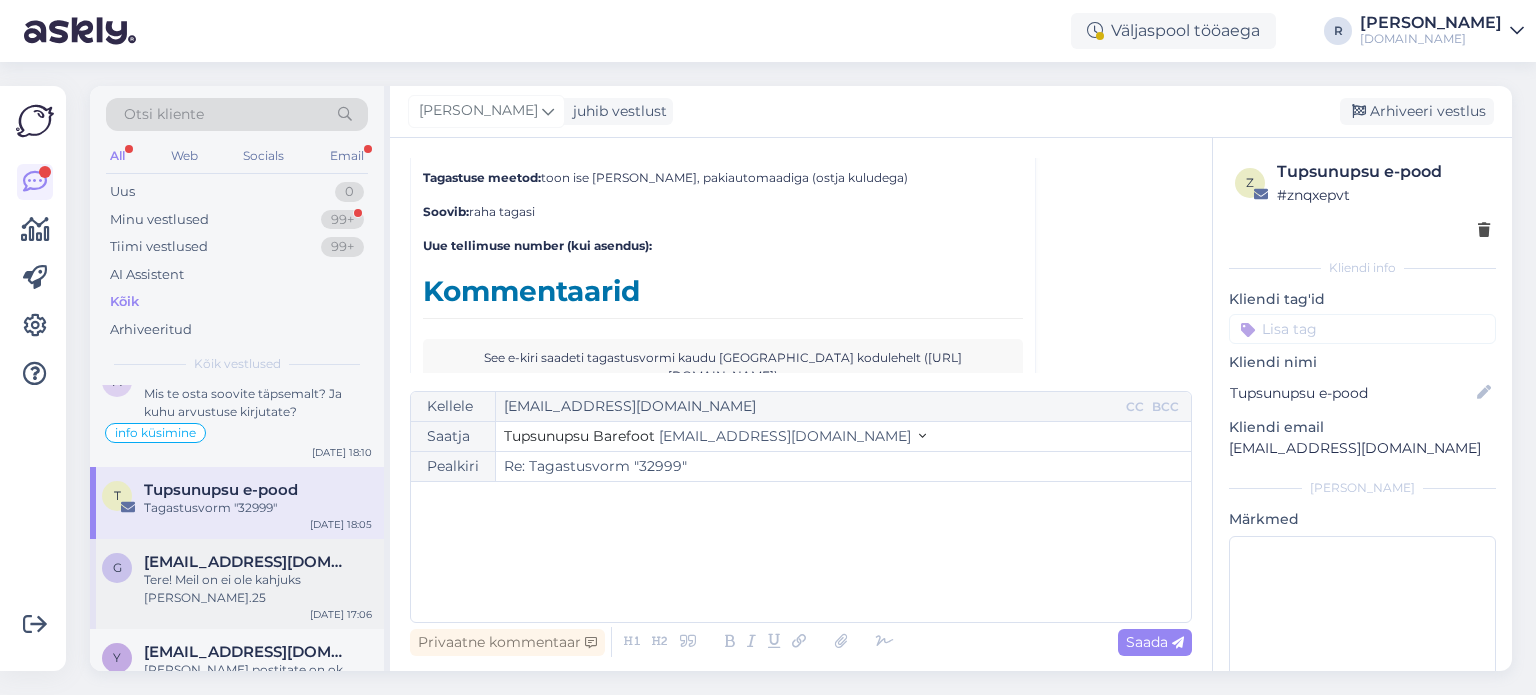 click on "Tere! Meil on ei ole kahjuks [PERSON_NAME].25" at bounding box center [258, 589] 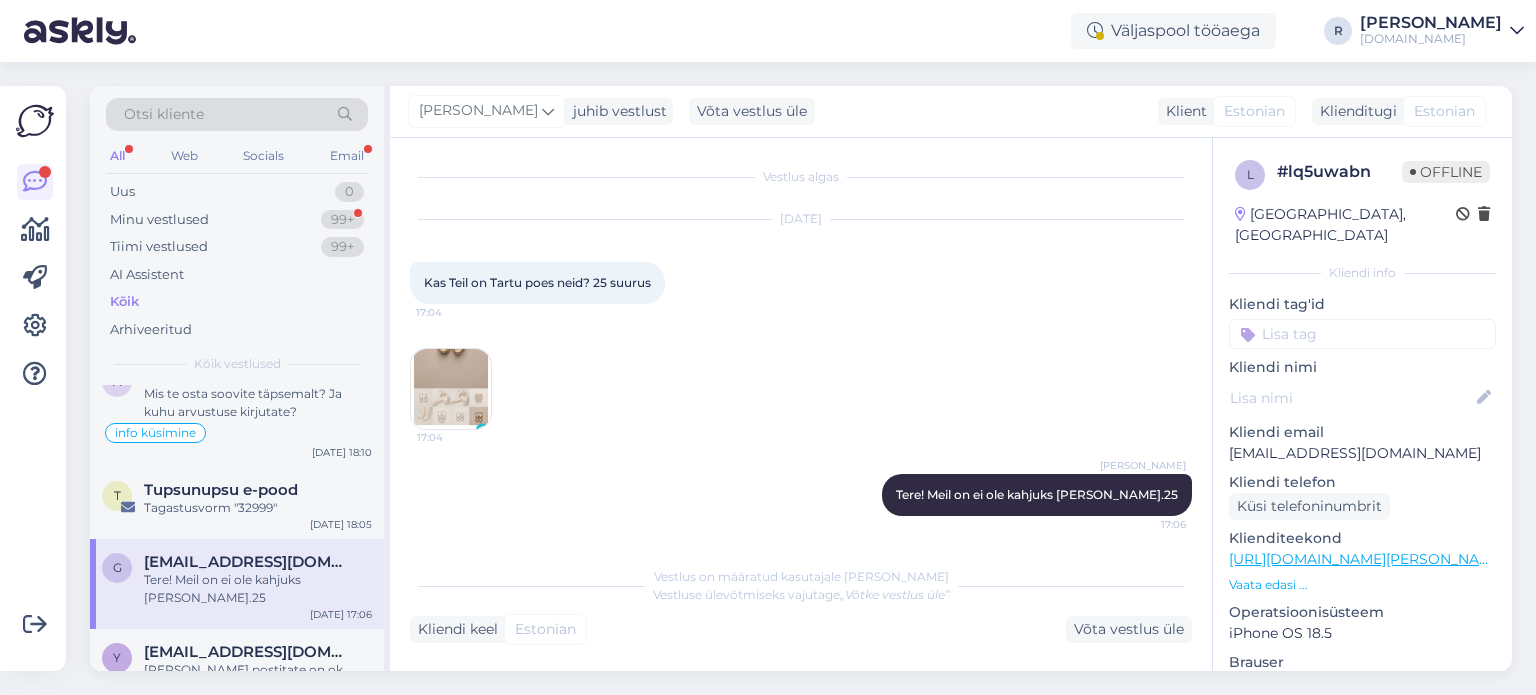 scroll, scrollTop: 1, scrollLeft: 0, axis: vertical 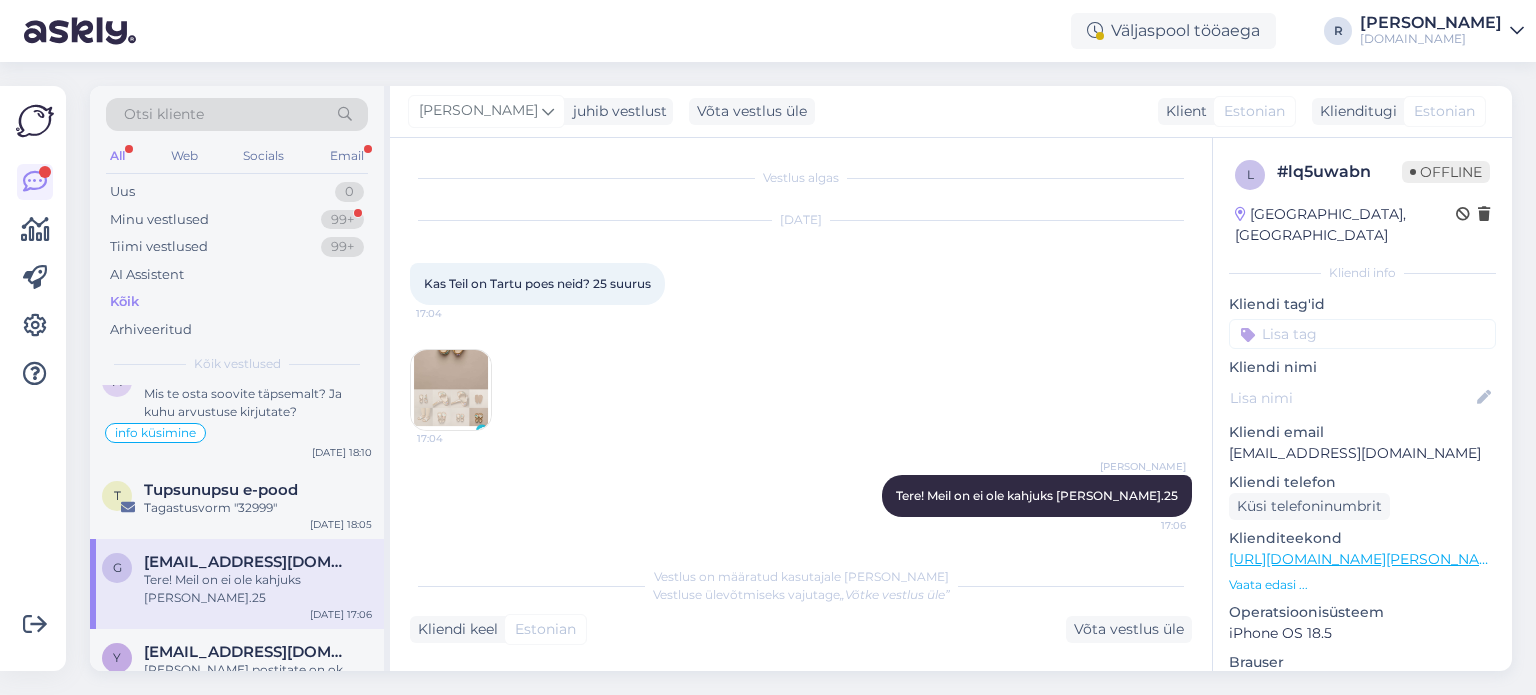 click at bounding box center (451, 390) 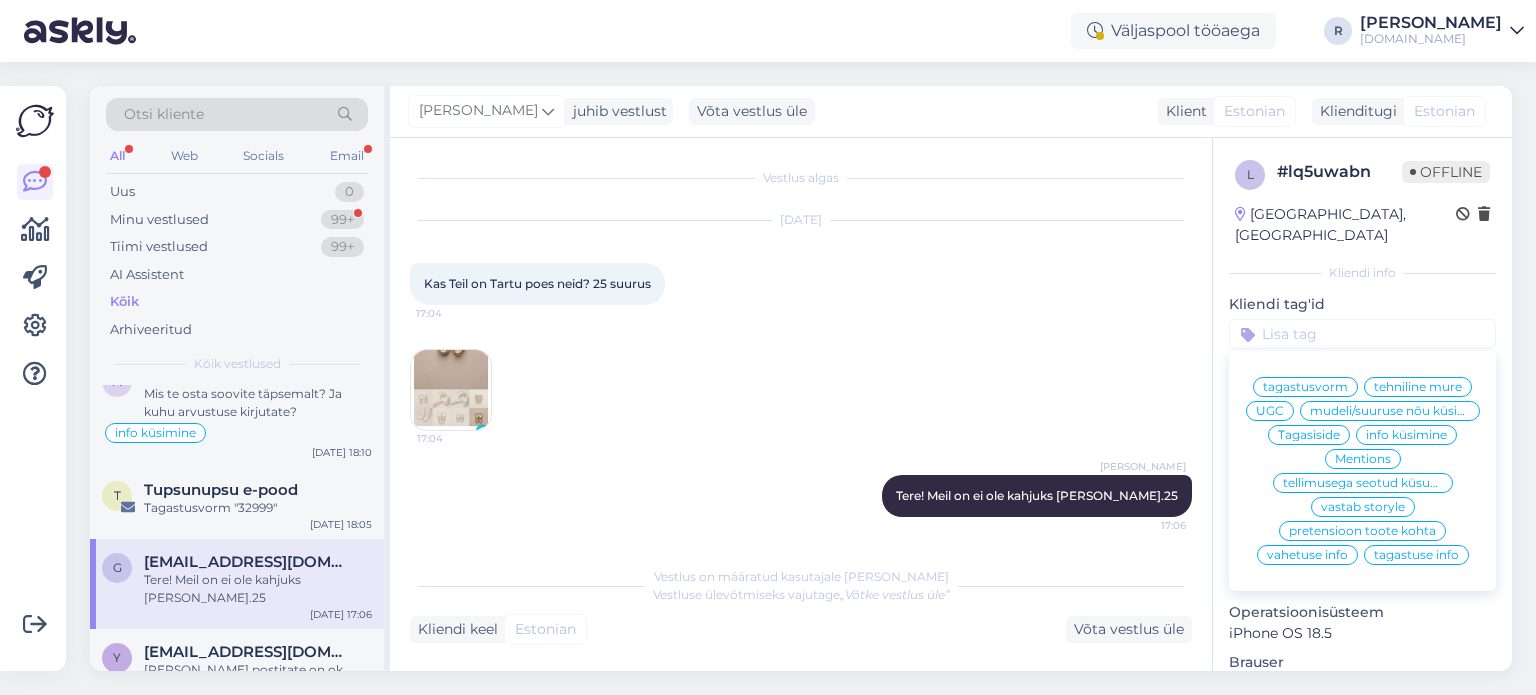 click on "info küsimine" at bounding box center (1406, 435) 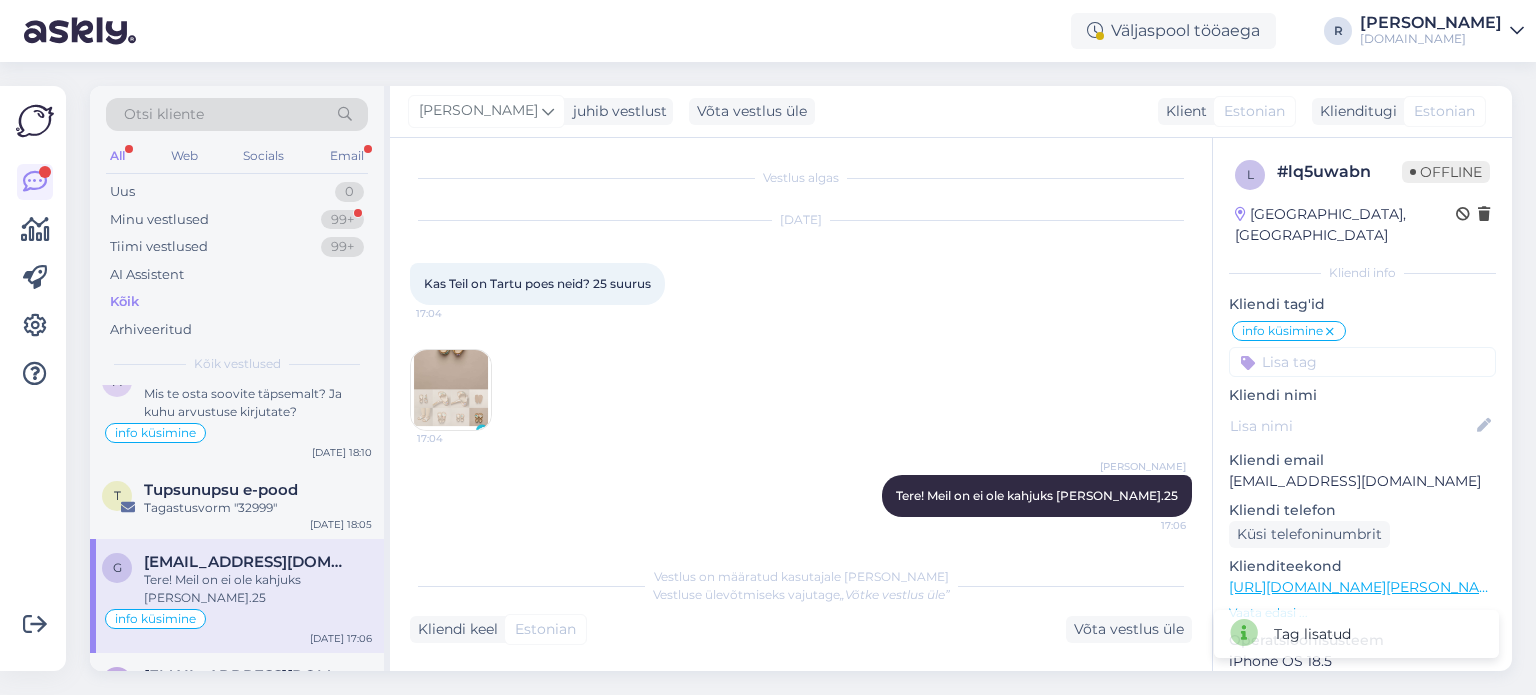 scroll, scrollTop: 600, scrollLeft: 0, axis: vertical 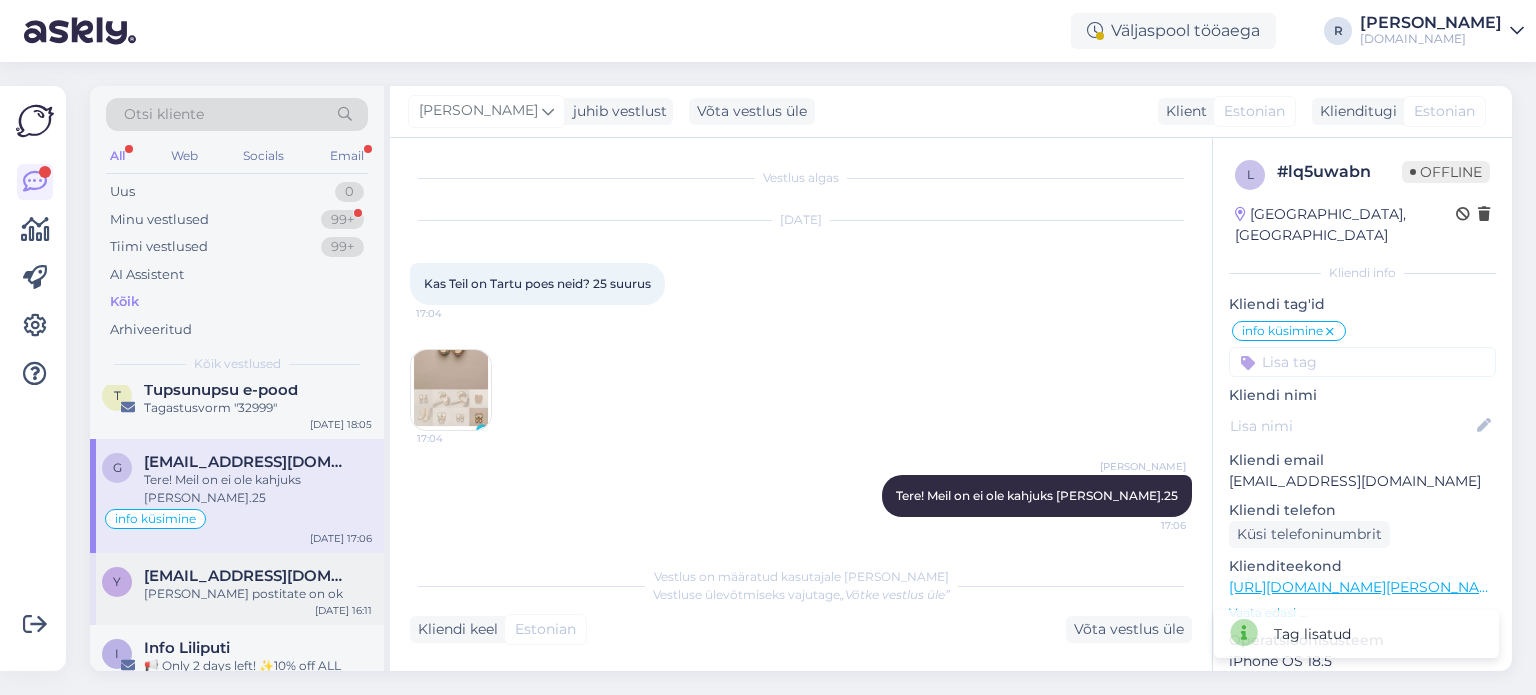 click on "[EMAIL_ADDRESS][DOMAIN_NAME]" at bounding box center [248, 576] 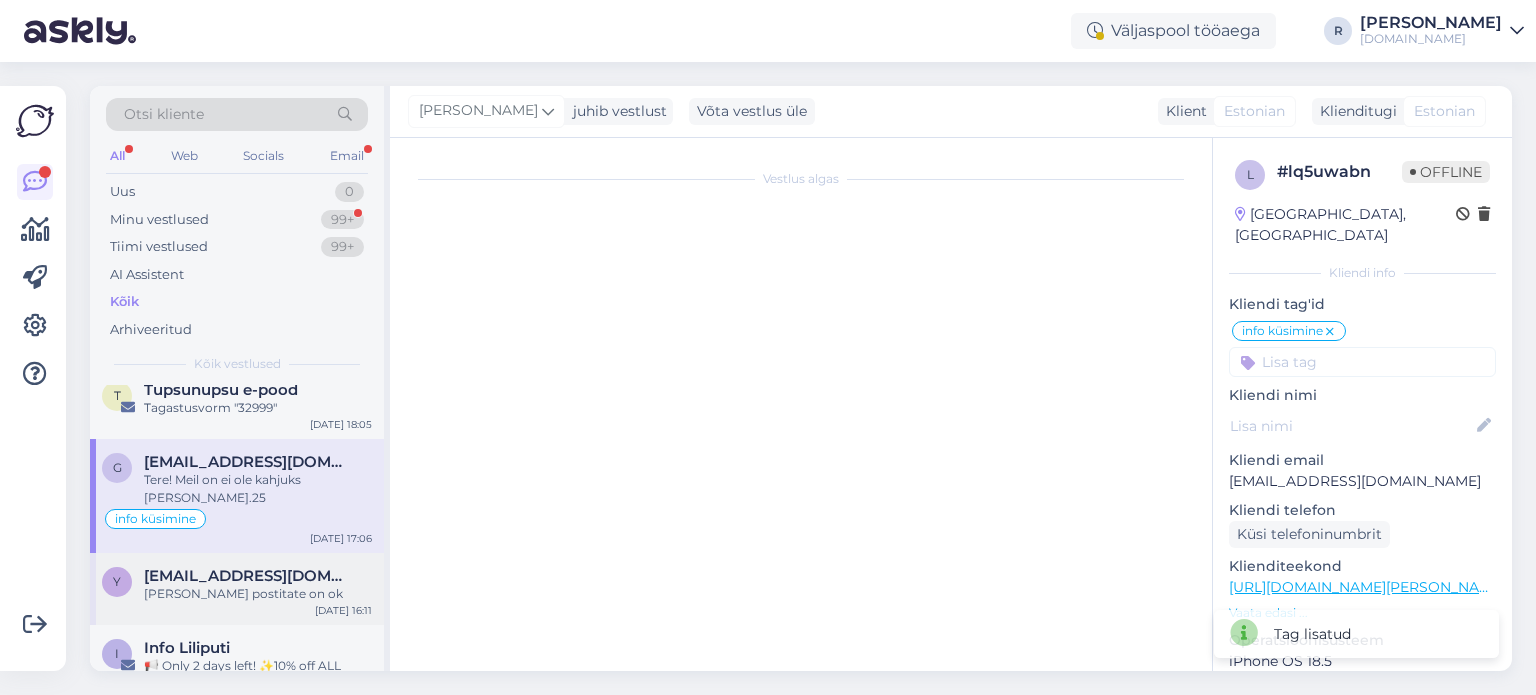 scroll, scrollTop: 762, scrollLeft: 0, axis: vertical 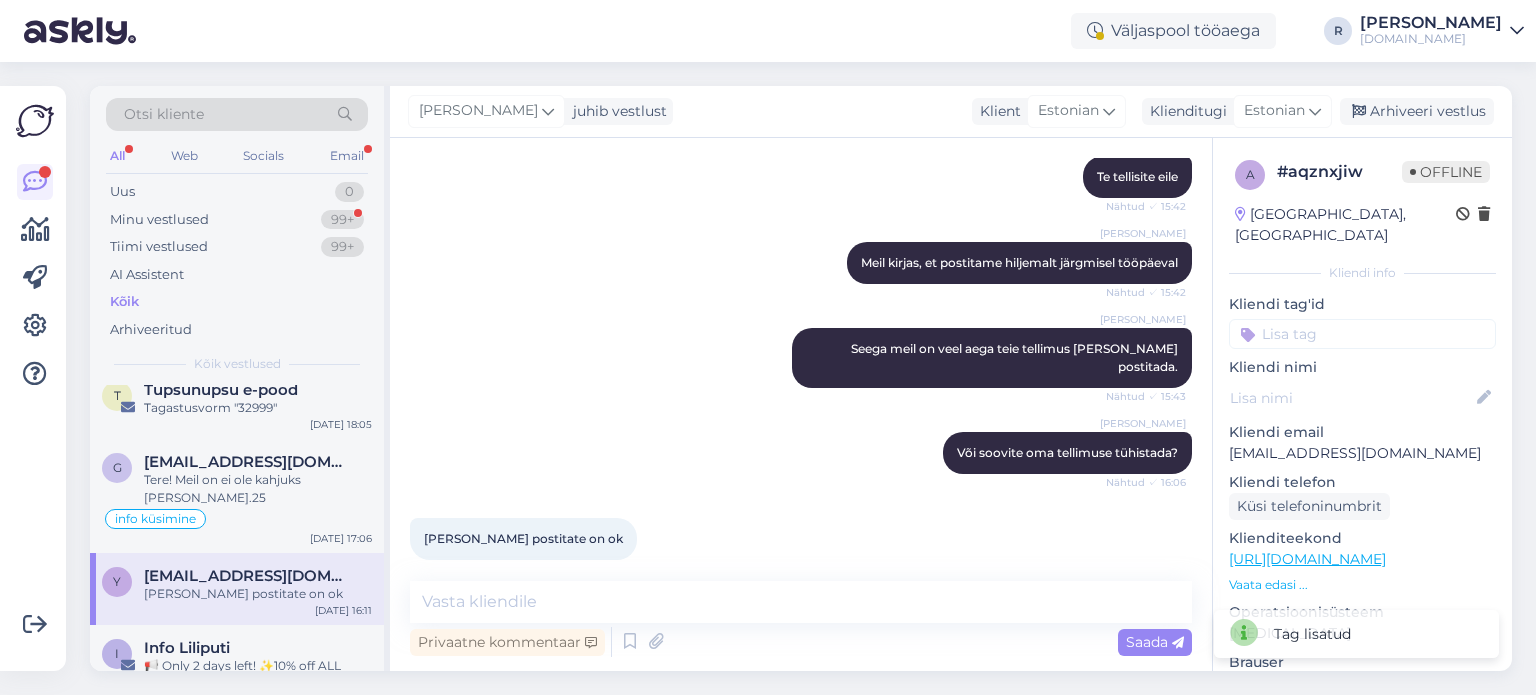 click at bounding box center [1362, 334] 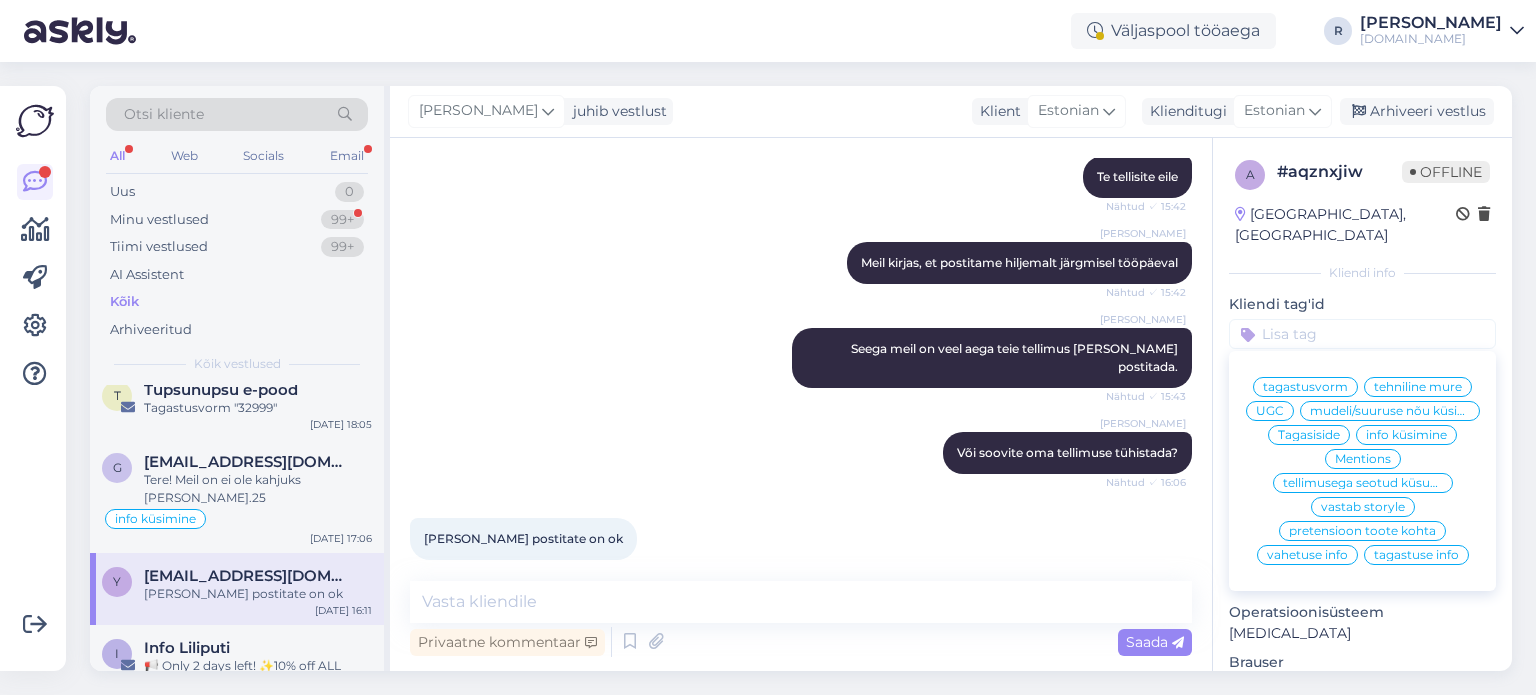 click on "tellimusega seotud küsumus" at bounding box center [1363, 483] 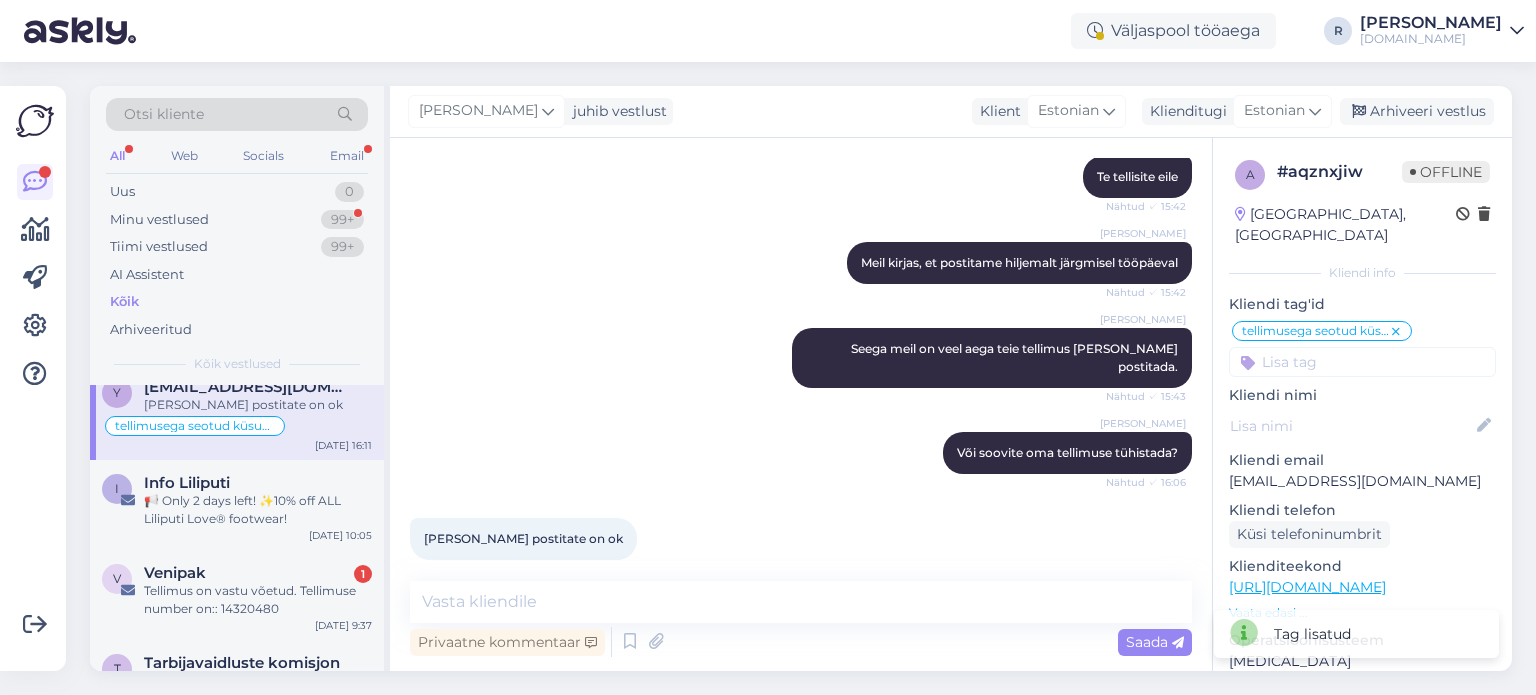 scroll, scrollTop: 800, scrollLeft: 0, axis: vertical 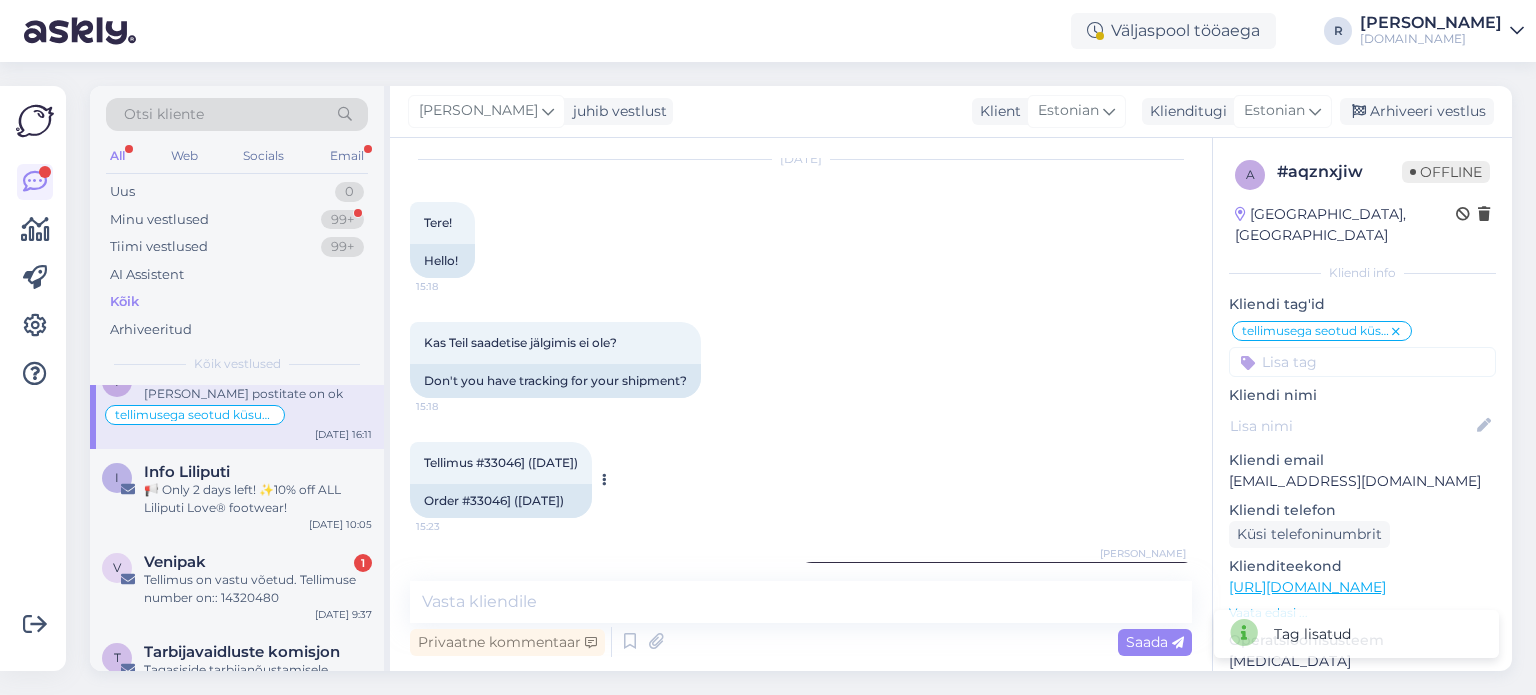 click on "Tellimus #33046] ([DATE])" at bounding box center [501, 462] 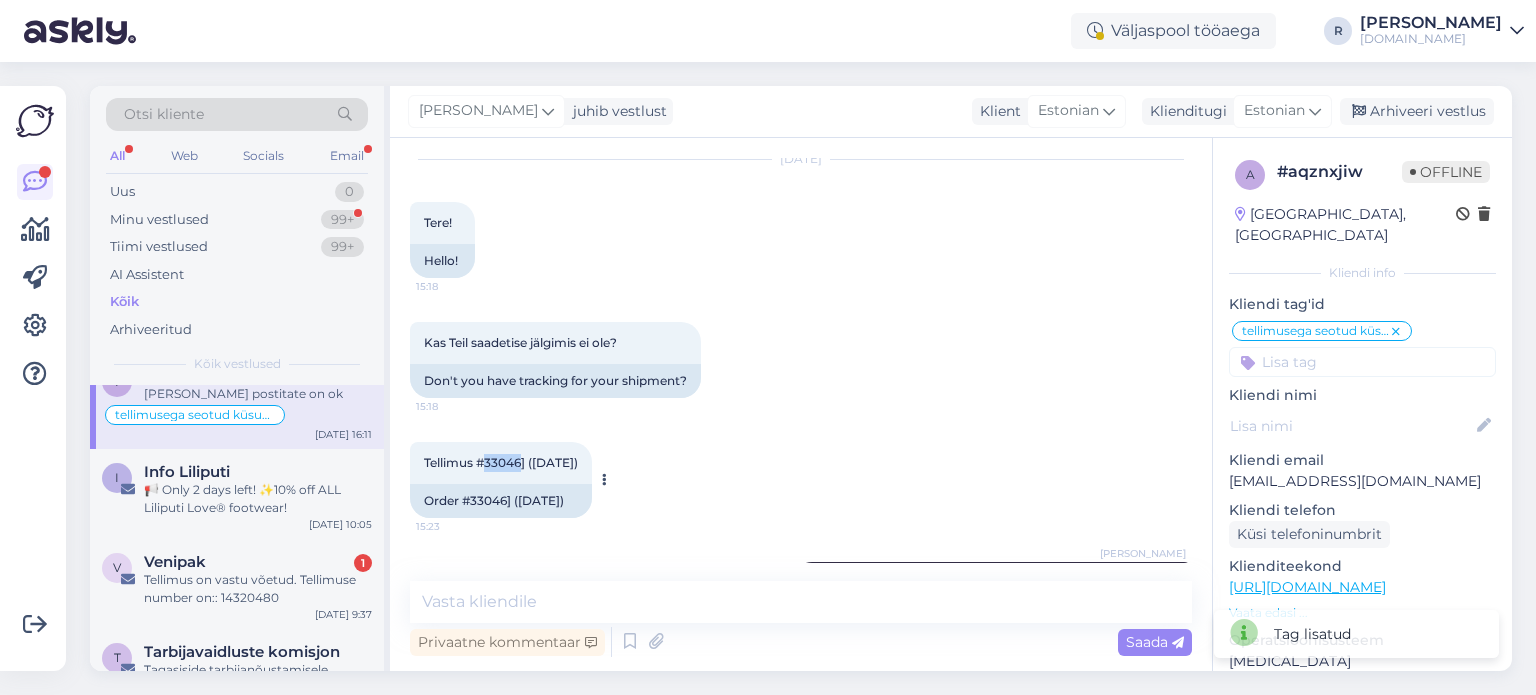click on "Tellimus #33046] ([DATE])" at bounding box center (501, 462) 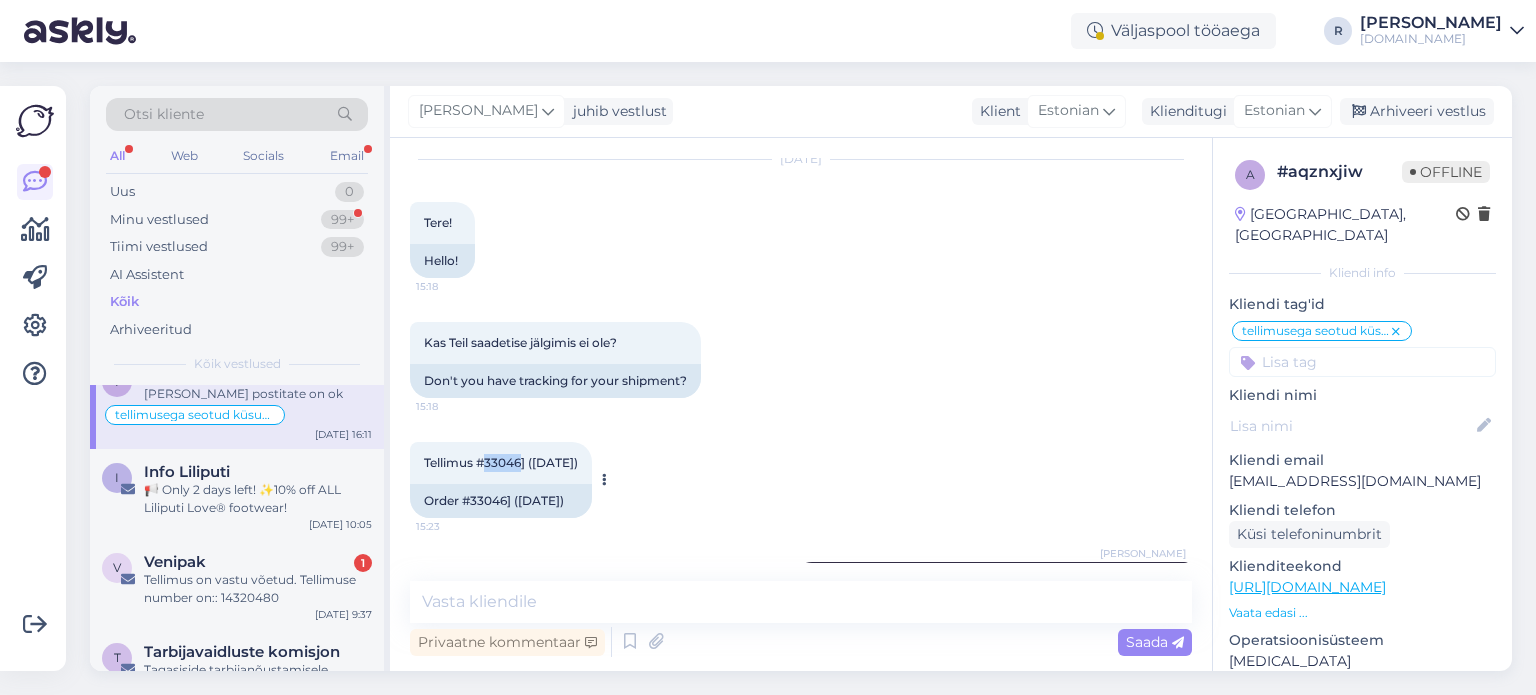 copy on "33046" 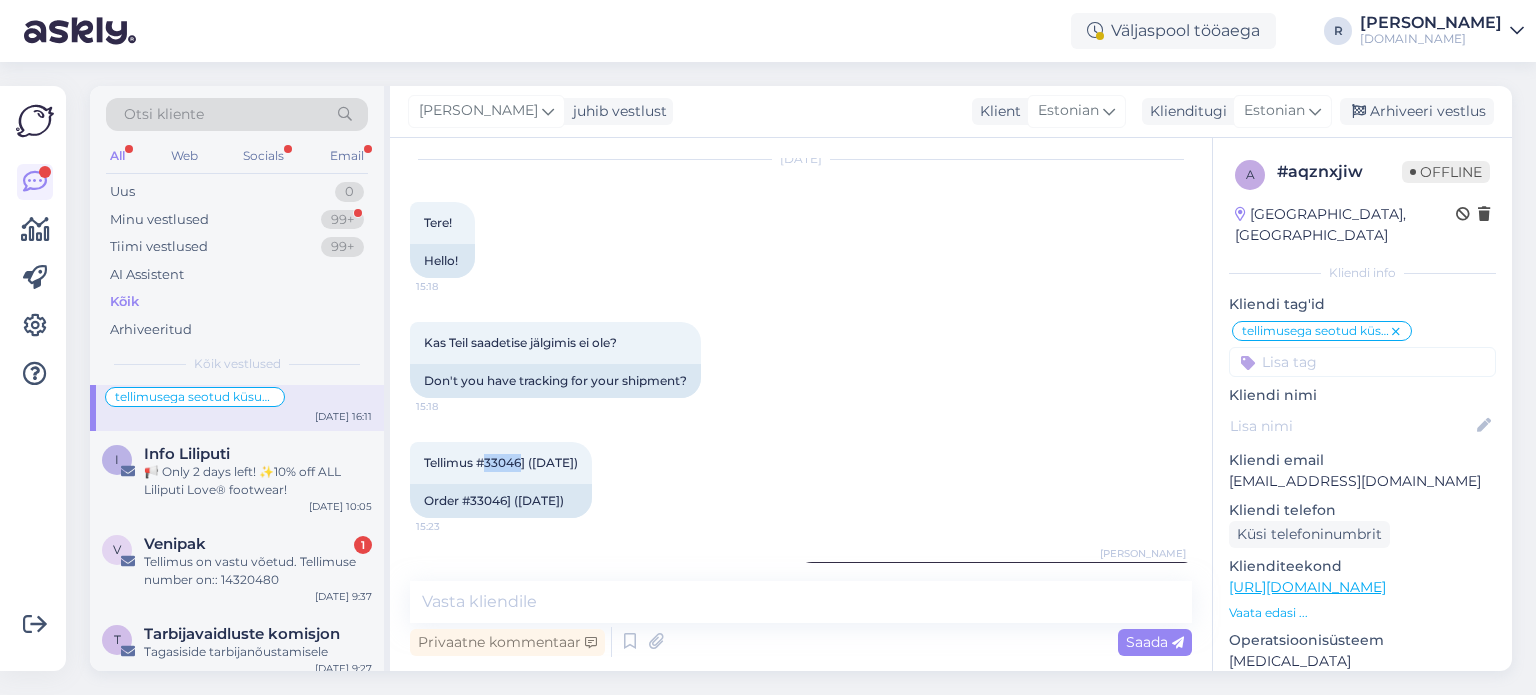 scroll, scrollTop: 782, scrollLeft: 0, axis: vertical 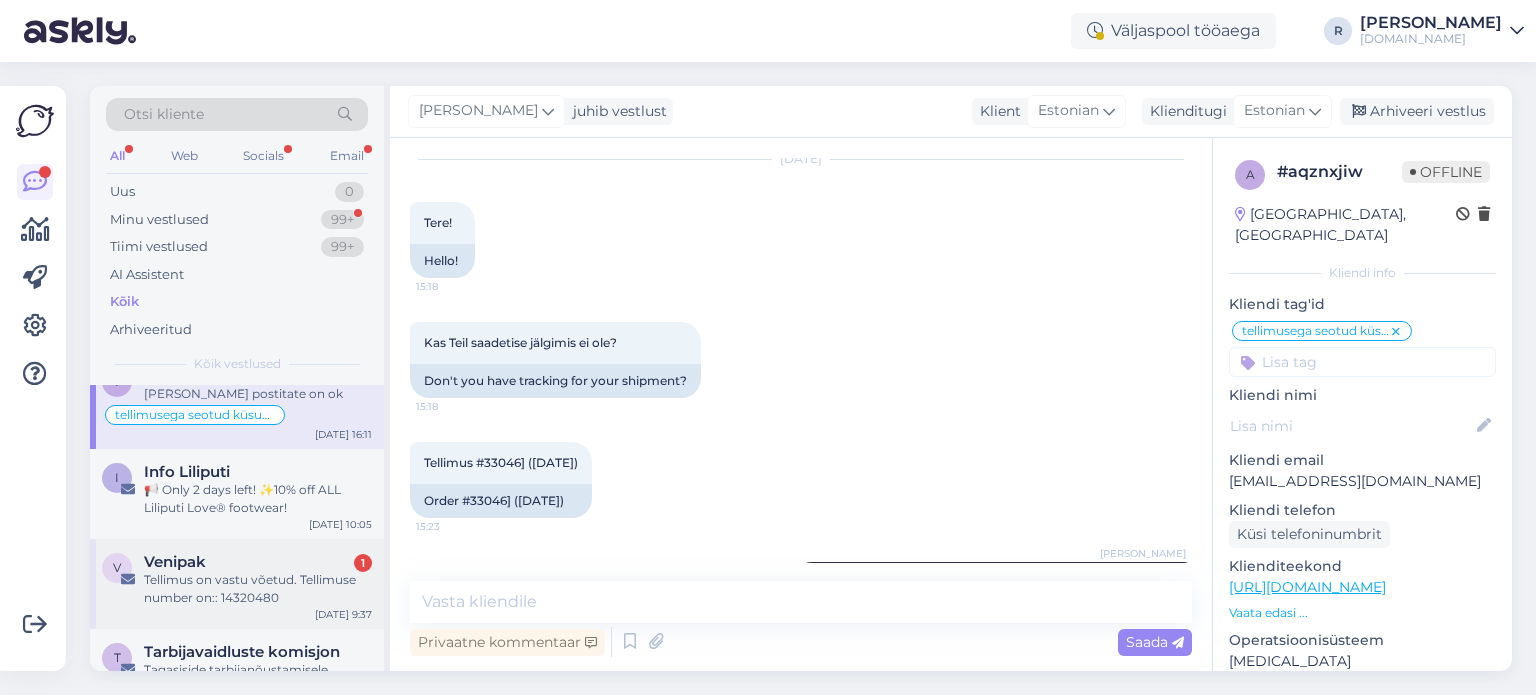 click on "Tellimus on vastu võetud. Tellimuse number on:: 14320480" at bounding box center [258, 589] 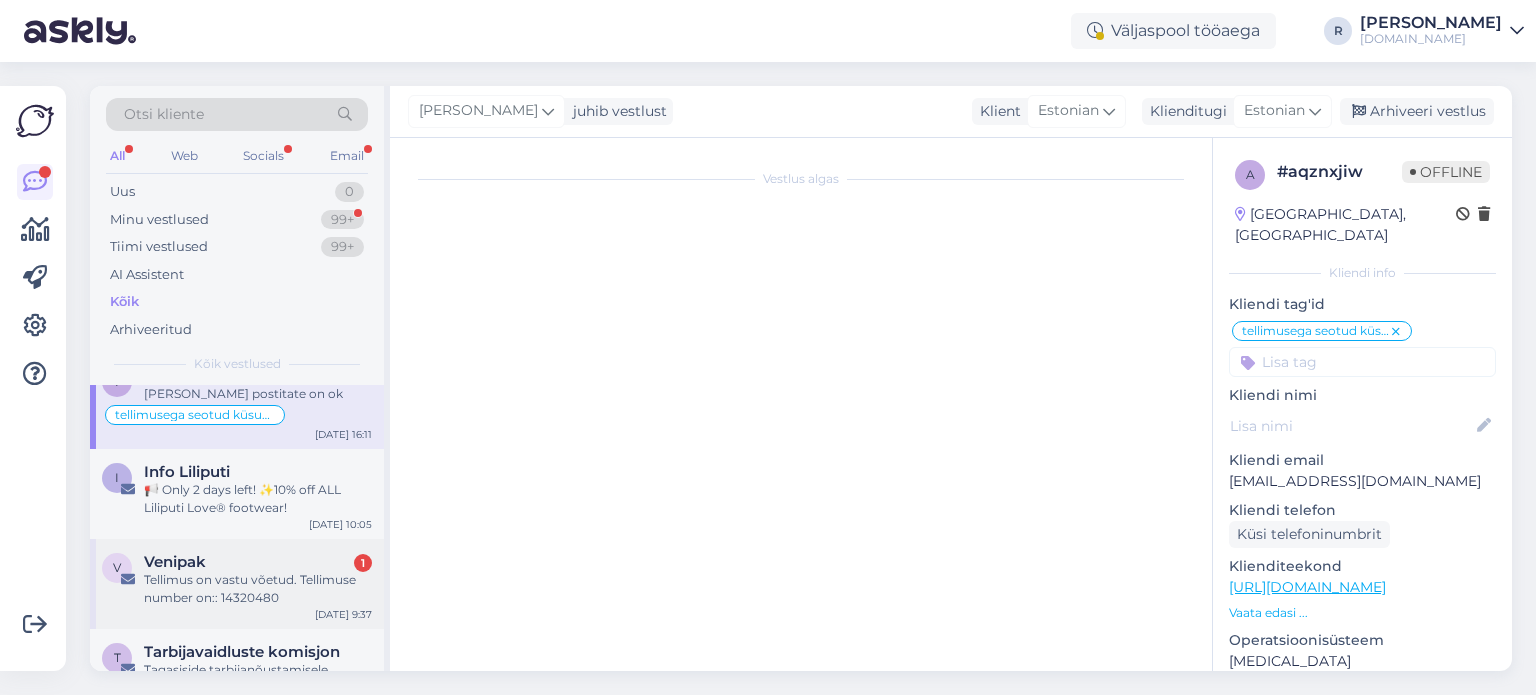 scroll, scrollTop: 5973, scrollLeft: 0, axis: vertical 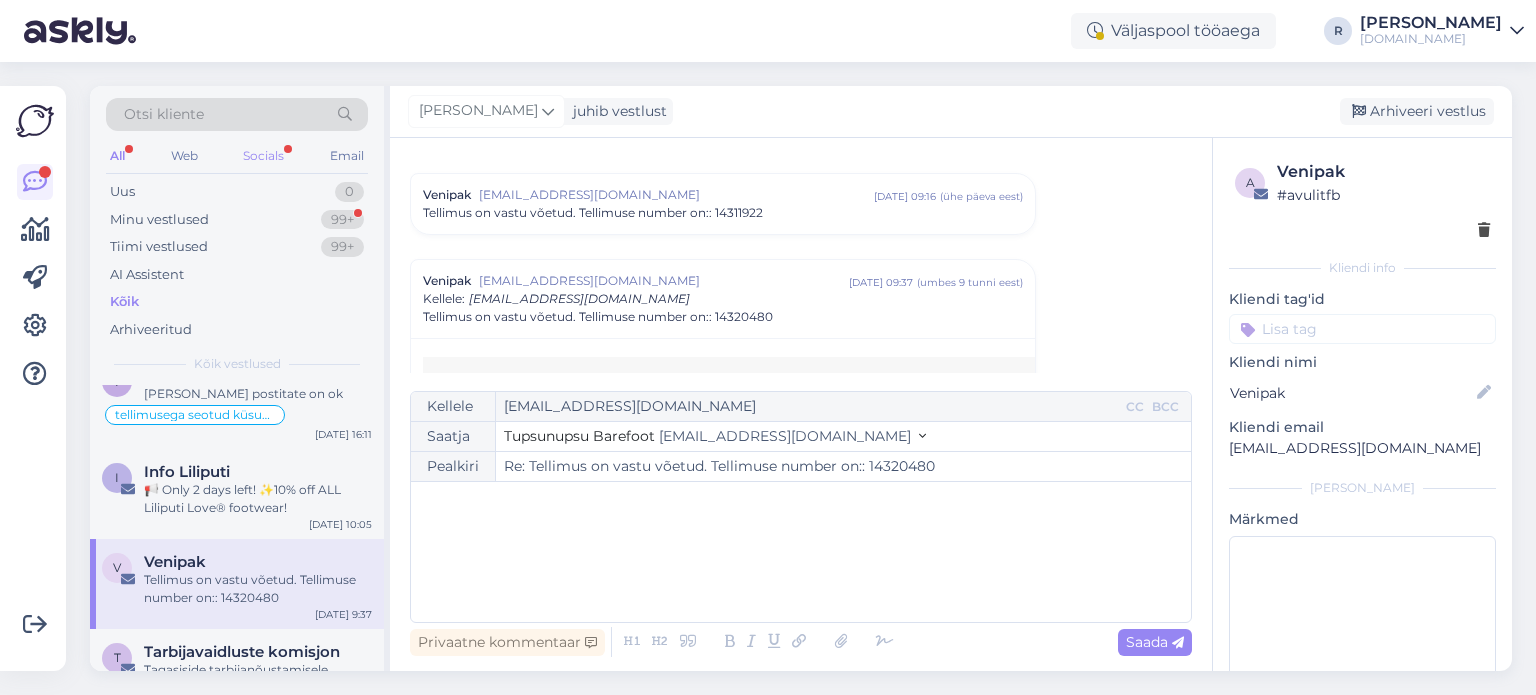 click on "Socials" at bounding box center [263, 156] 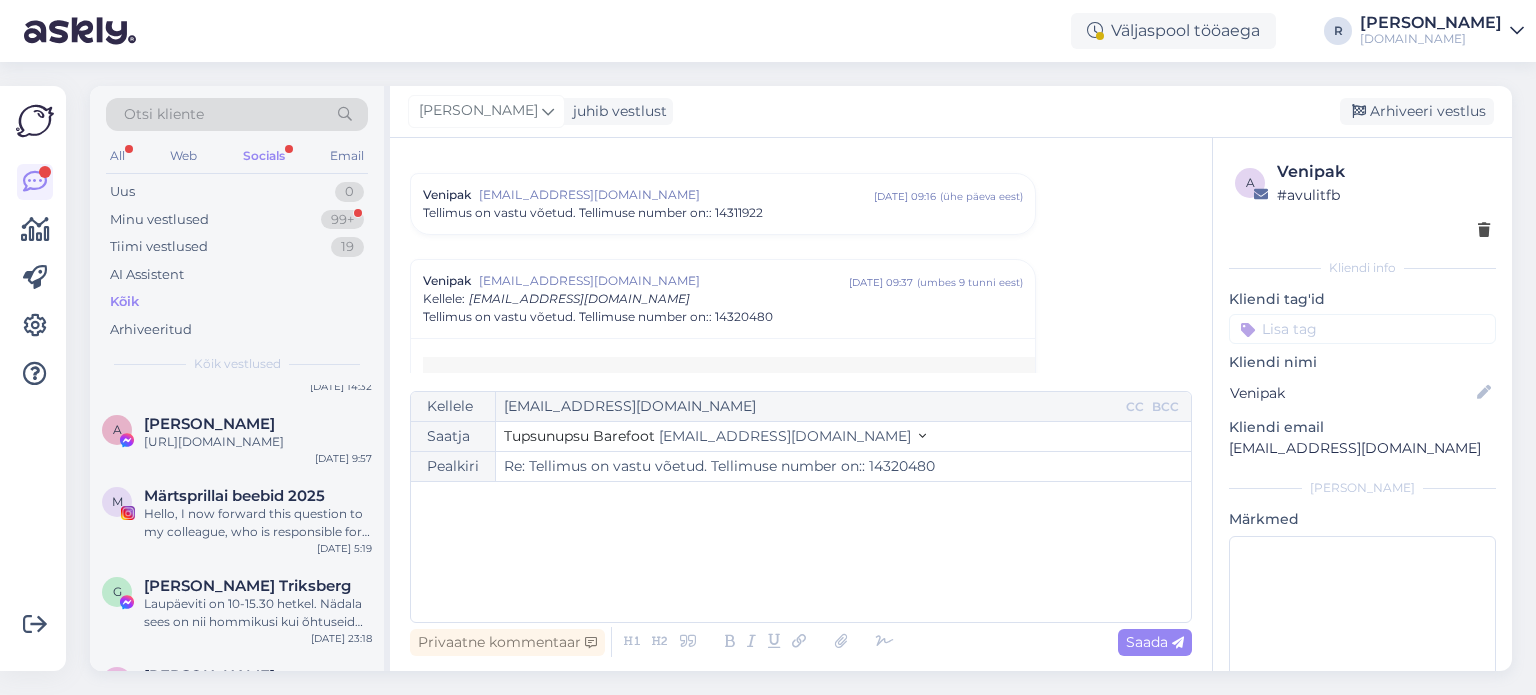scroll, scrollTop: 0, scrollLeft: 0, axis: both 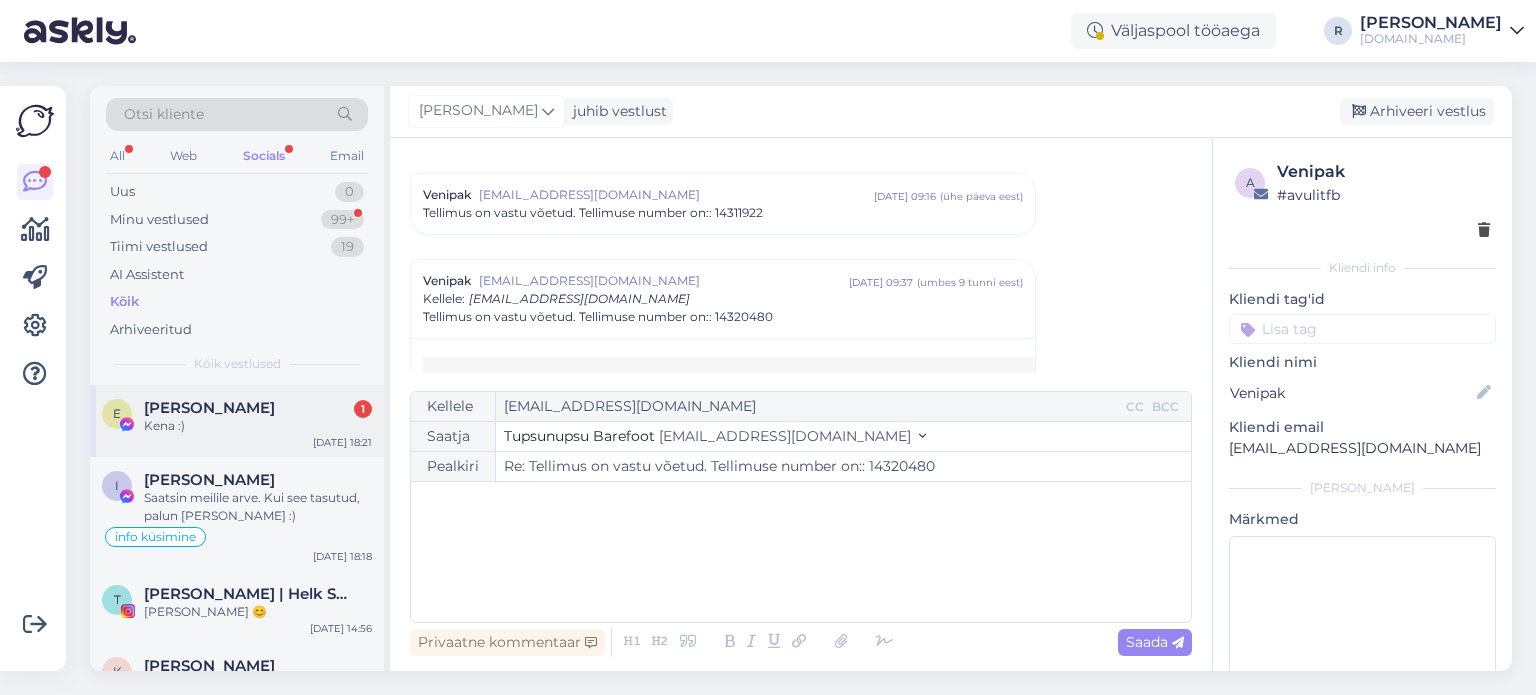 click on "[PERSON_NAME]" at bounding box center [209, 408] 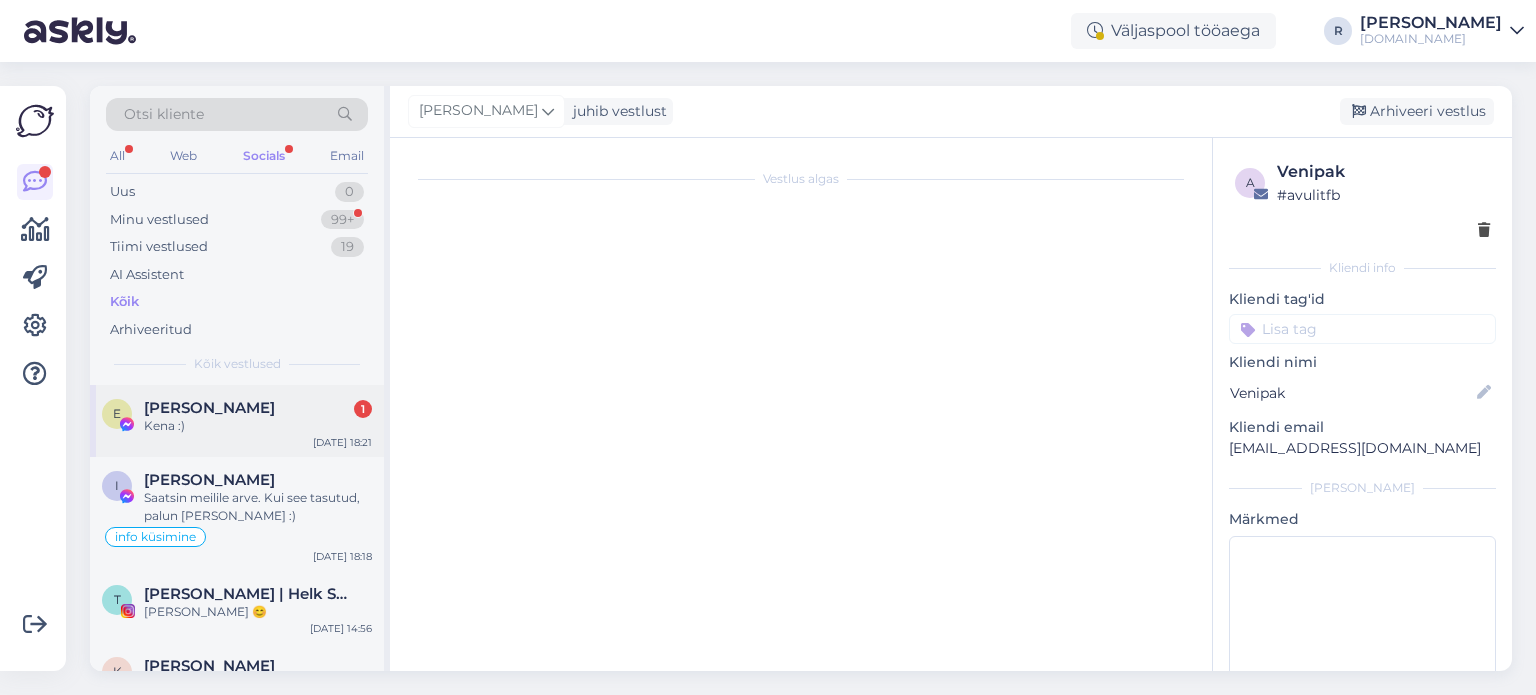 scroll, scrollTop: 2028, scrollLeft: 0, axis: vertical 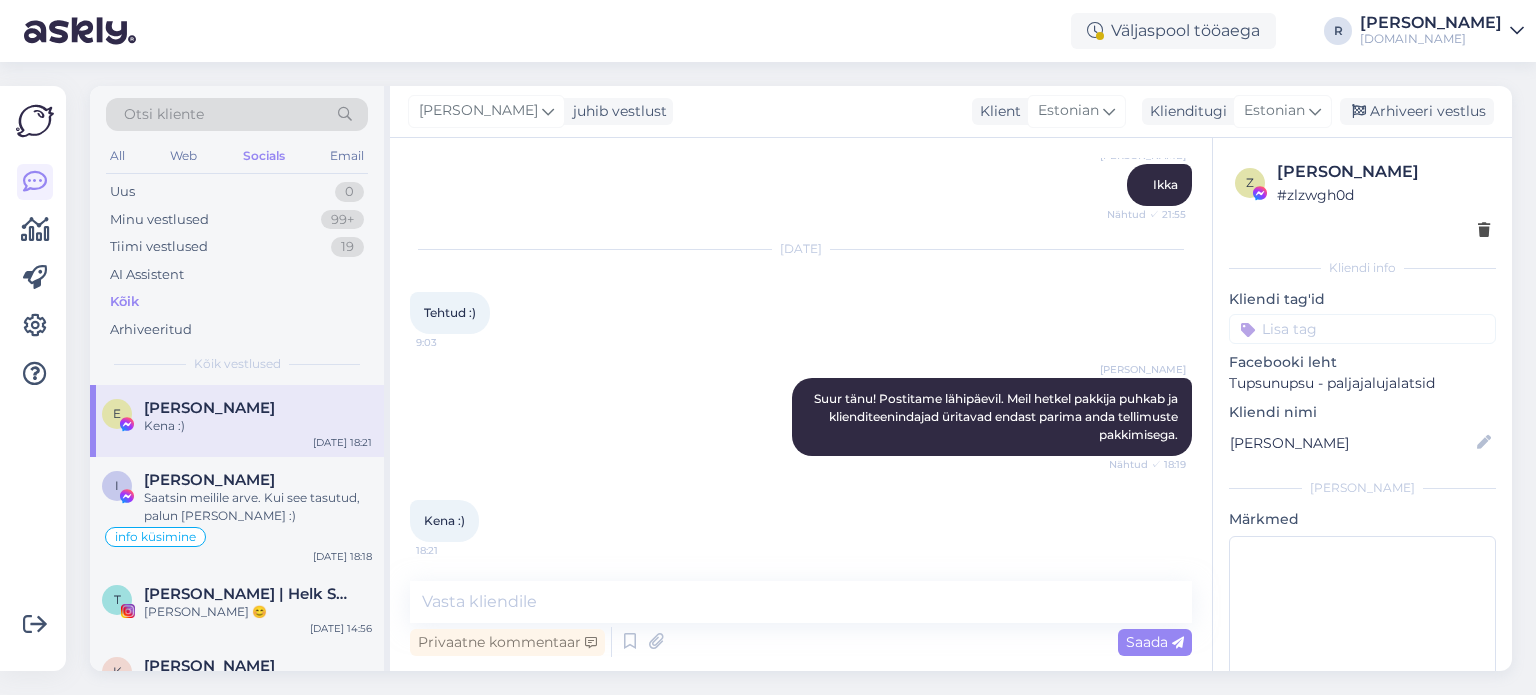 click at bounding box center [1362, 329] 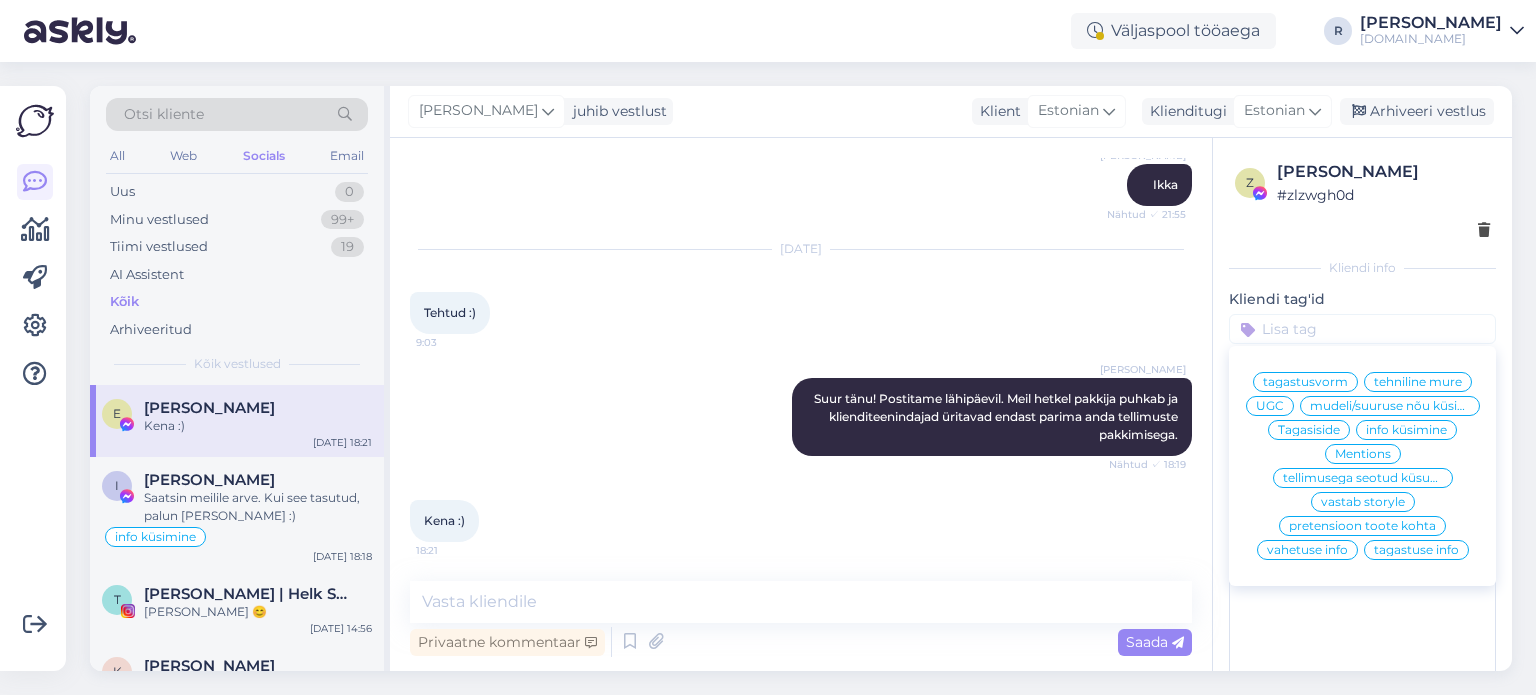 click on "info küsimine" at bounding box center [1406, 430] 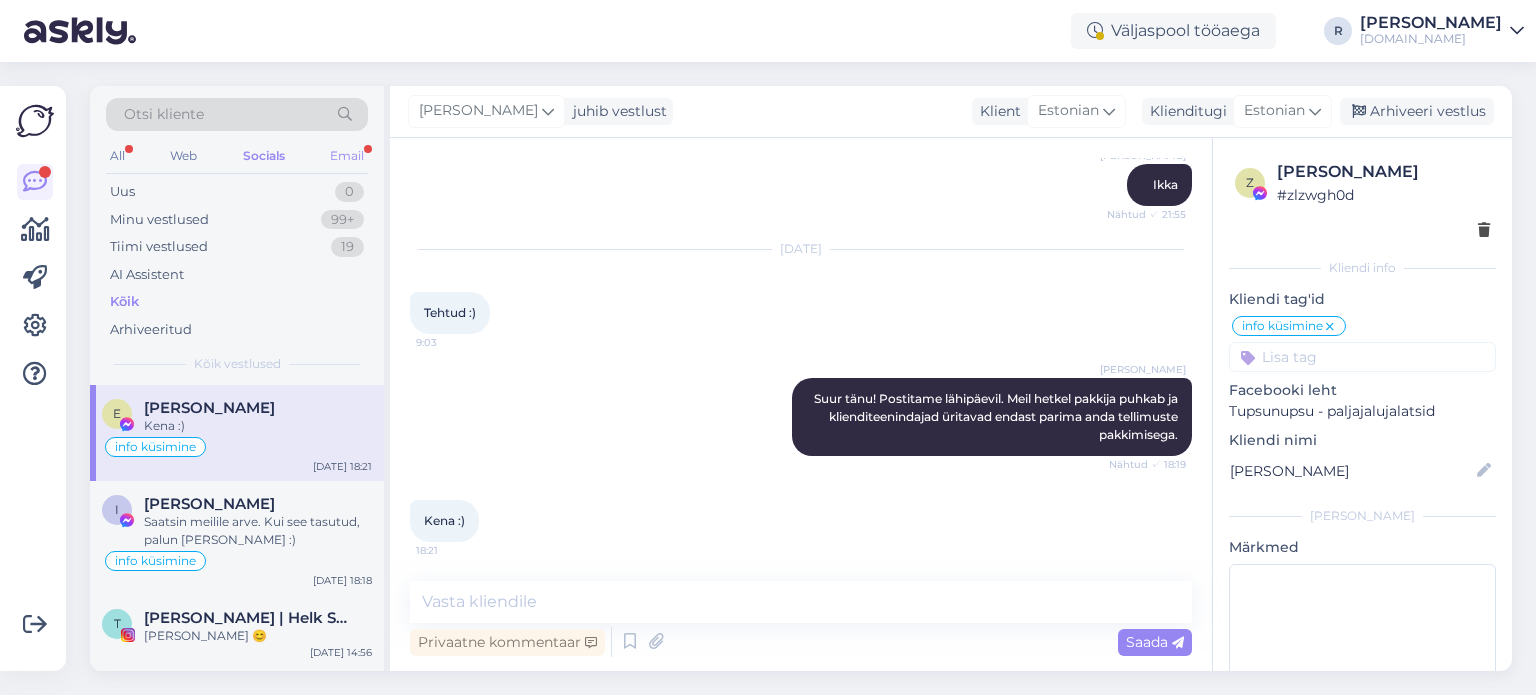 click on "Email" at bounding box center [347, 156] 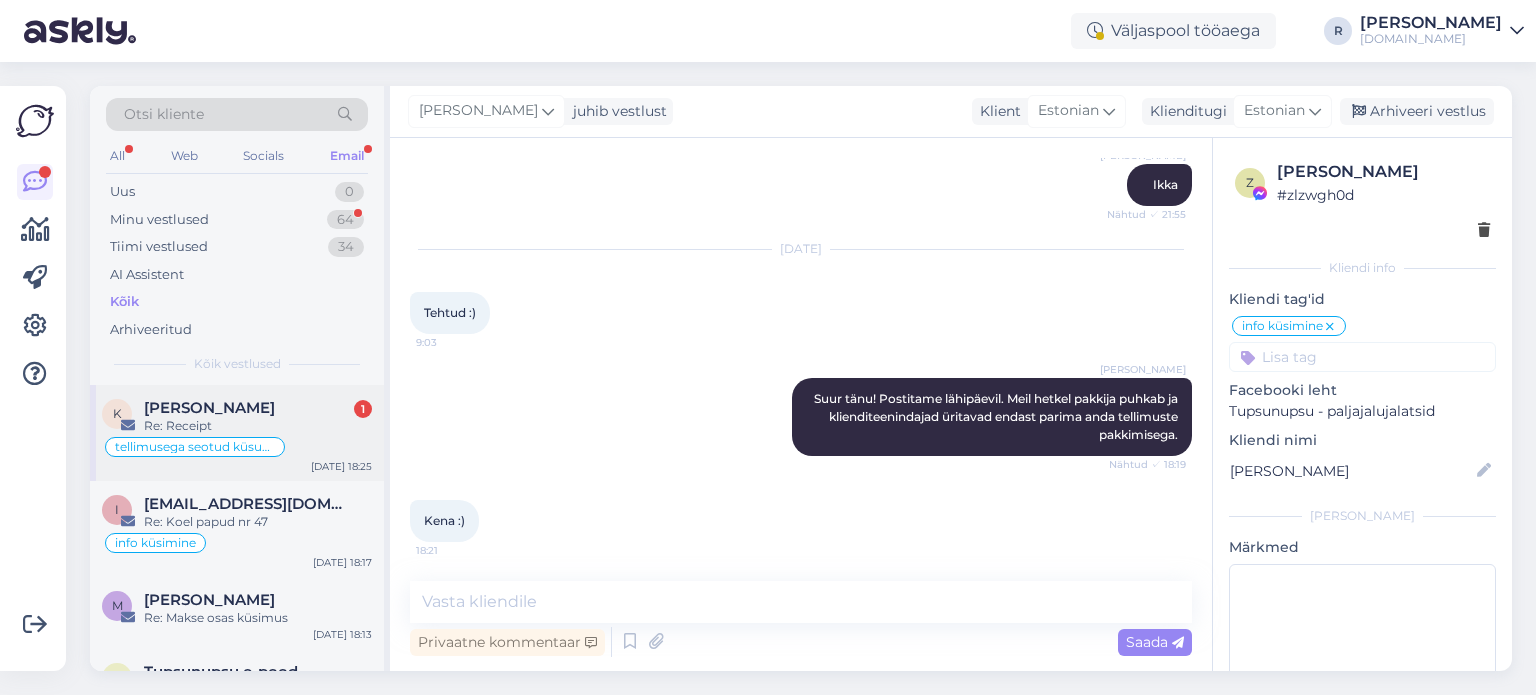 click on "[PERSON_NAME]" at bounding box center [209, 408] 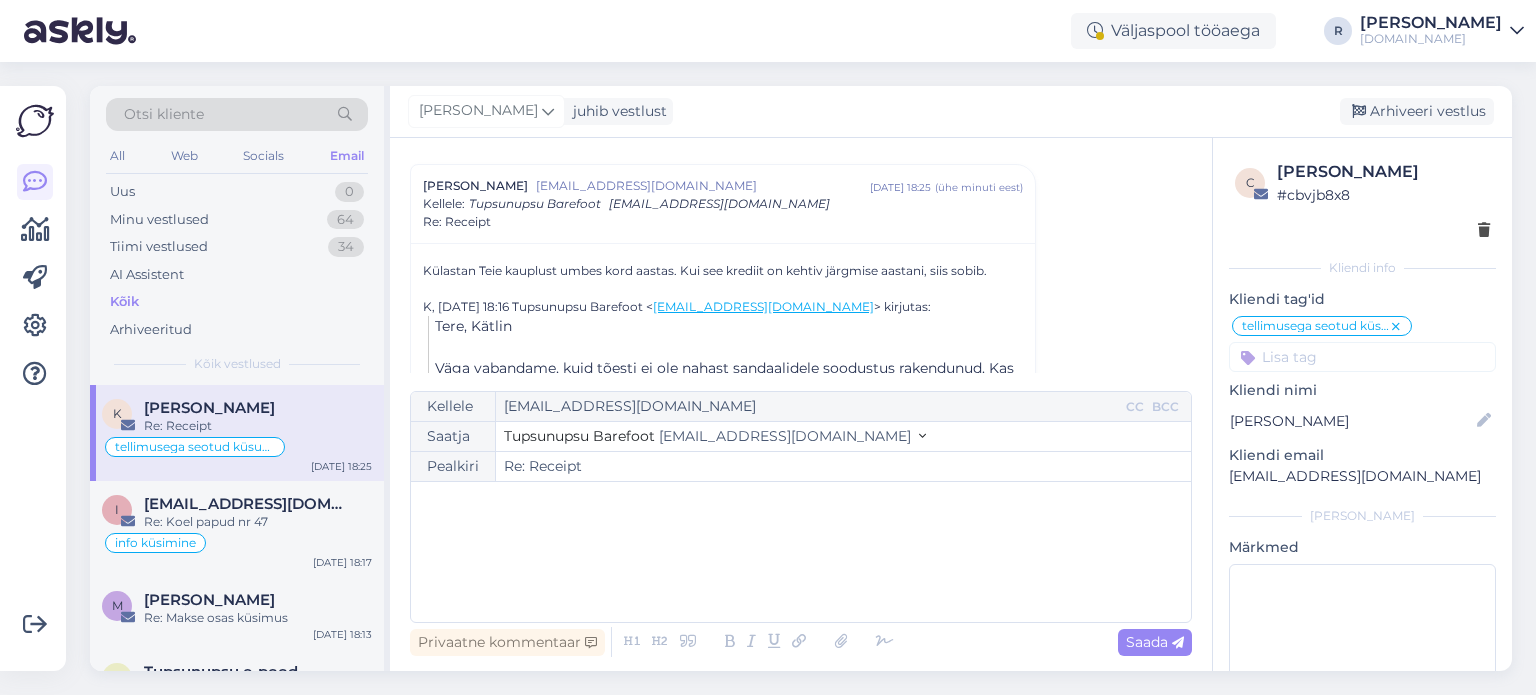 scroll, scrollTop: 252, scrollLeft: 0, axis: vertical 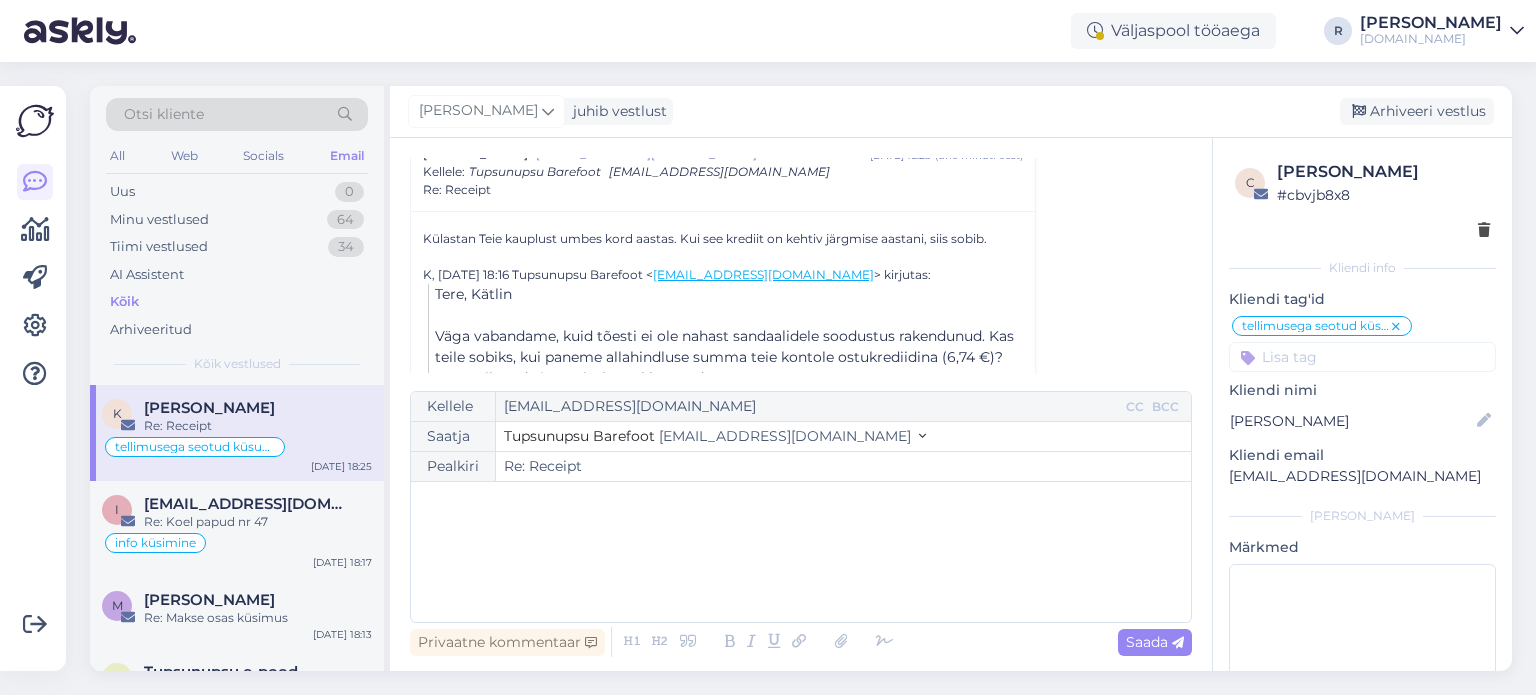 click on "﻿" at bounding box center [801, 502] 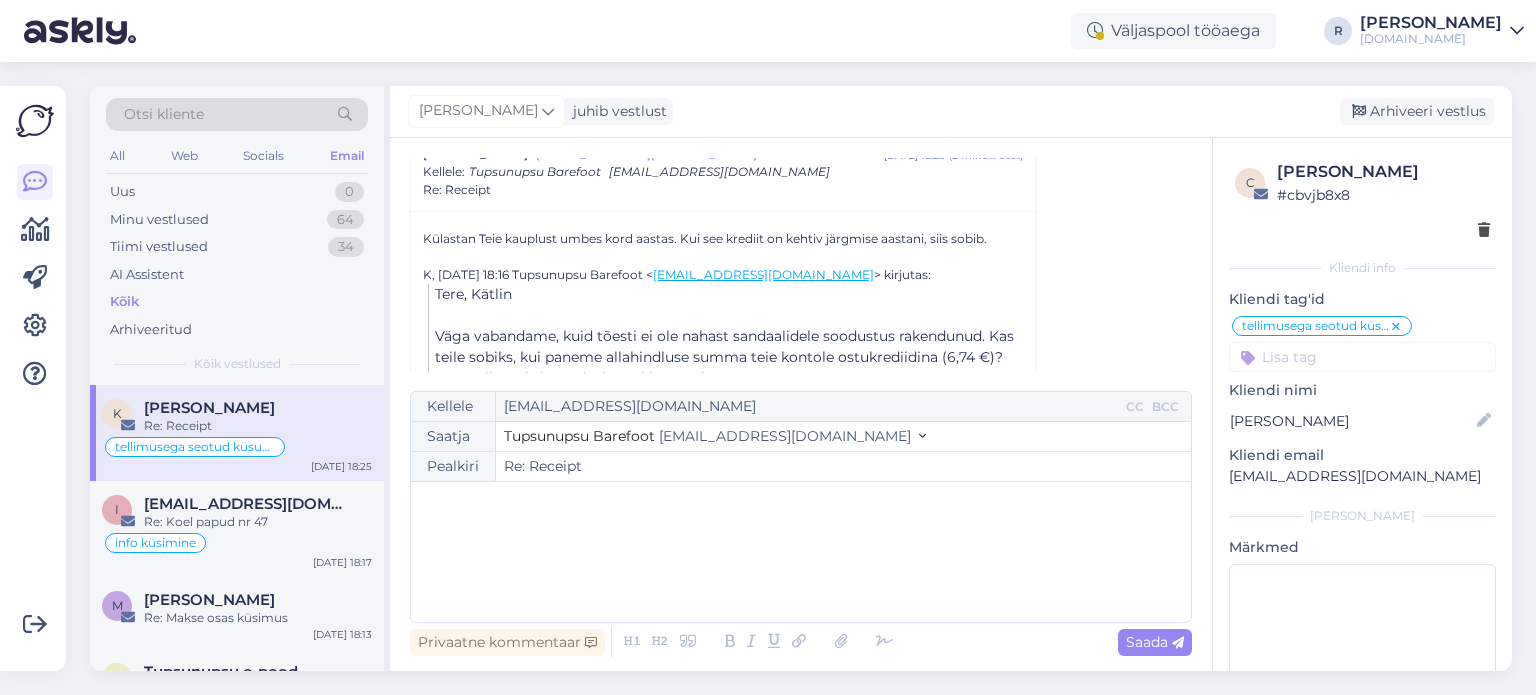 click on "Vestlus [PERSON_NAME] [GEOGRAPHIC_DATA] [EMAIL_ADDRESS][DOMAIN_NAME] [DATE] 13:13 ( umbes 5 tunni eest ) Re: Receipt [PERSON_NAME] Tupsunupsu Barefoot [EMAIL_ADDRESS][DOMAIN_NAME] [DATE] 18:15 ( 12 minuti eest ) Re: Receipt Kätlin [GEOGRAPHIC_DATA] [EMAIL_ADDRESS][DOMAIN_NAME] [DATE] 18:25 ( 2 minuti eest ) Kellele : Tupsunupsu Barefoot [EMAIL_ADDRESS][DOMAIN_NAME] Re: Receipt [GEOGRAPHIC_DATA] Teie kauplust umbes kord aastas. Kui see krediit on kehtiv järgmise aastani, siis sobib.  K, [DATE] 18:16 Tupsunupsu Barefoot < [EMAIL_ADDRESS][DOMAIN_NAME] > kirjutas: [PERSON_NAME], [PERSON_NAME] ﻿ Väga vabandame, kuid tõesti ei ole nahast sandaalidele soodustus rakendunud. Kas teile sobiks, kui paneme allahindluse summa teie kontole ostukrediidina (6,74 €)? Saate siis seda järgmisel ostul kasutada. ﻿ Heade soovidega [PERSON_NAME] Tupsunupsu Barefoot ﻿ [DOMAIN_NAME] ﻿ [PHONE_NUMBER] ﻿ Facebook  |  TikTok  |  Instagram  |  YouTube ﻿" at bounding box center (810, 265) 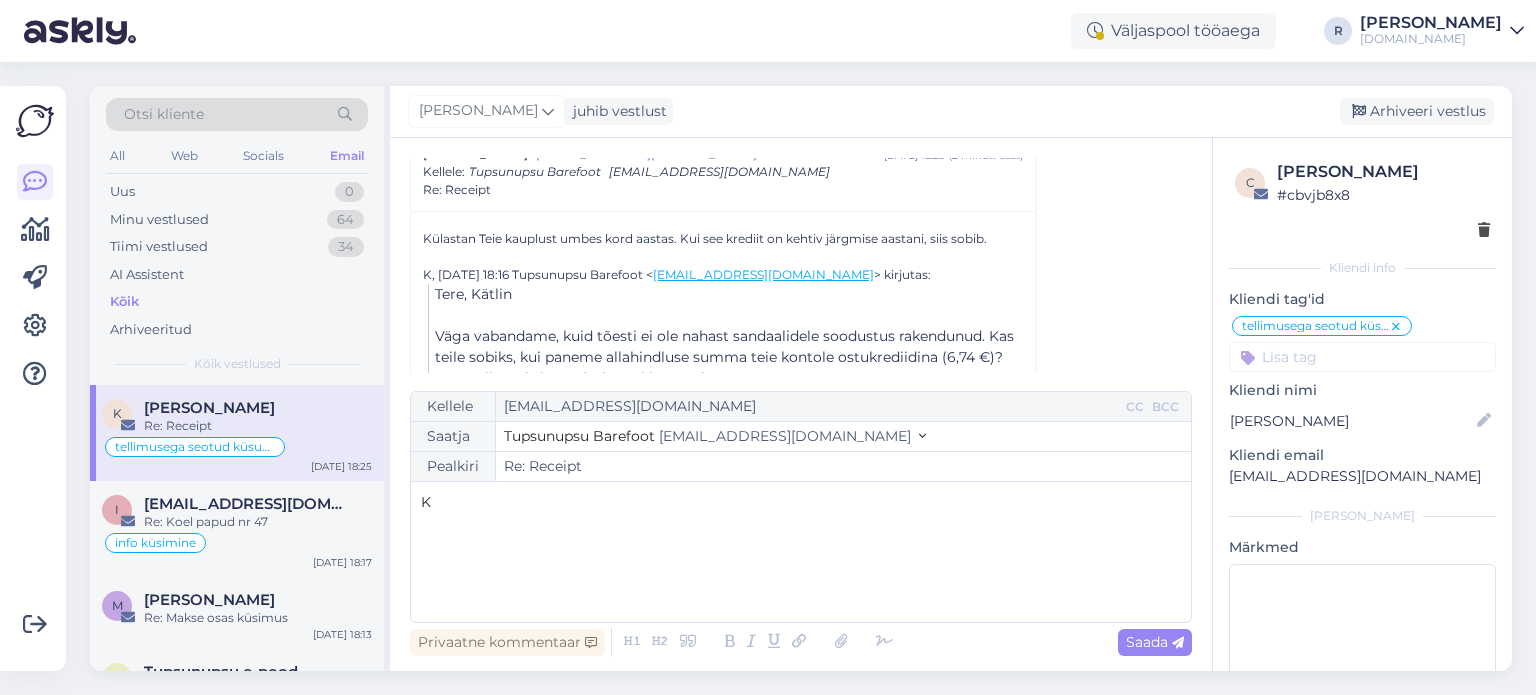 type 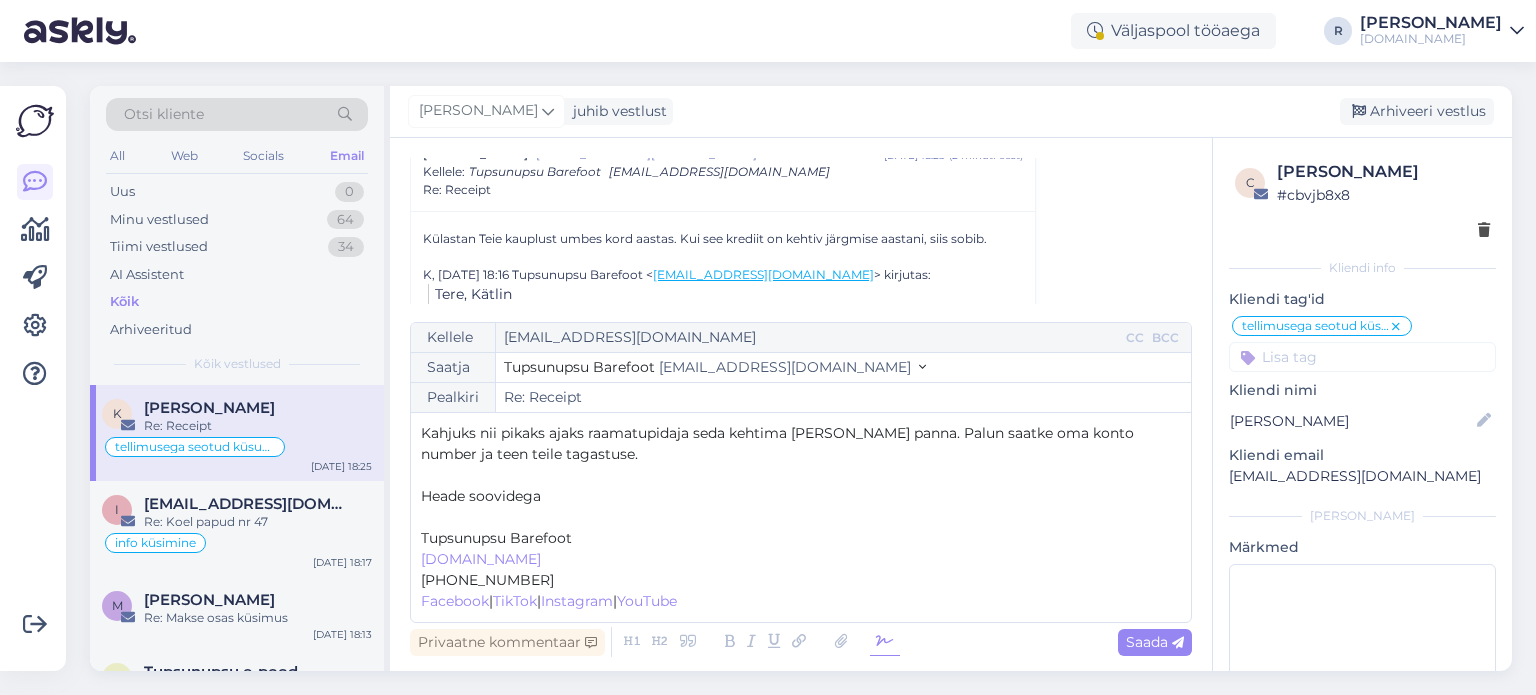 click at bounding box center (885, 642) 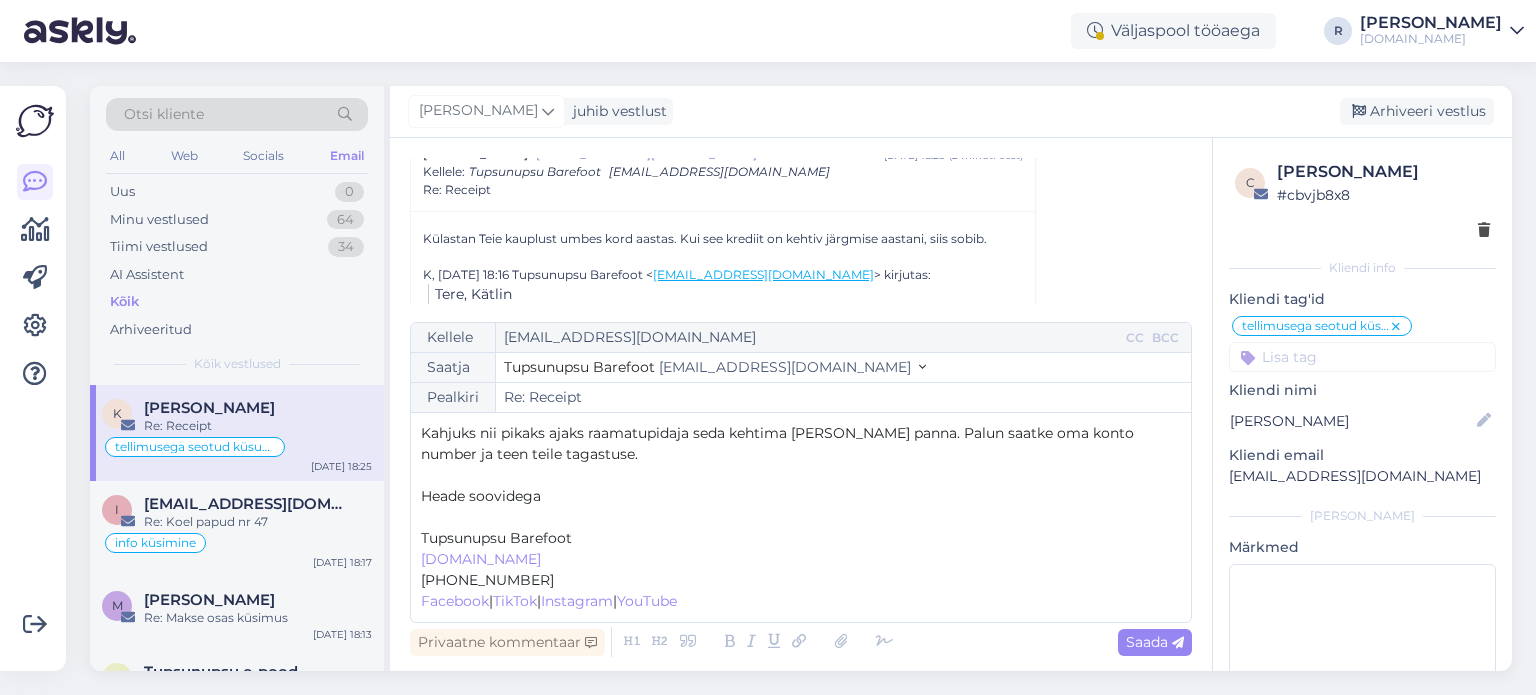 click on "﻿" at bounding box center (801, 517) 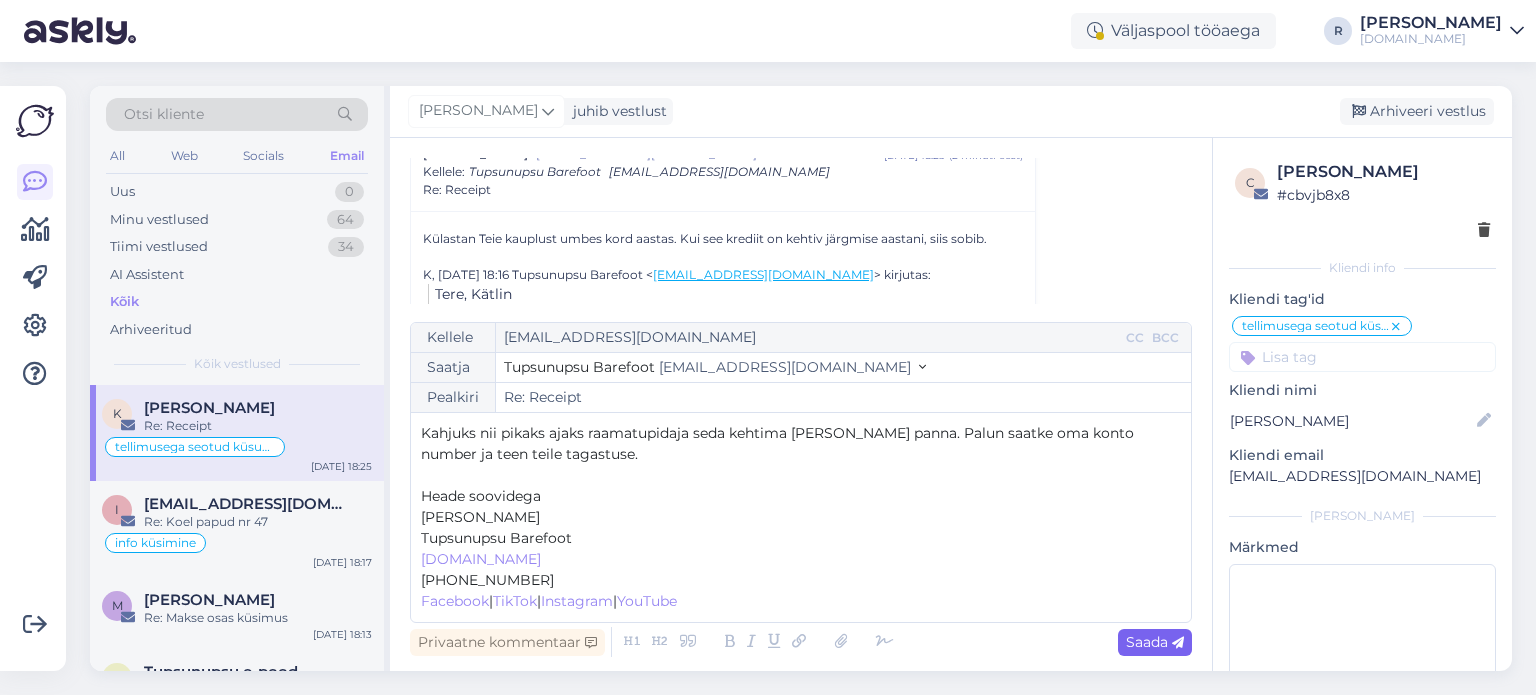 click on "Saada" at bounding box center (1155, 642) 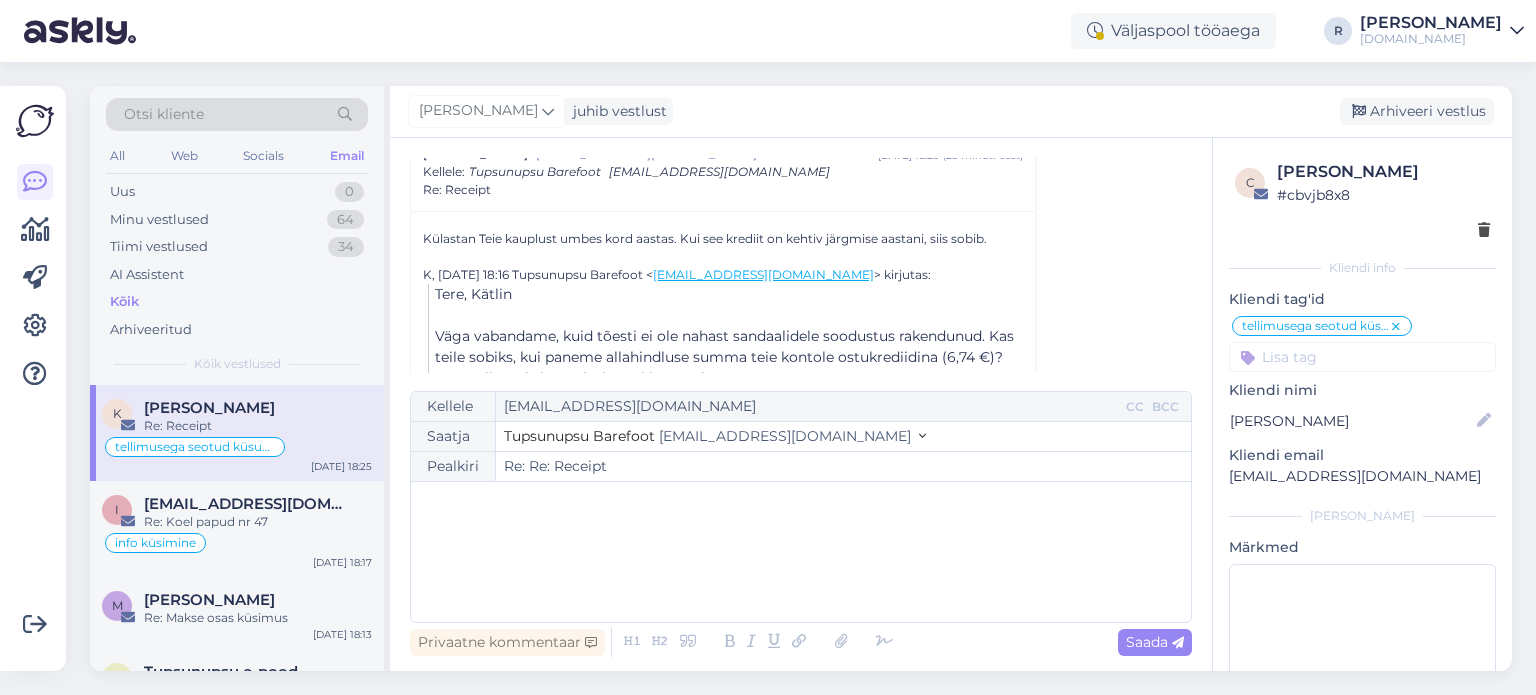 scroll, scrollTop: 661, scrollLeft: 0, axis: vertical 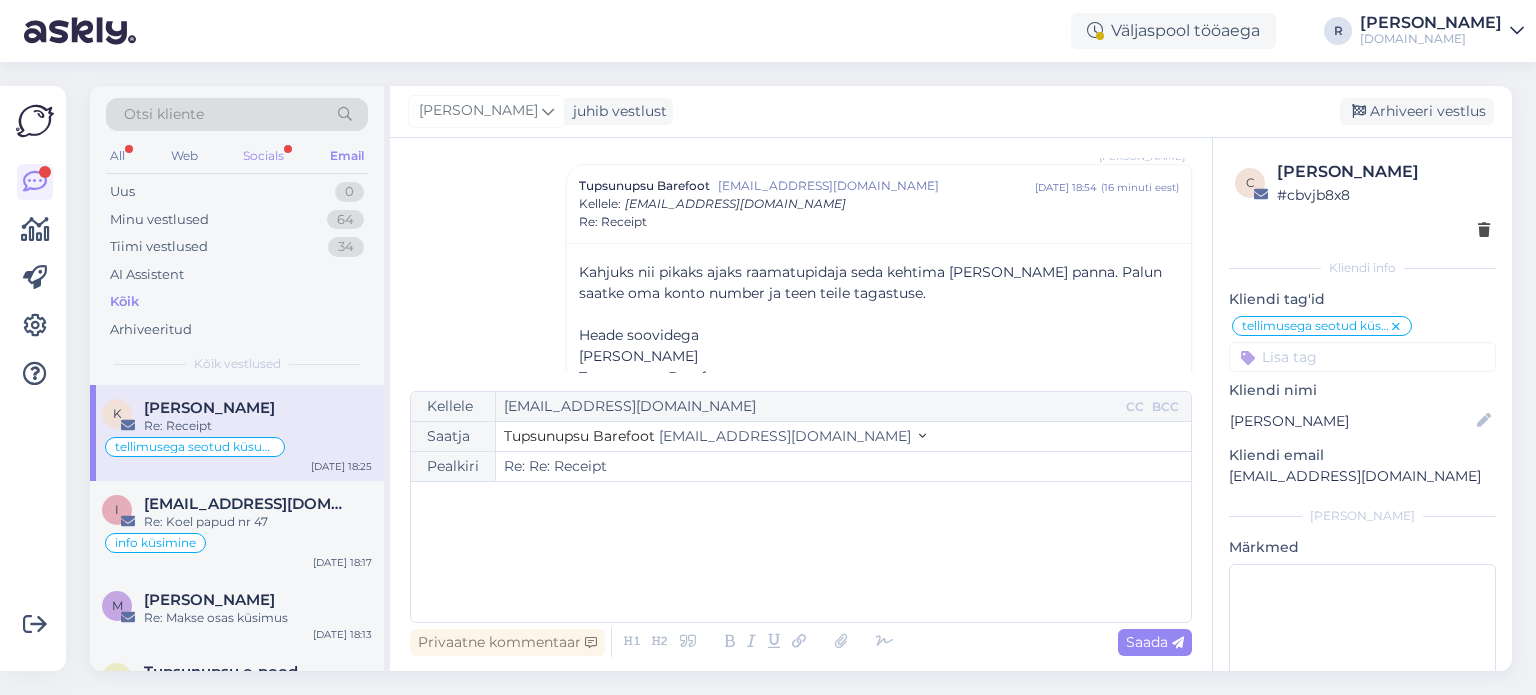 click on "Socials" at bounding box center [263, 156] 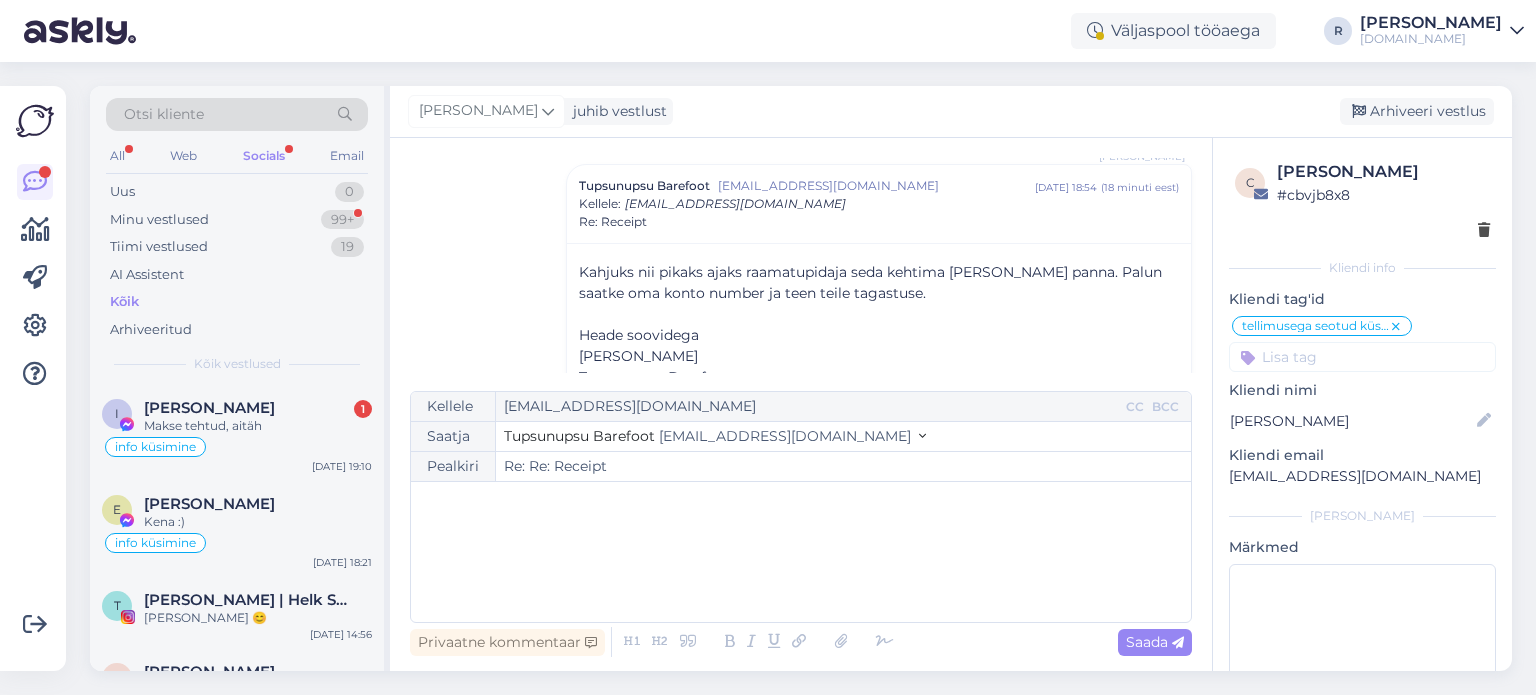 type on "Re: Receipt" 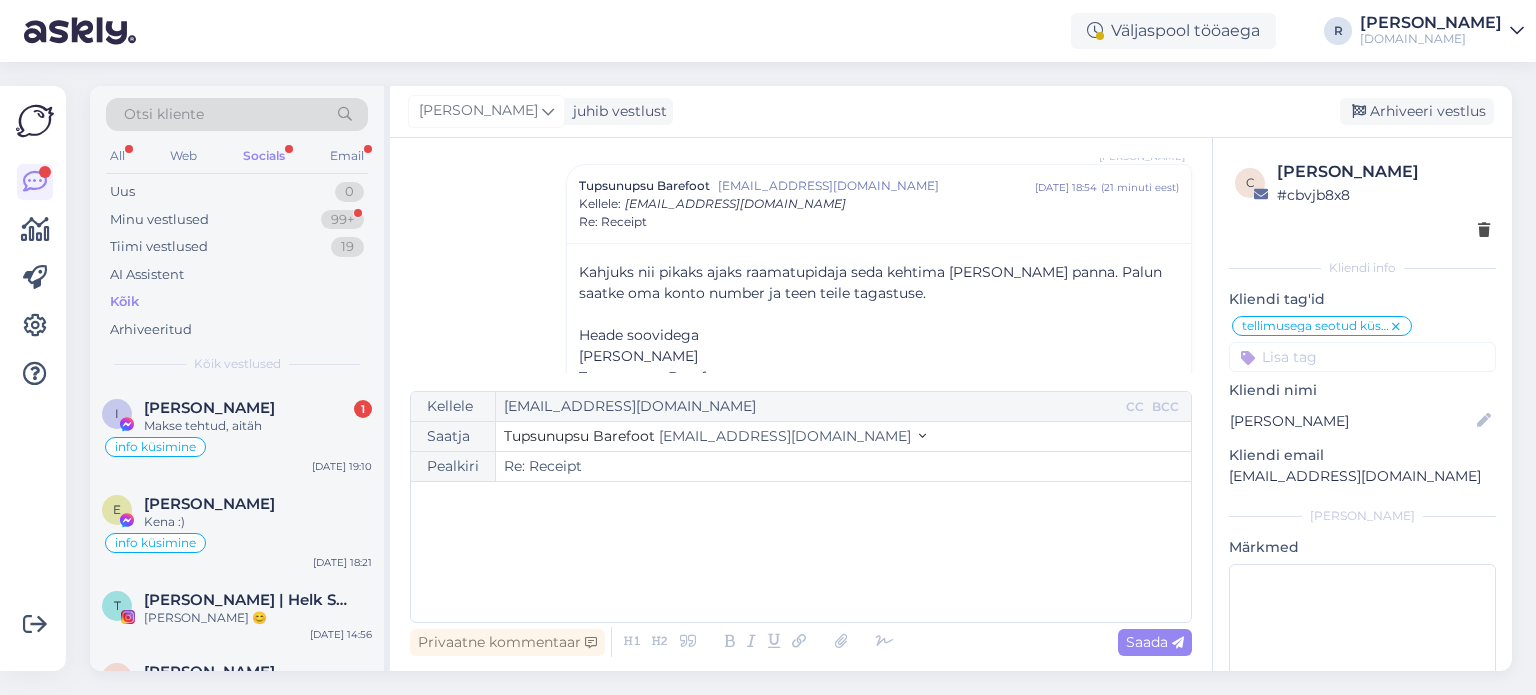 scroll, scrollTop: 916, scrollLeft: 0, axis: vertical 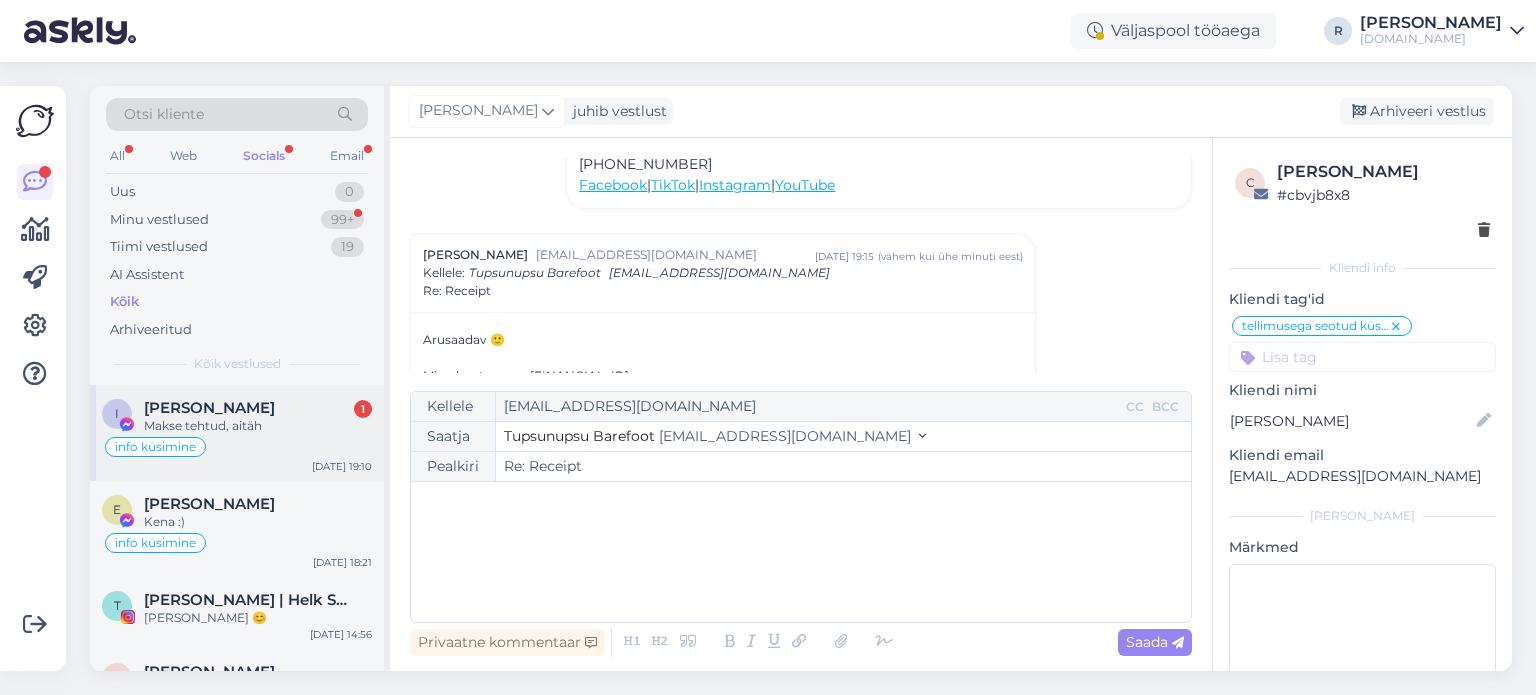 click on "[PERSON_NAME] 1" at bounding box center (258, 408) 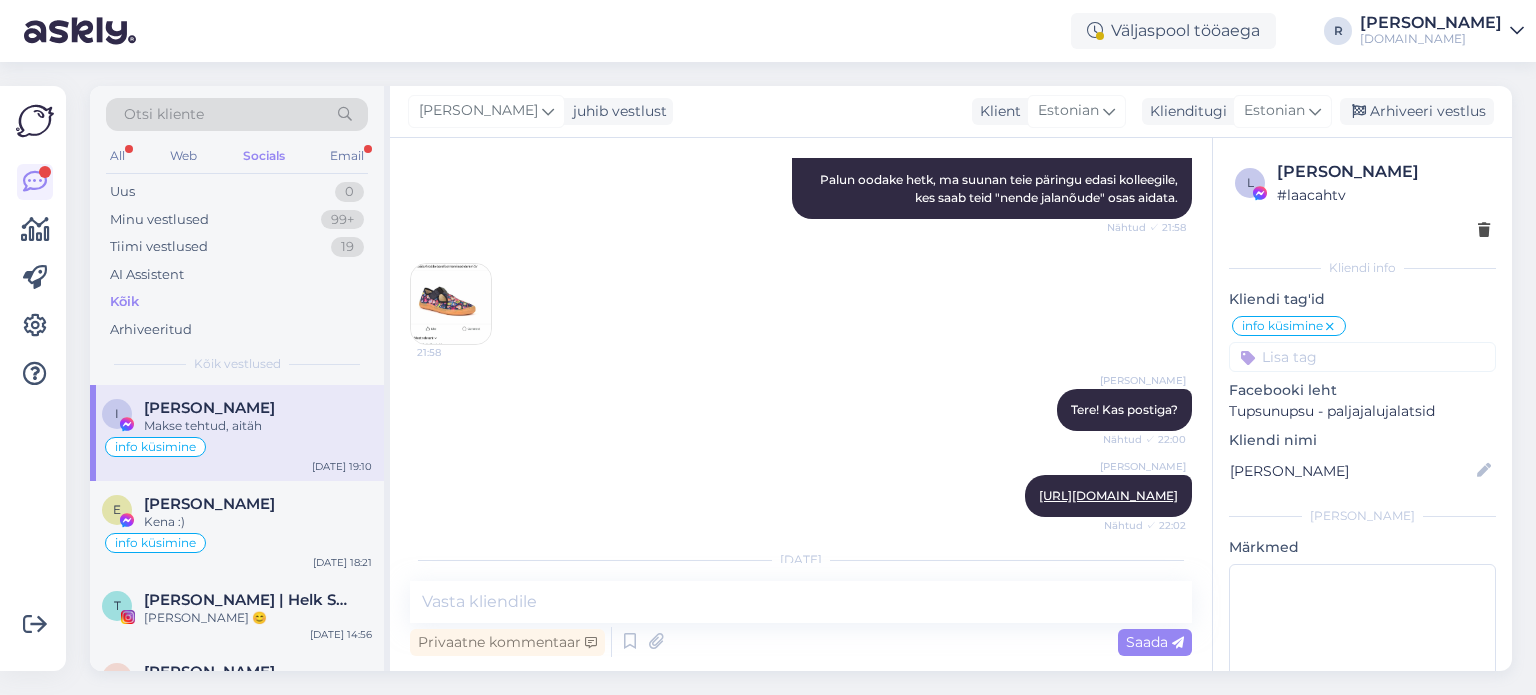 scroll, scrollTop: 400, scrollLeft: 0, axis: vertical 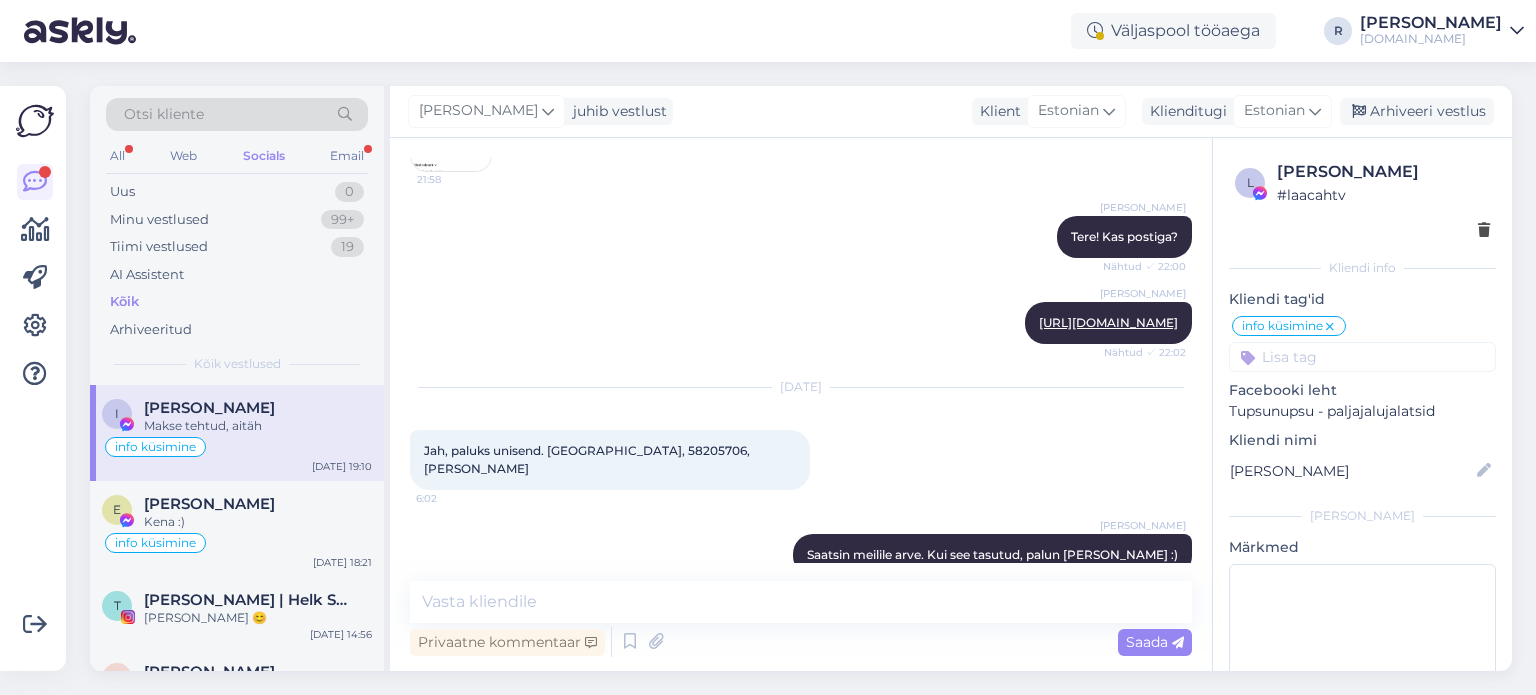 click on "Jah, paluks unisend. [GEOGRAPHIC_DATA], 58205706, [PERSON_NAME]" at bounding box center [588, 459] 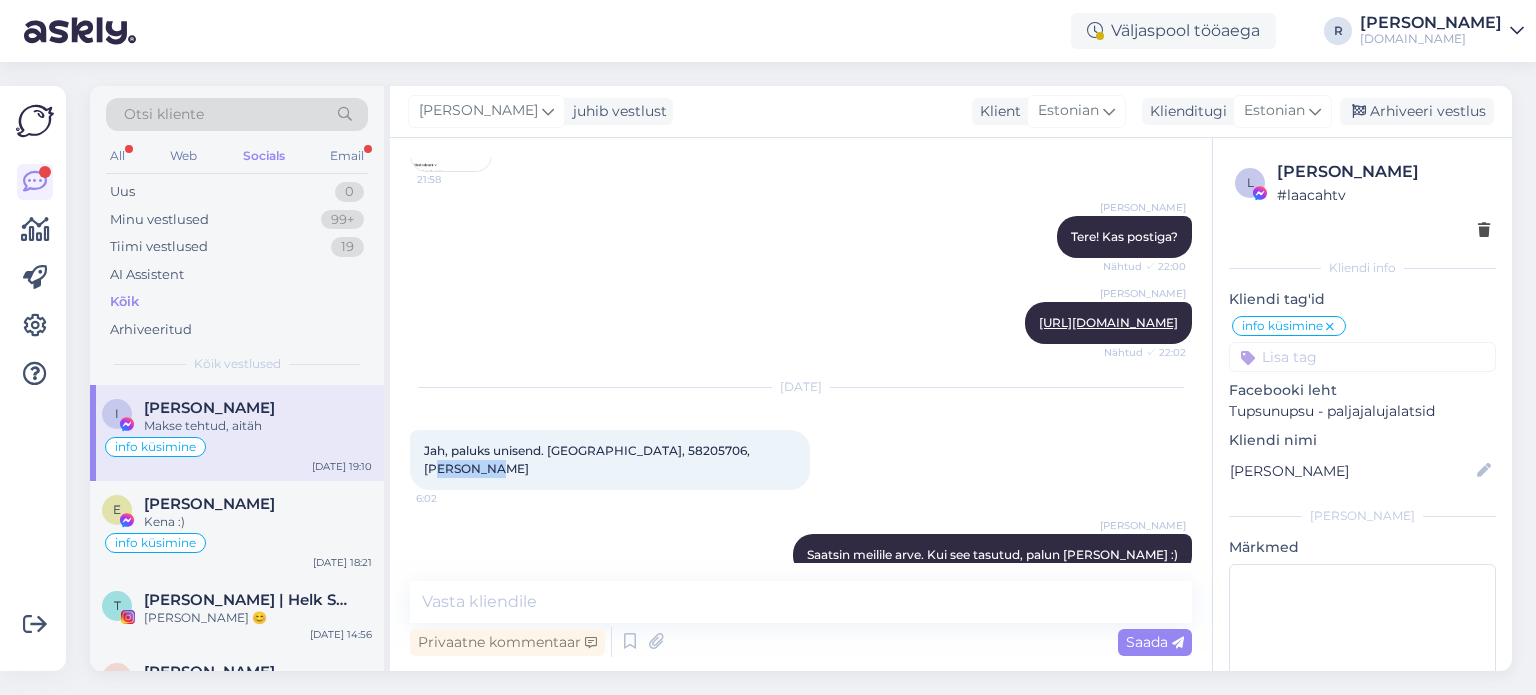 click on "Jah, paluks unisend. [GEOGRAPHIC_DATA], 58205706, [PERSON_NAME]" at bounding box center [588, 459] 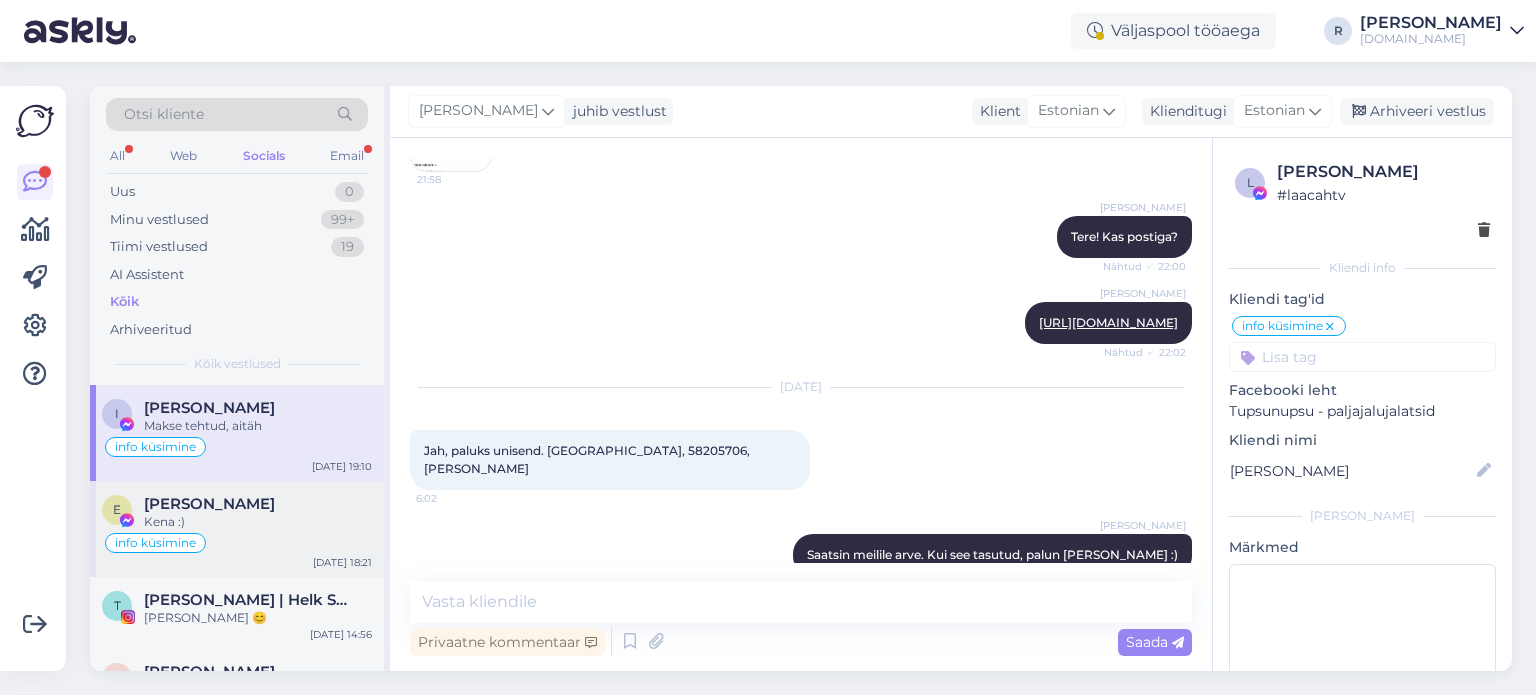 click on "info küsimine" at bounding box center [237, 543] 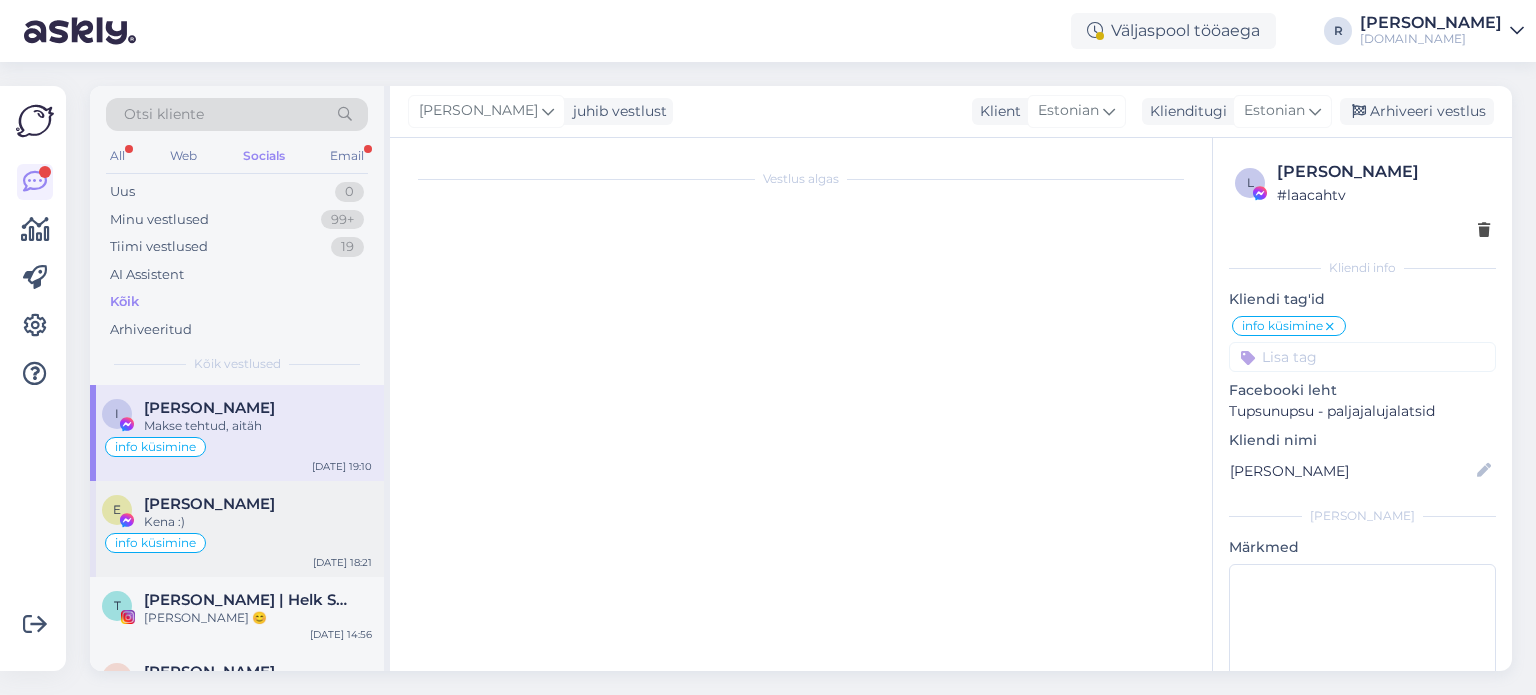 scroll, scrollTop: 2028, scrollLeft: 0, axis: vertical 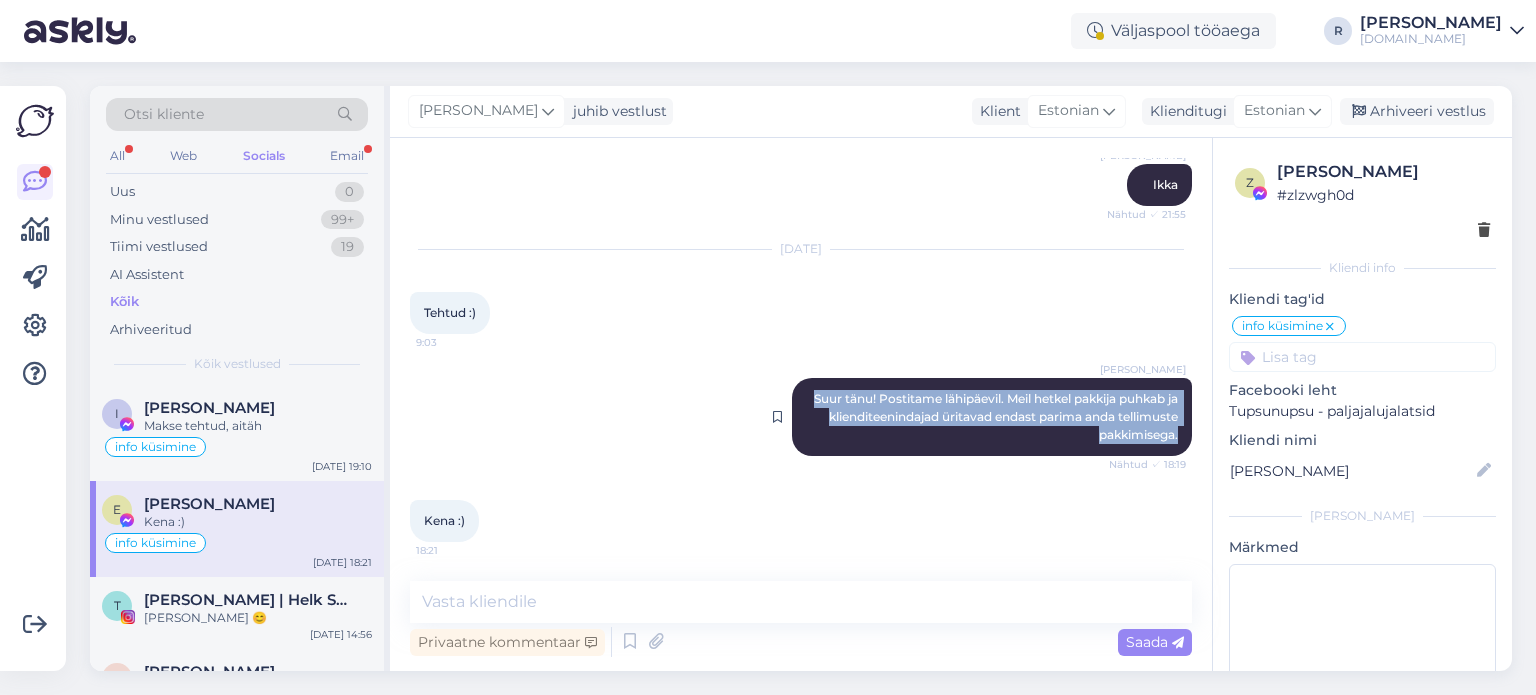 drag, startPoint x: 793, startPoint y: 399, endPoint x: 1162, endPoint y: 435, distance: 370.75195 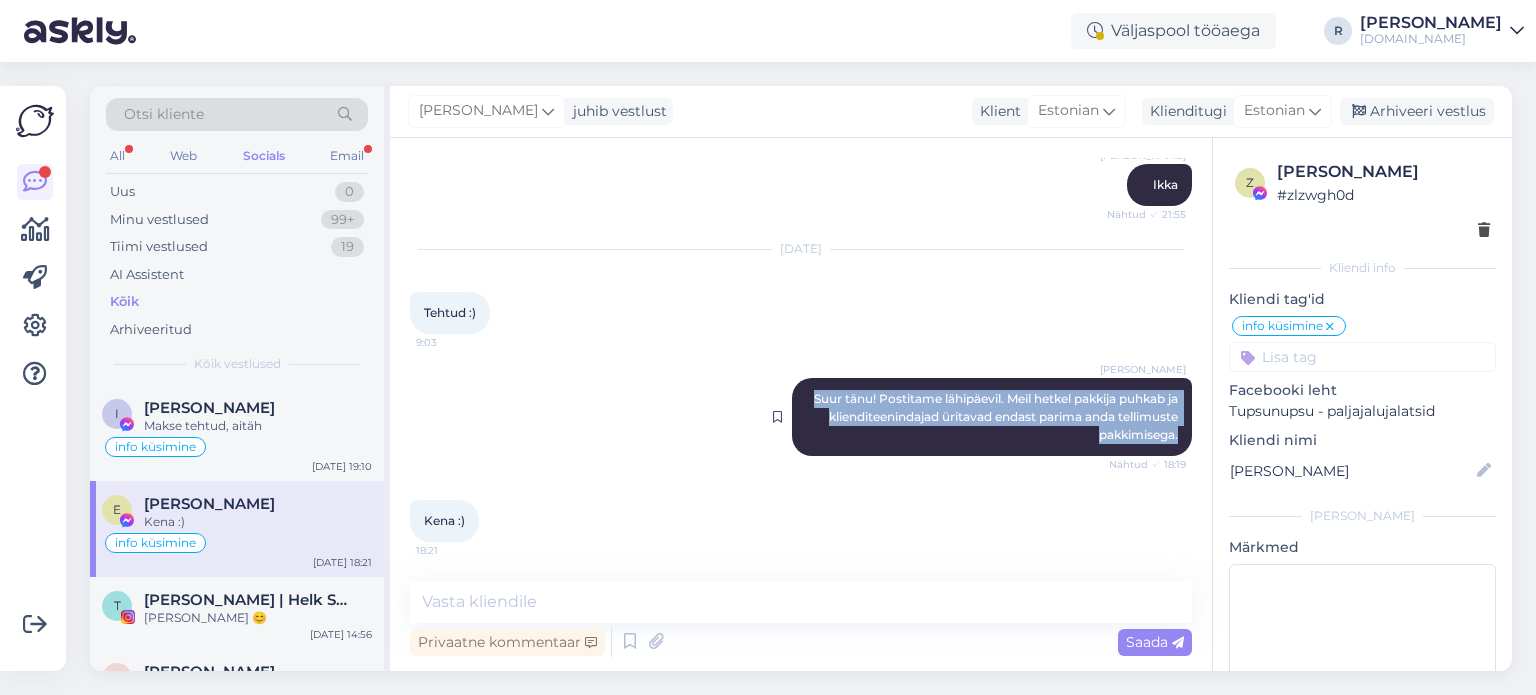 click on "[PERSON_NAME] Suur tänu! Postitame lähipäevil. Meil hetkel pakkija puhkab ja klienditeenindajad üritavad endast parima anda tellimuste pakkimisega. Nähtud ✓ 18:19" at bounding box center [992, 417] 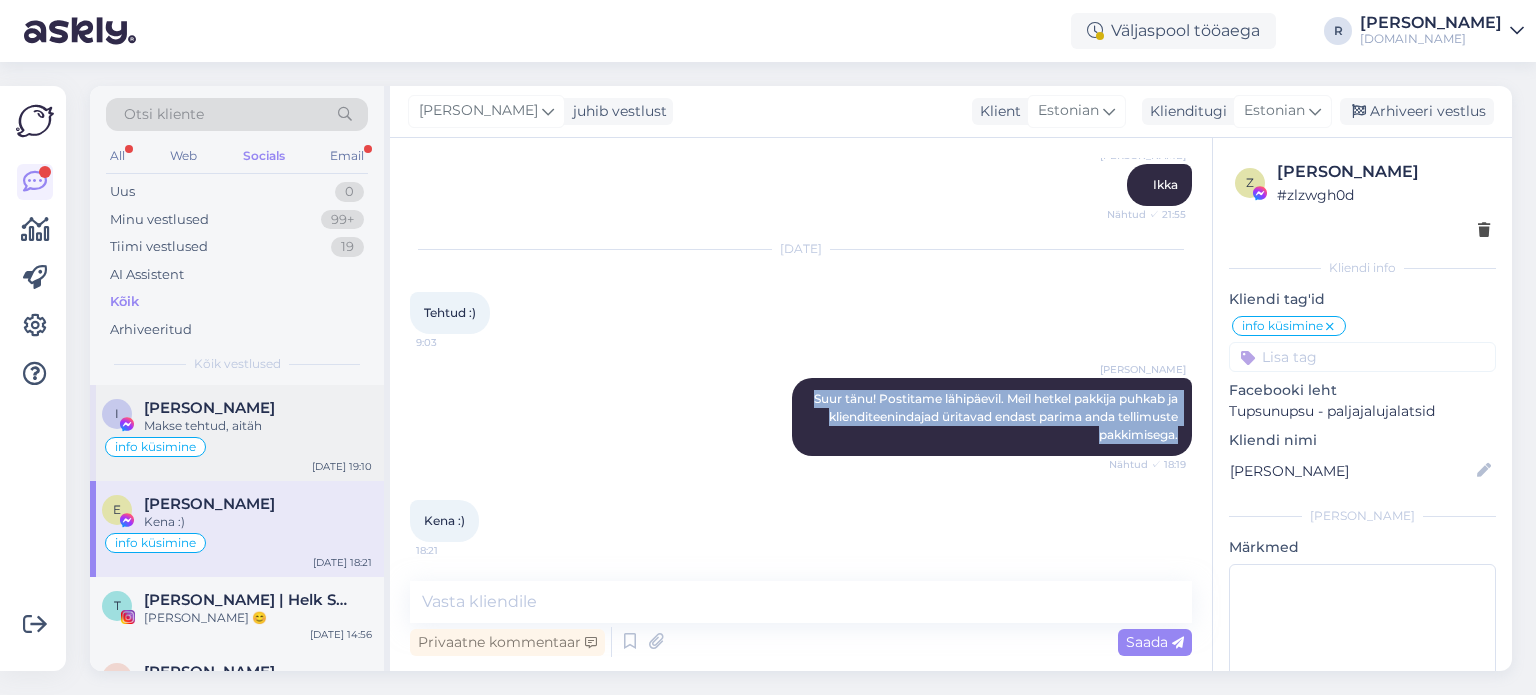 copy on "Suur tänu! Postitame lähipäevil. Meil hetkel pakkija puhkab ja klienditeenindajad üritavad endast parima anda tellimuste pakkimisega." 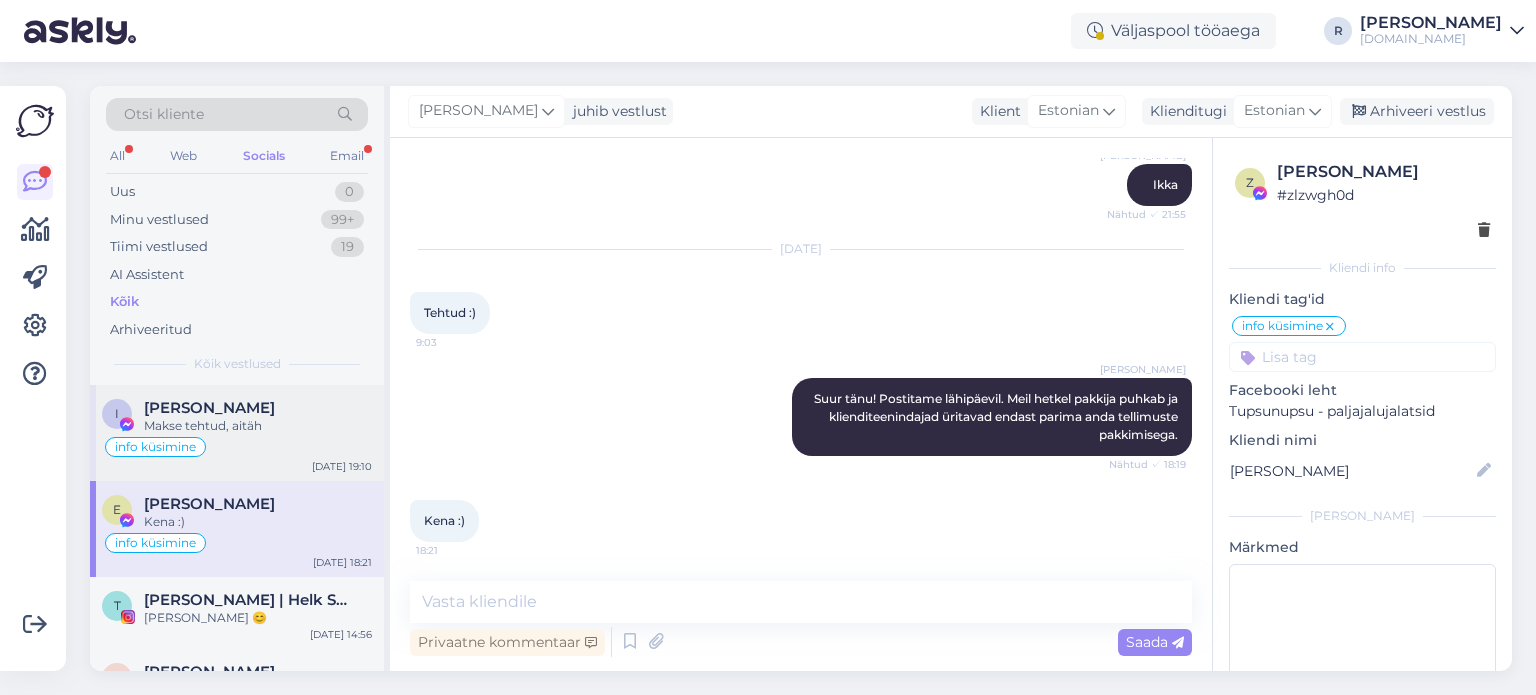 click on "info küsimine" at bounding box center (237, 447) 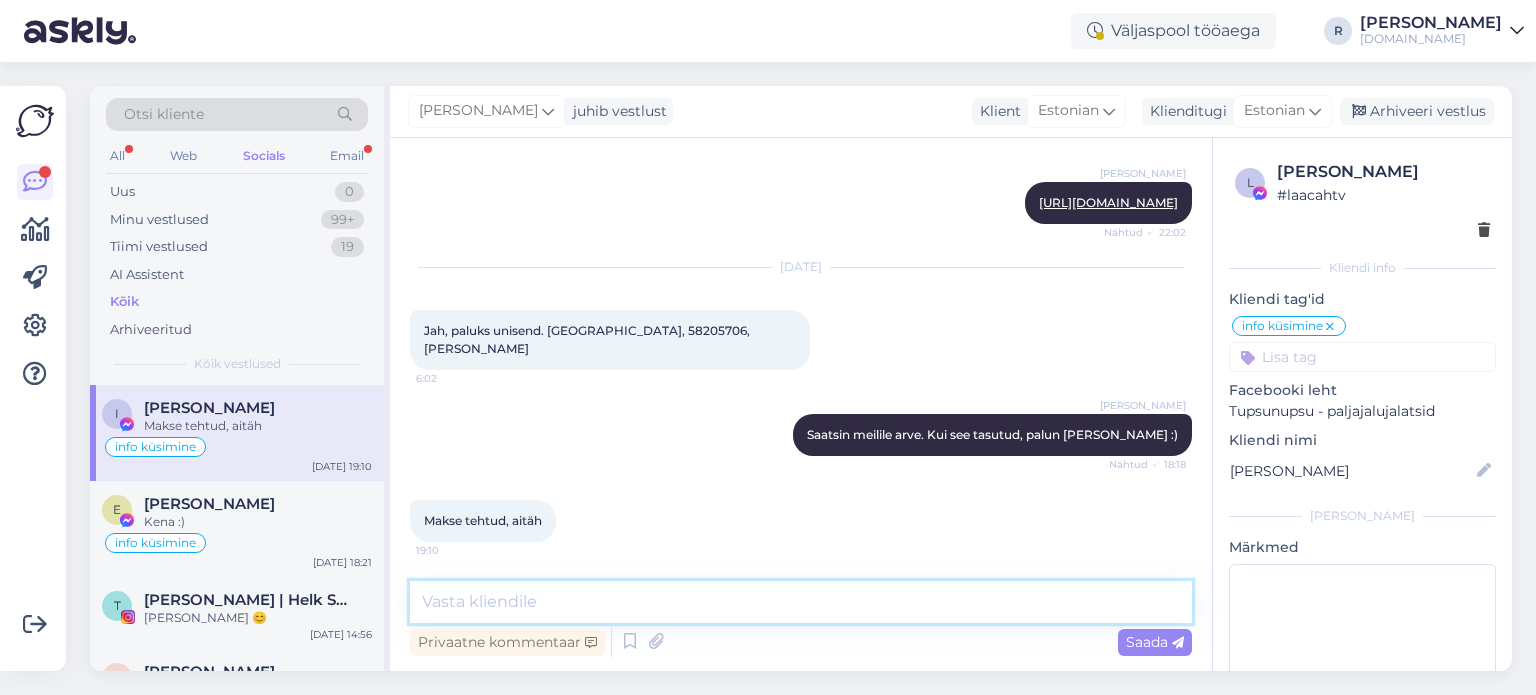 click at bounding box center [801, 602] 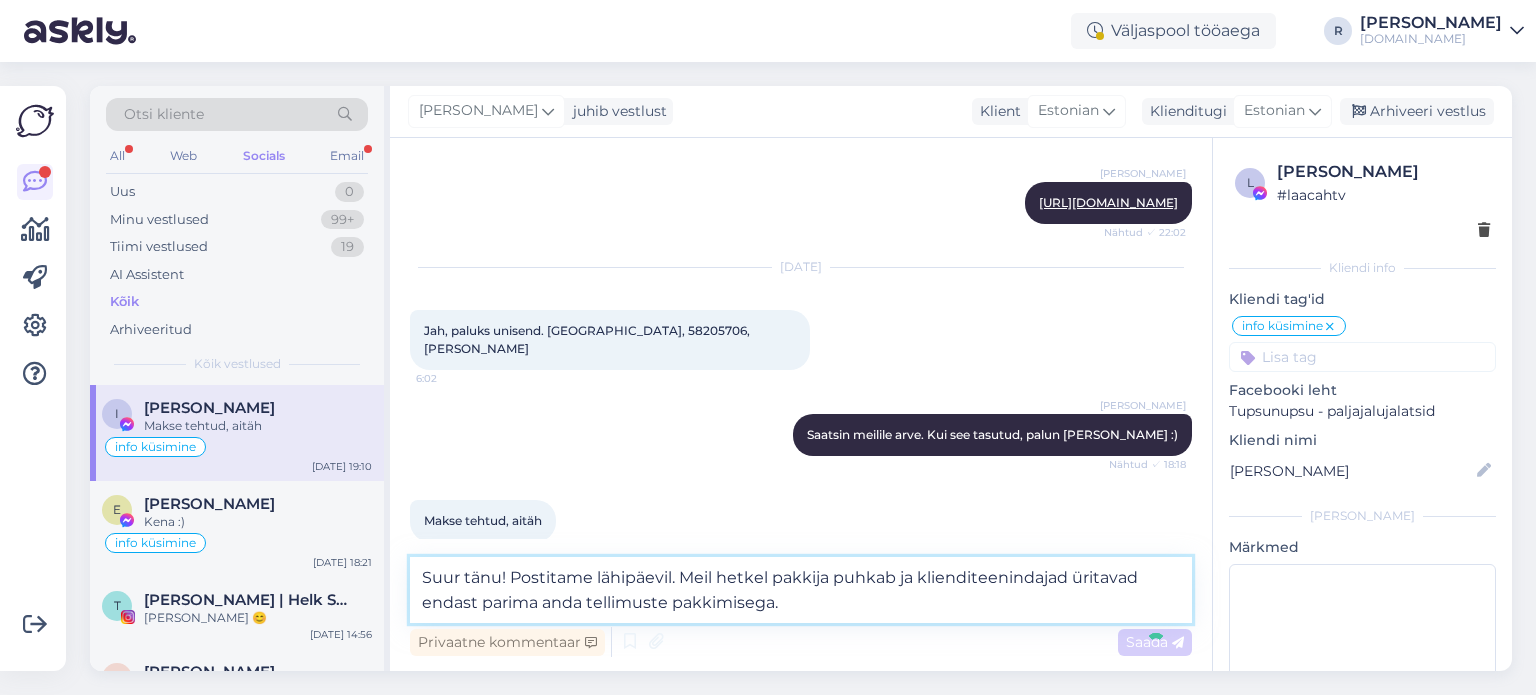 type 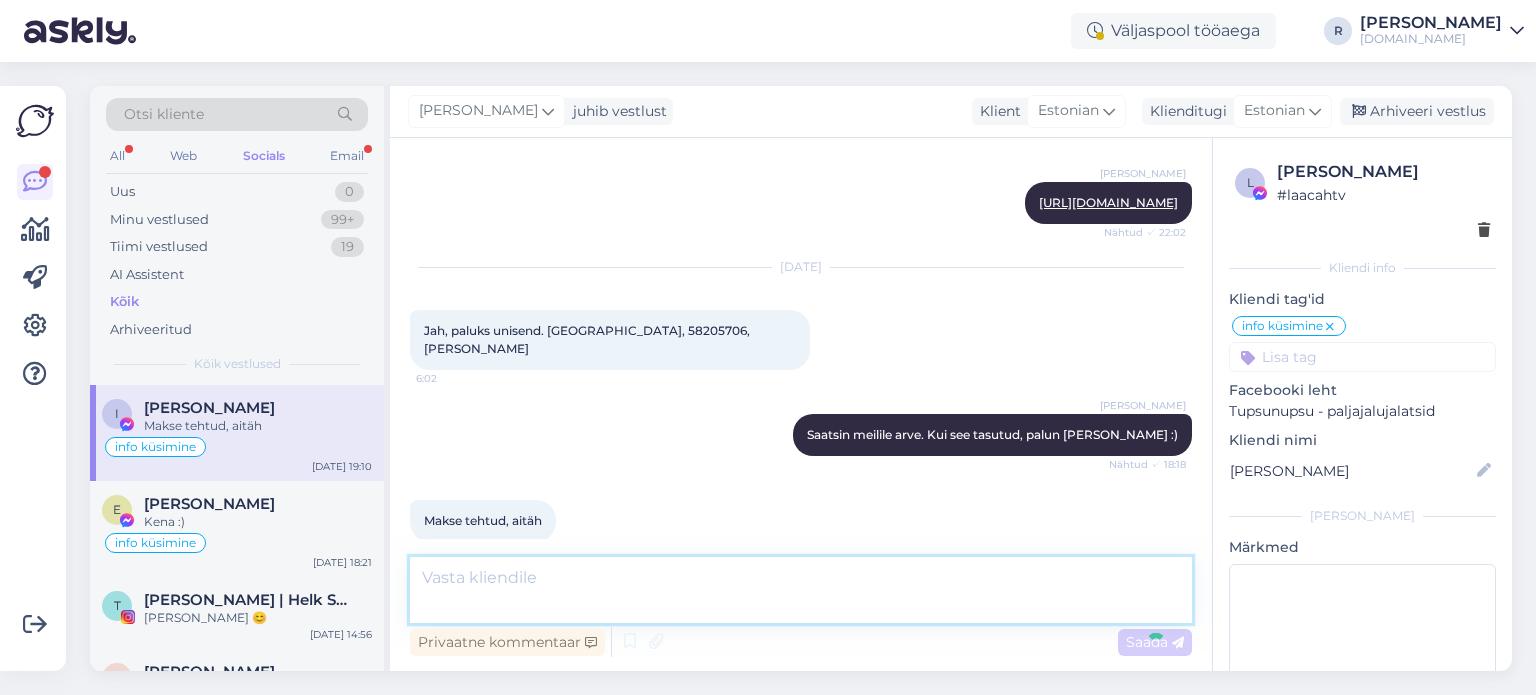 scroll, scrollTop: 642, scrollLeft: 0, axis: vertical 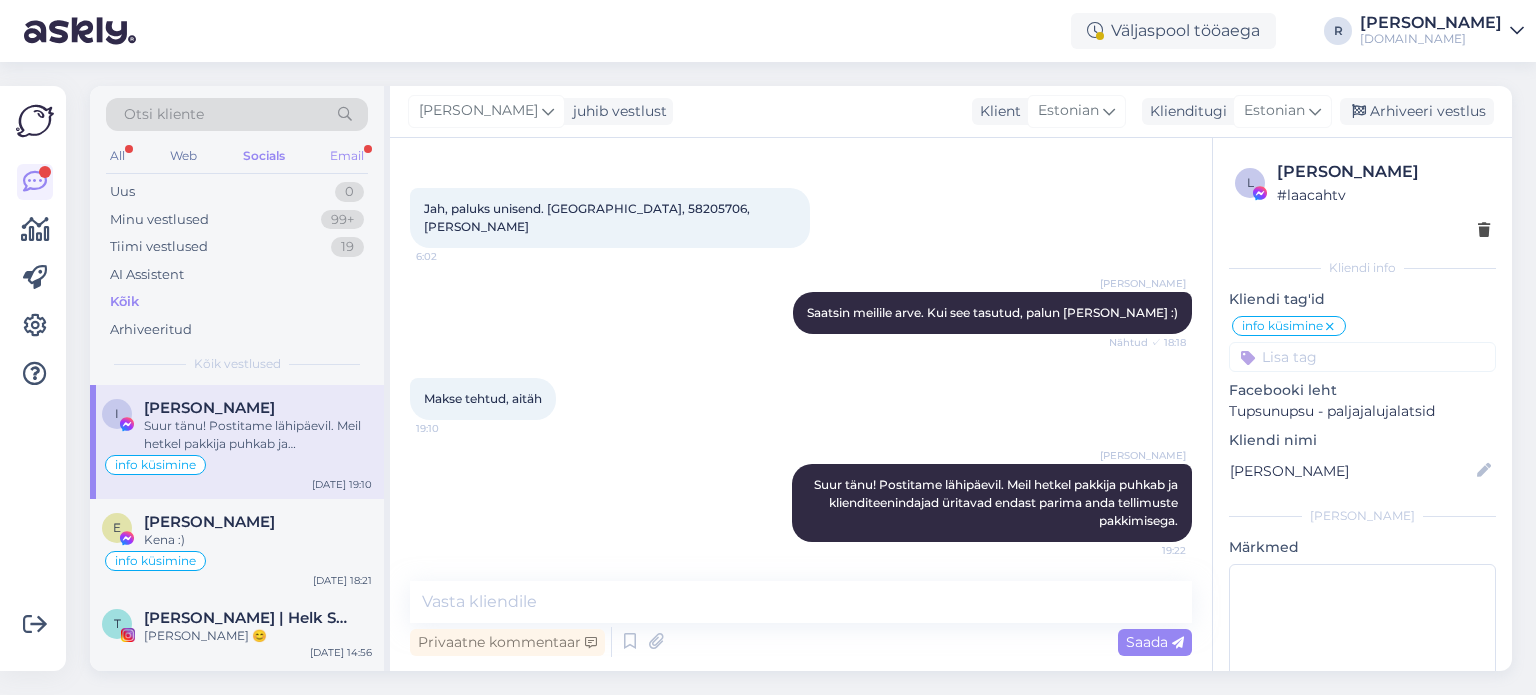 click on "Email" at bounding box center [347, 156] 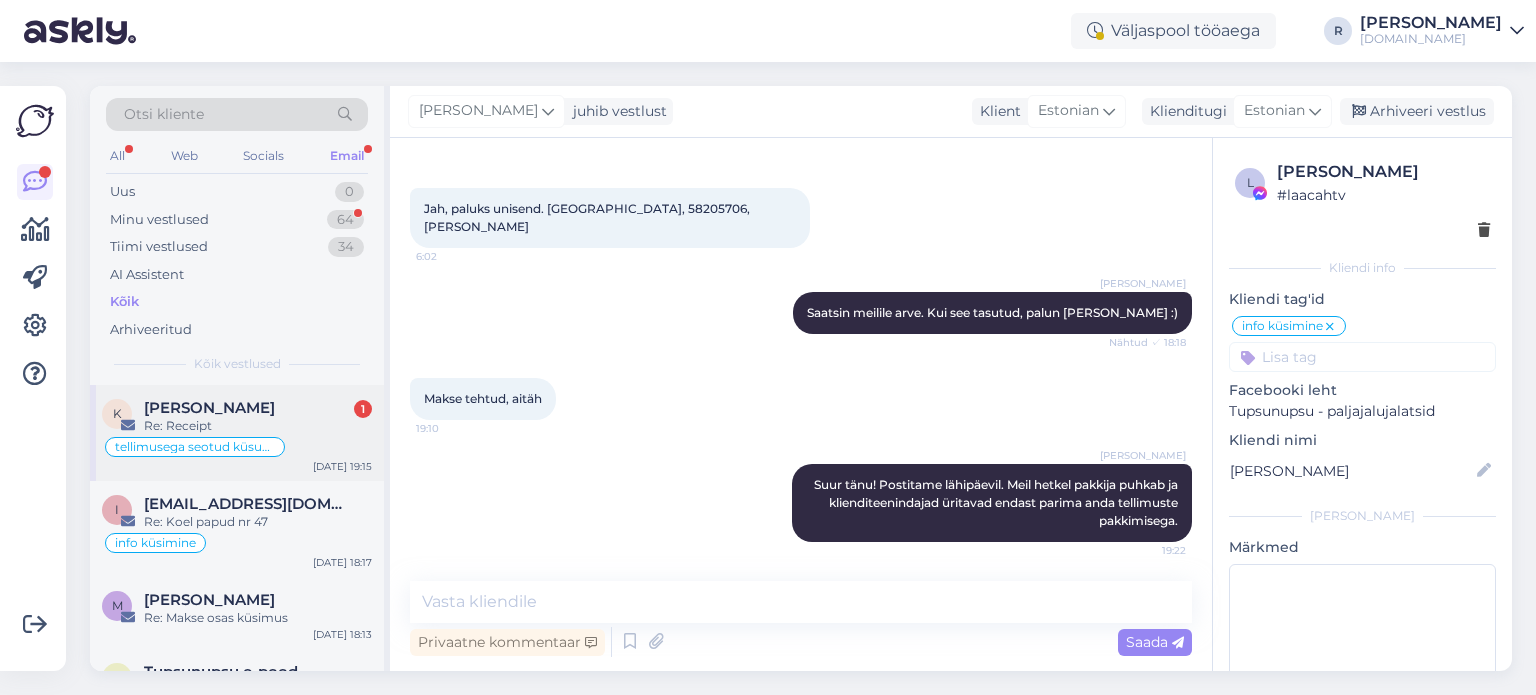 click on "K Kätlin Lillemaa 1 Re: Receipt tellimusega seotud küsumus [DATE] 19:15" at bounding box center (237, 433) 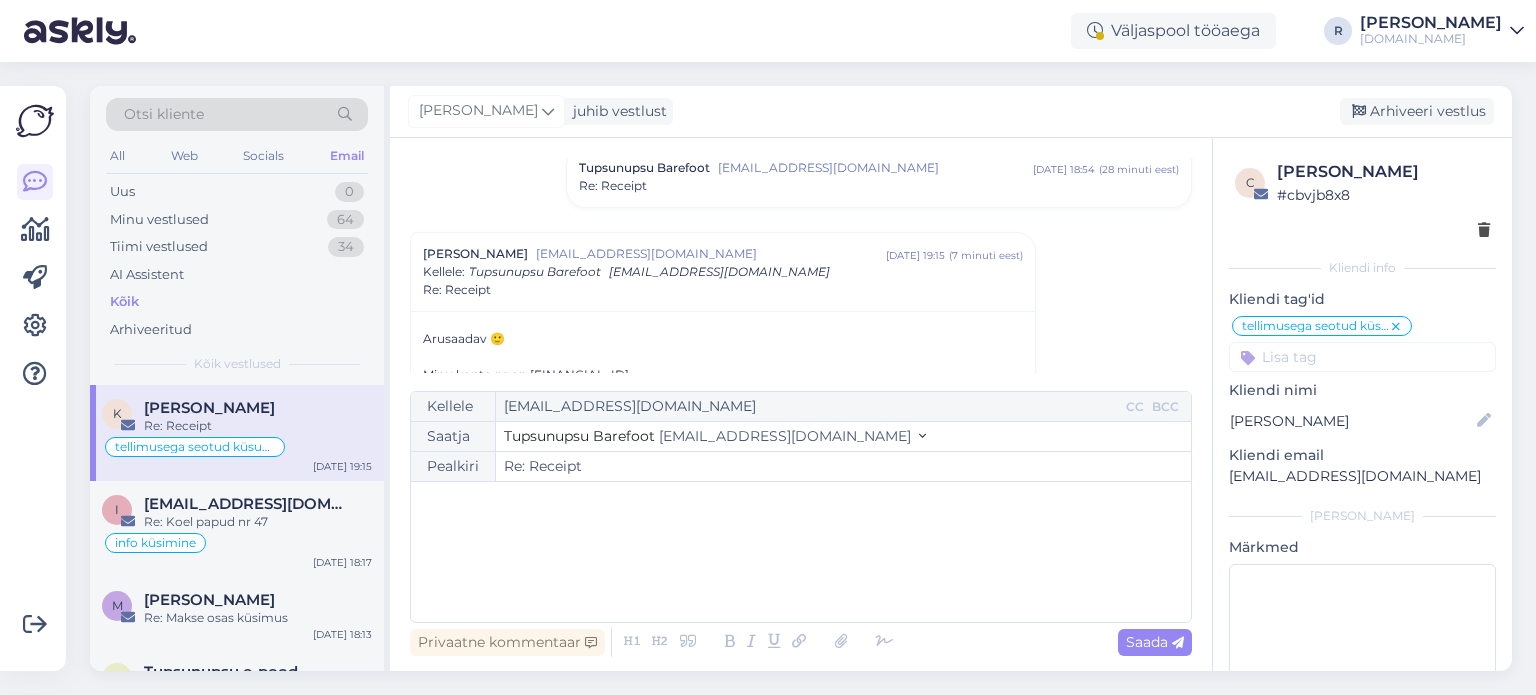 scroll, scrollTop: 424, scrollLeft: 0, axis: vertical 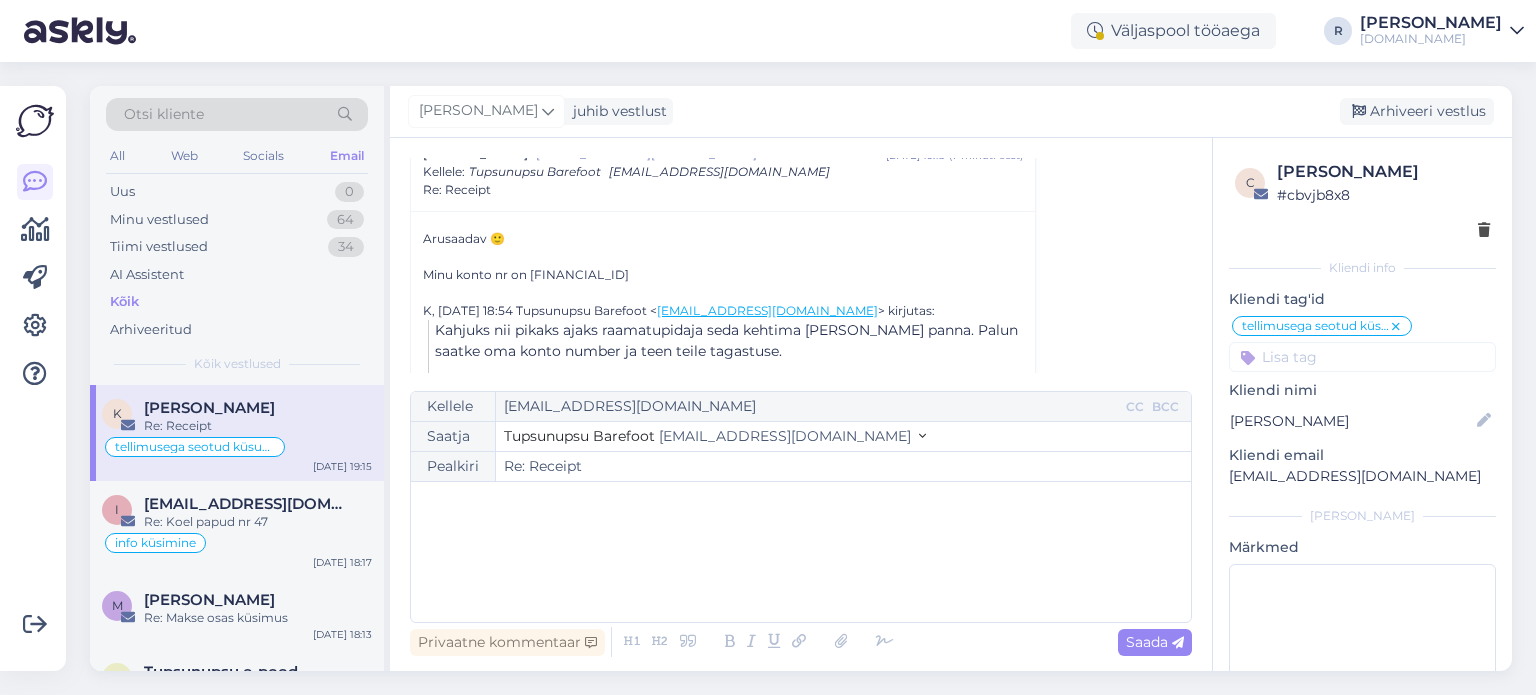 click on "﻿" at bounding box center (801, 552) 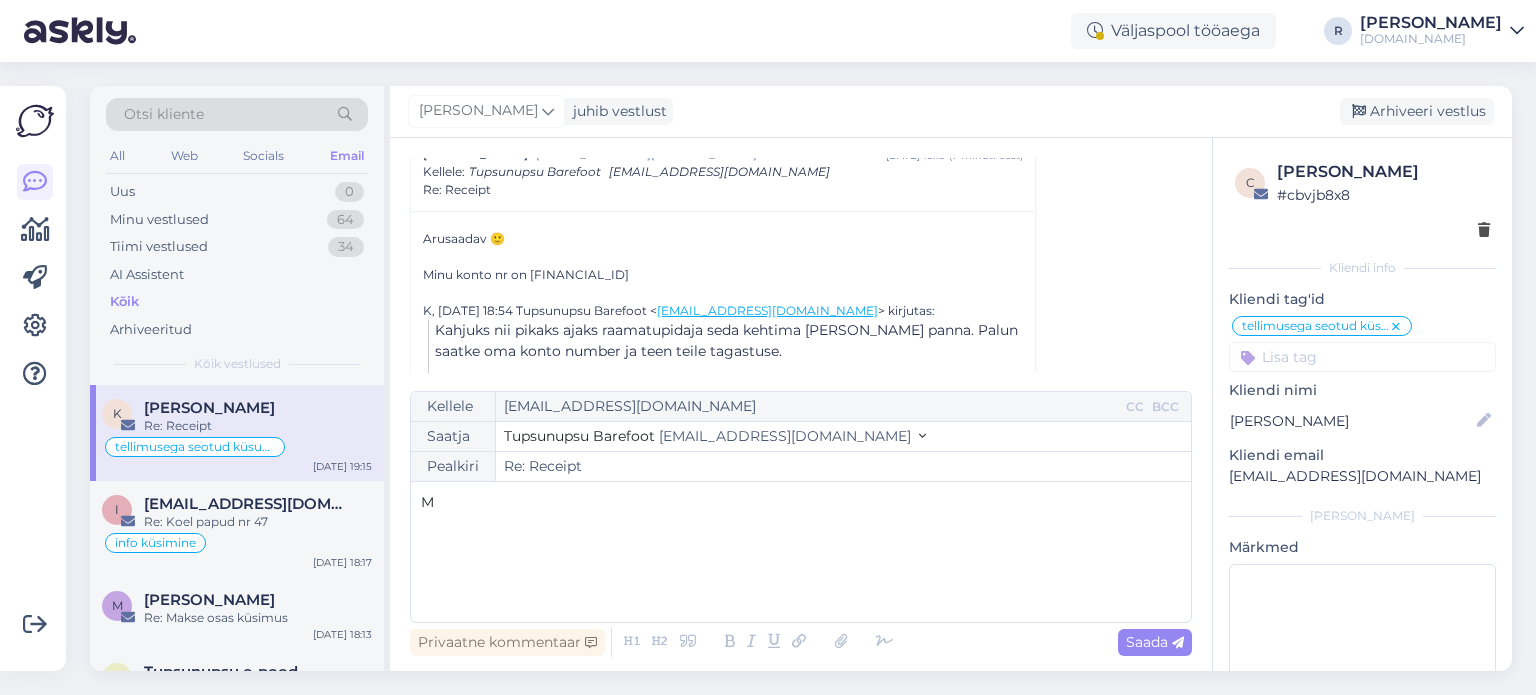 type 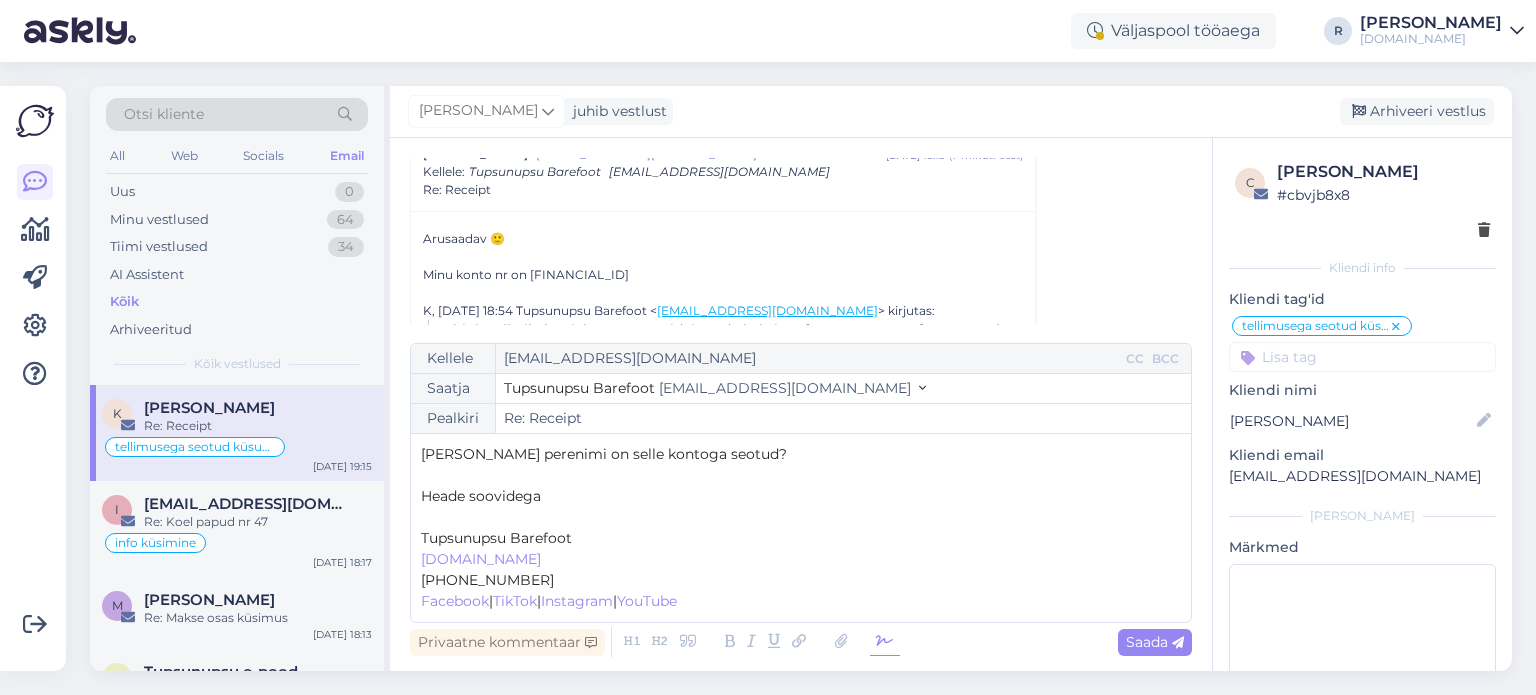click at bounding box center (885, 642) 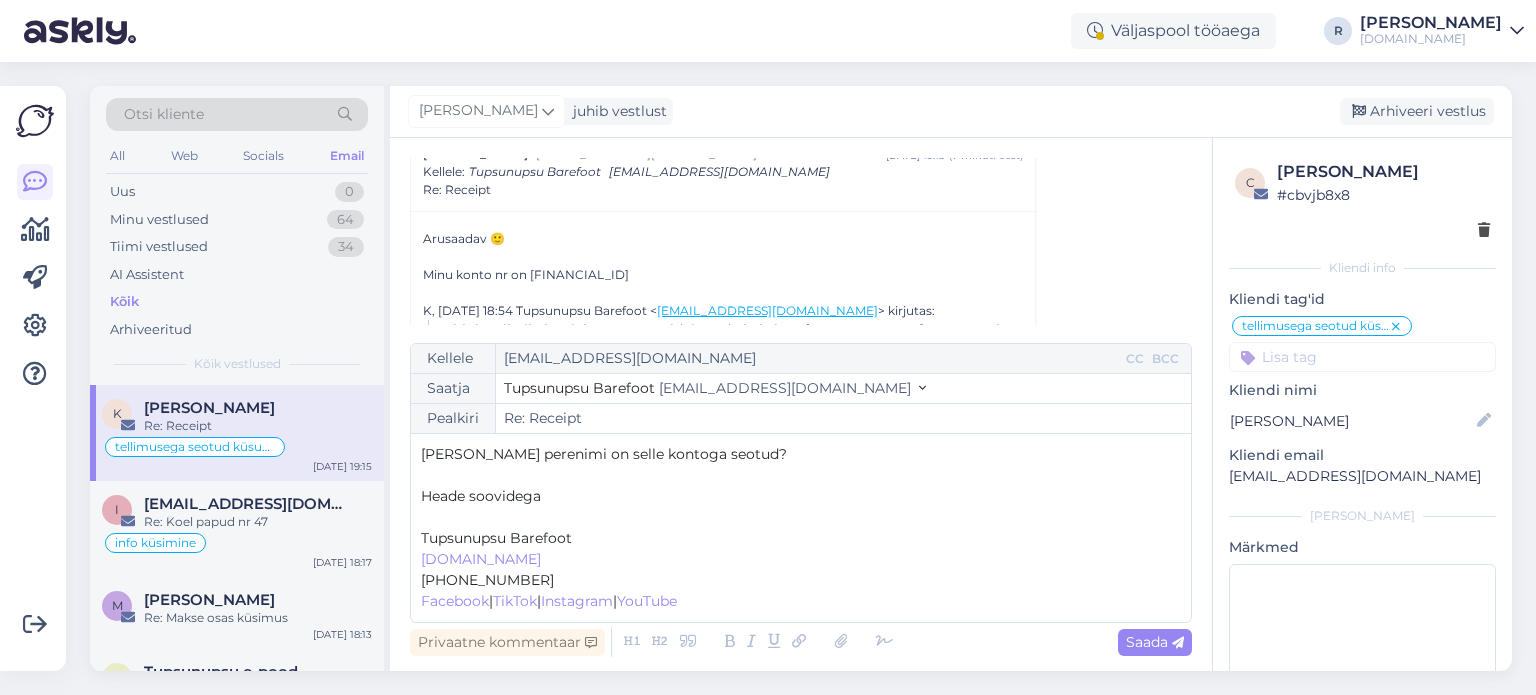 click on "﻿" at bounding box center (801, 517) 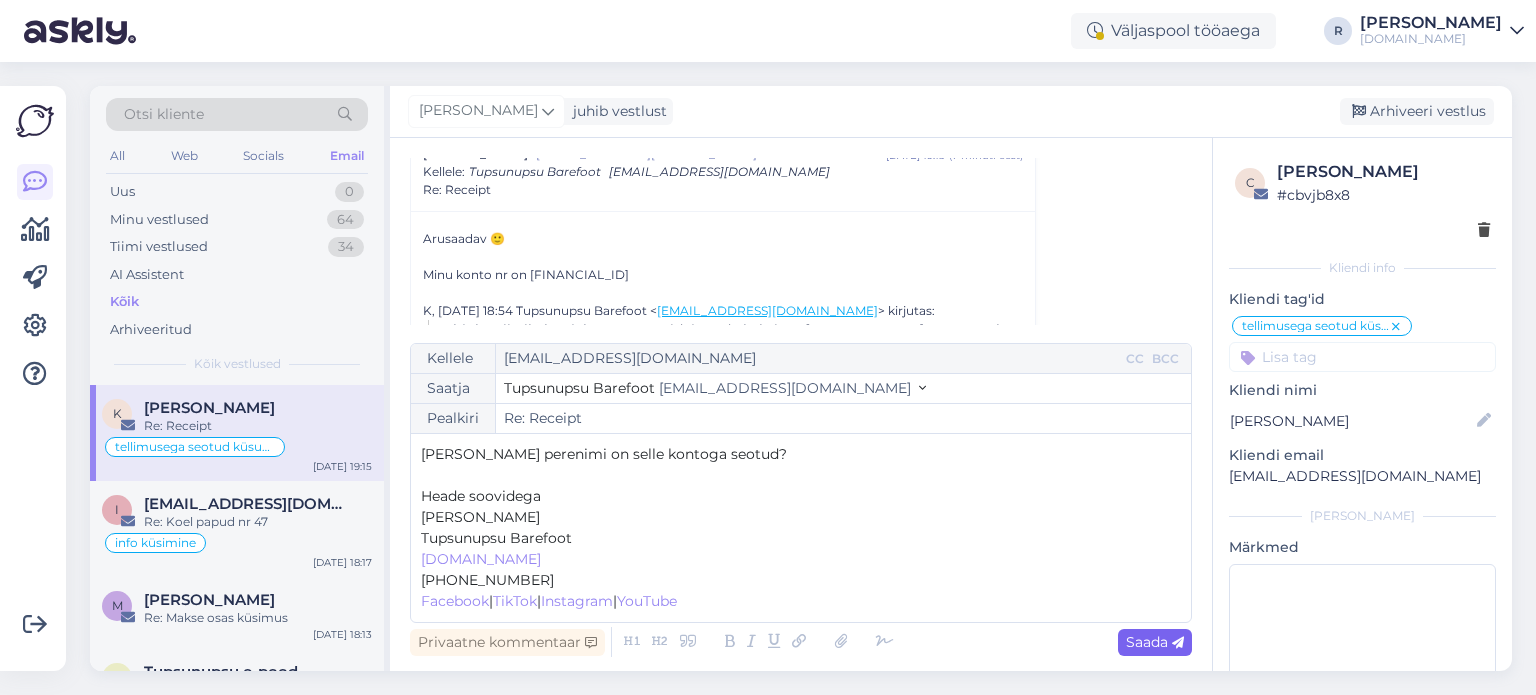click on "Saada" at bounding box center [1155, 642] 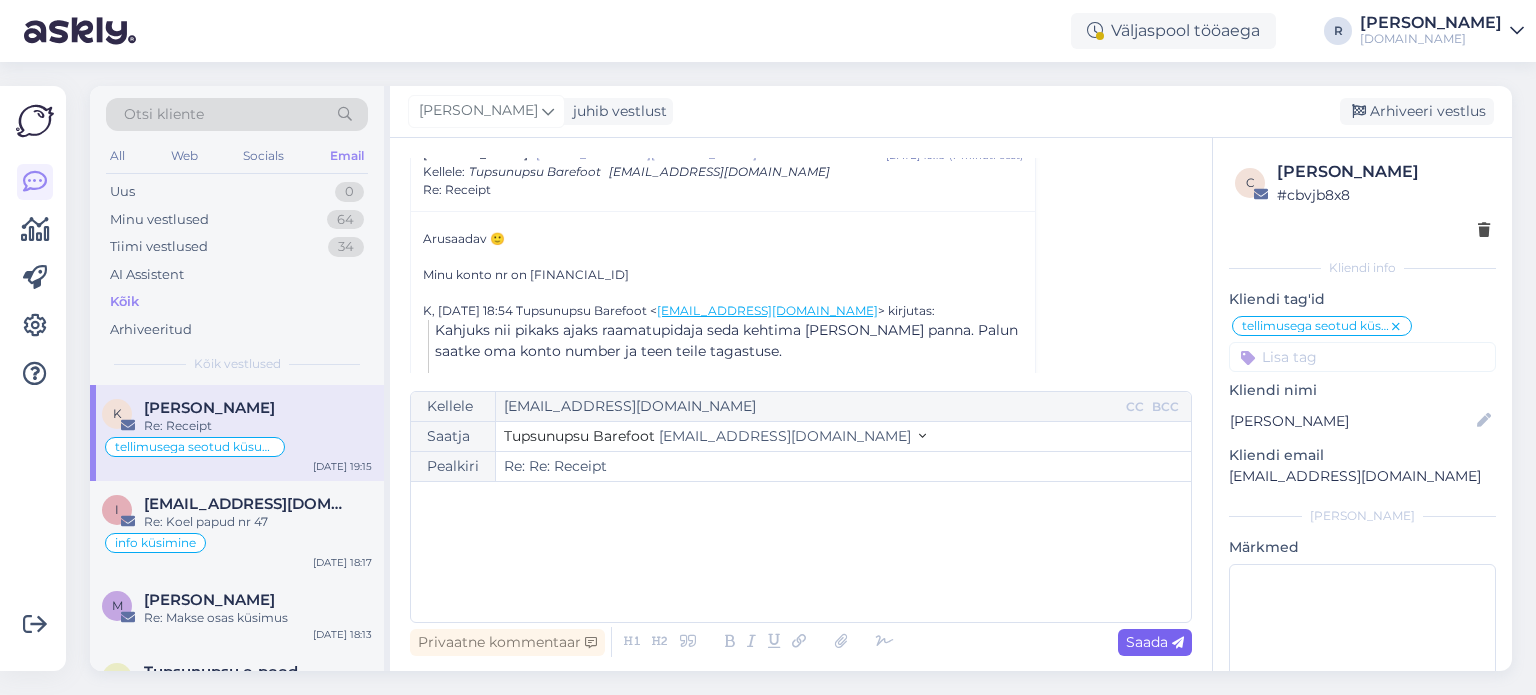 type on "Re: Re: Receipt" 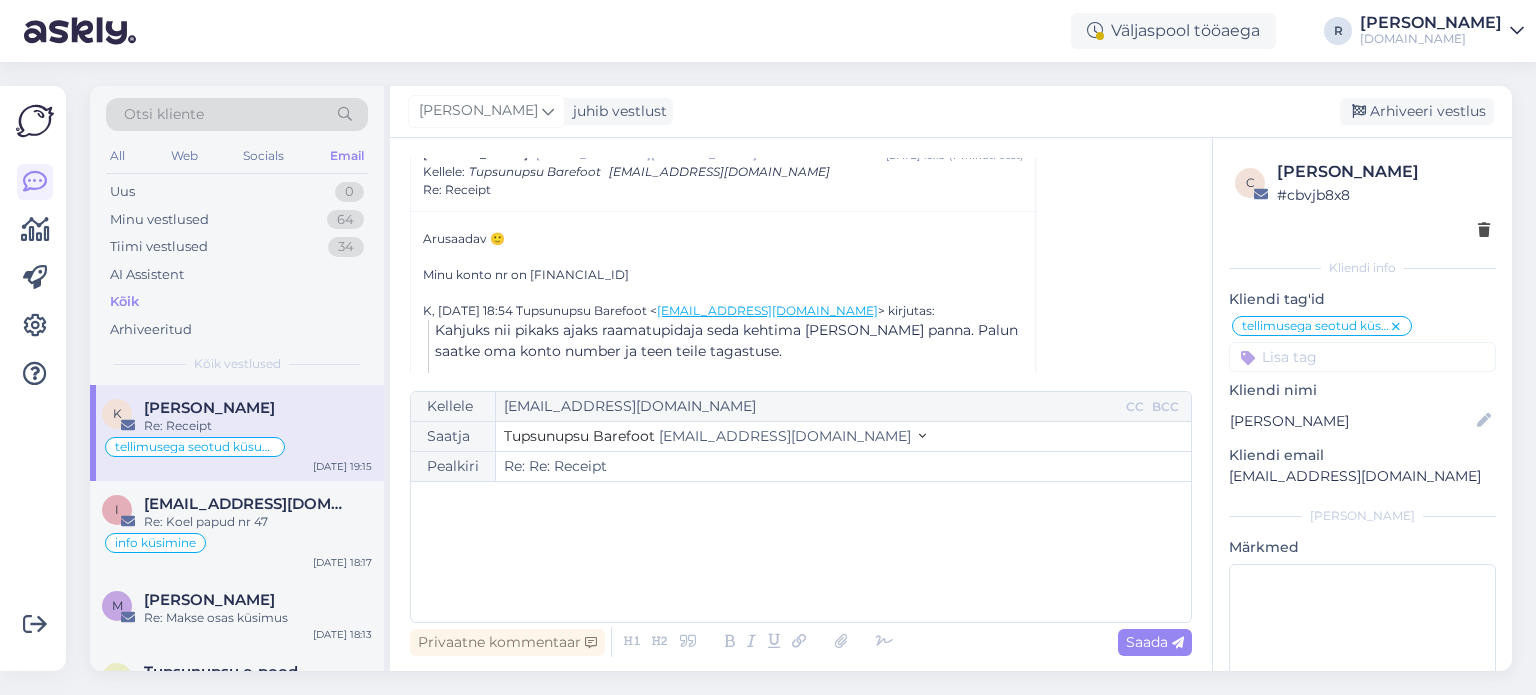 scroll, scrollTop: 785, scrollLeft: 0, axis: vertical 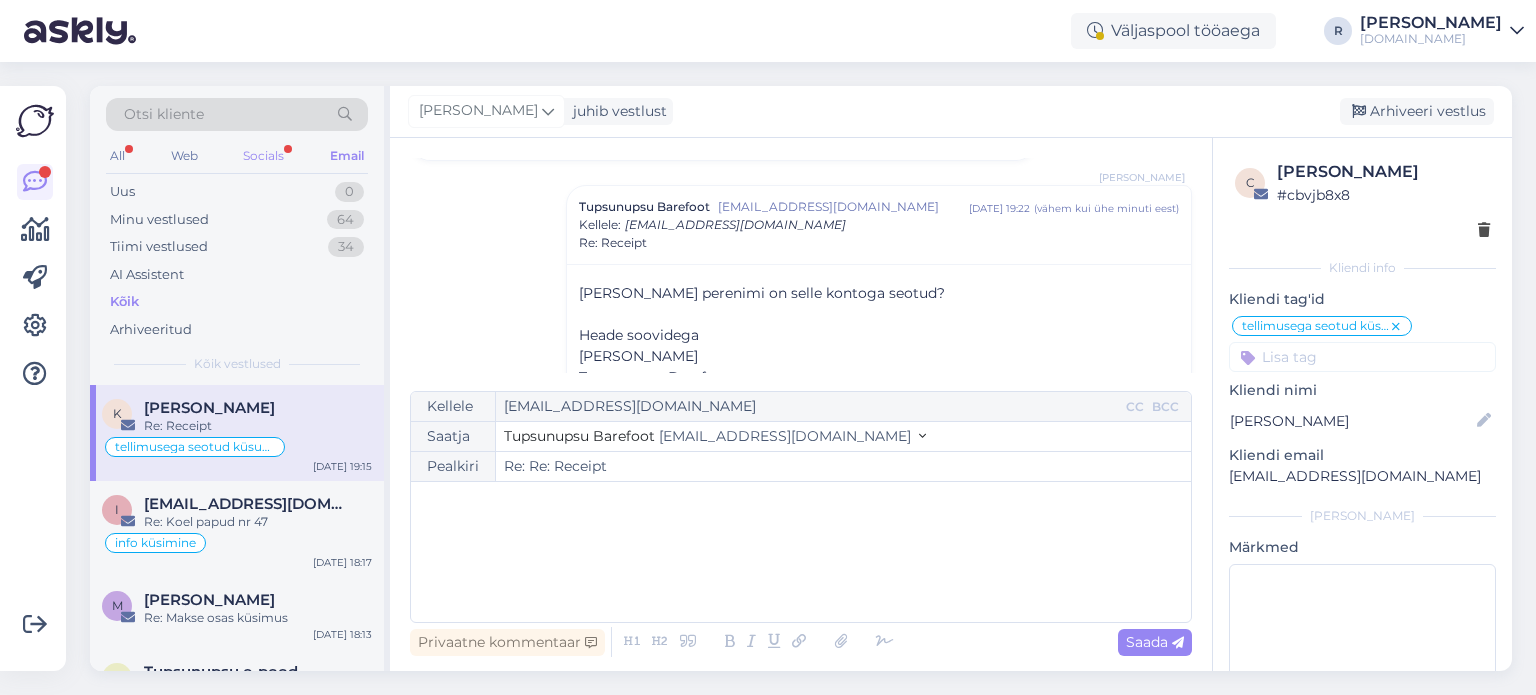 click on "Socials" at bounding box center [263, 156] 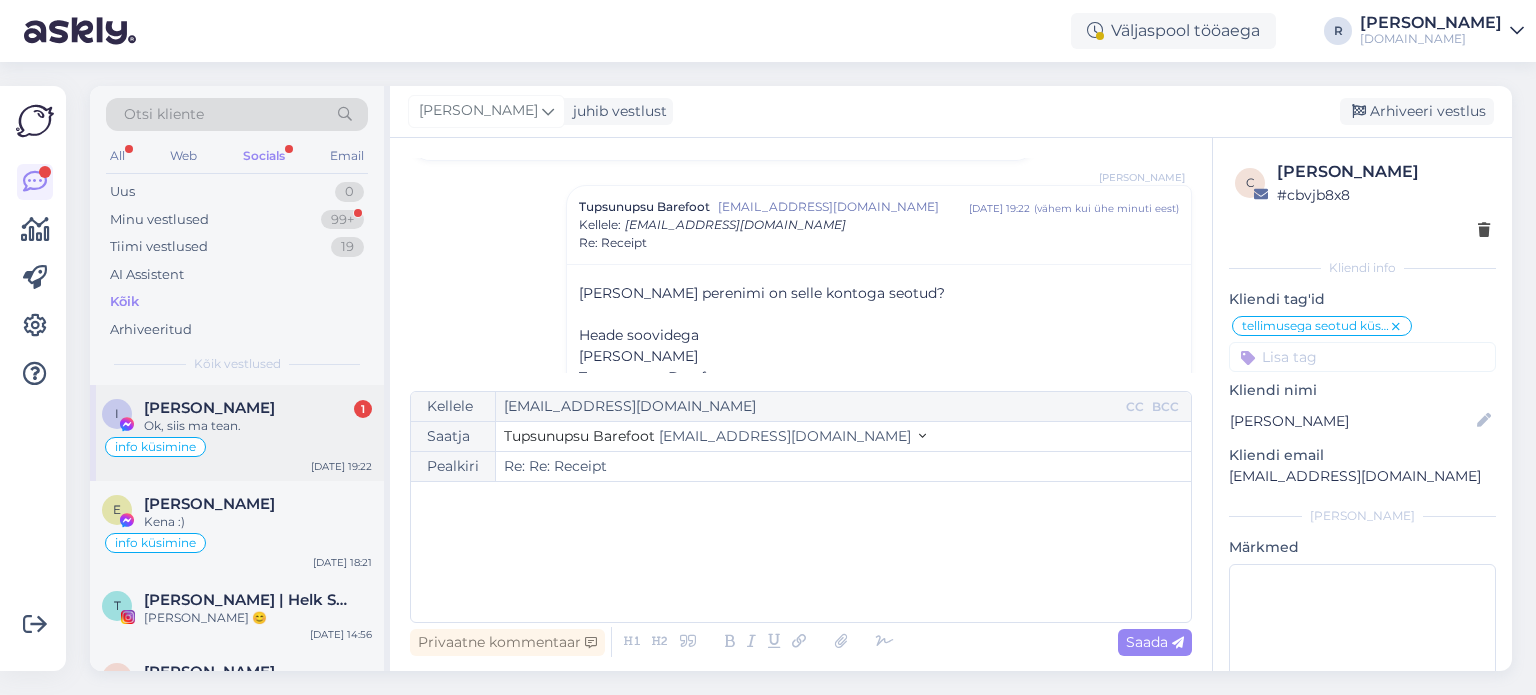 click on "Ok, siis ma tean." at bounding box center [258, 426] 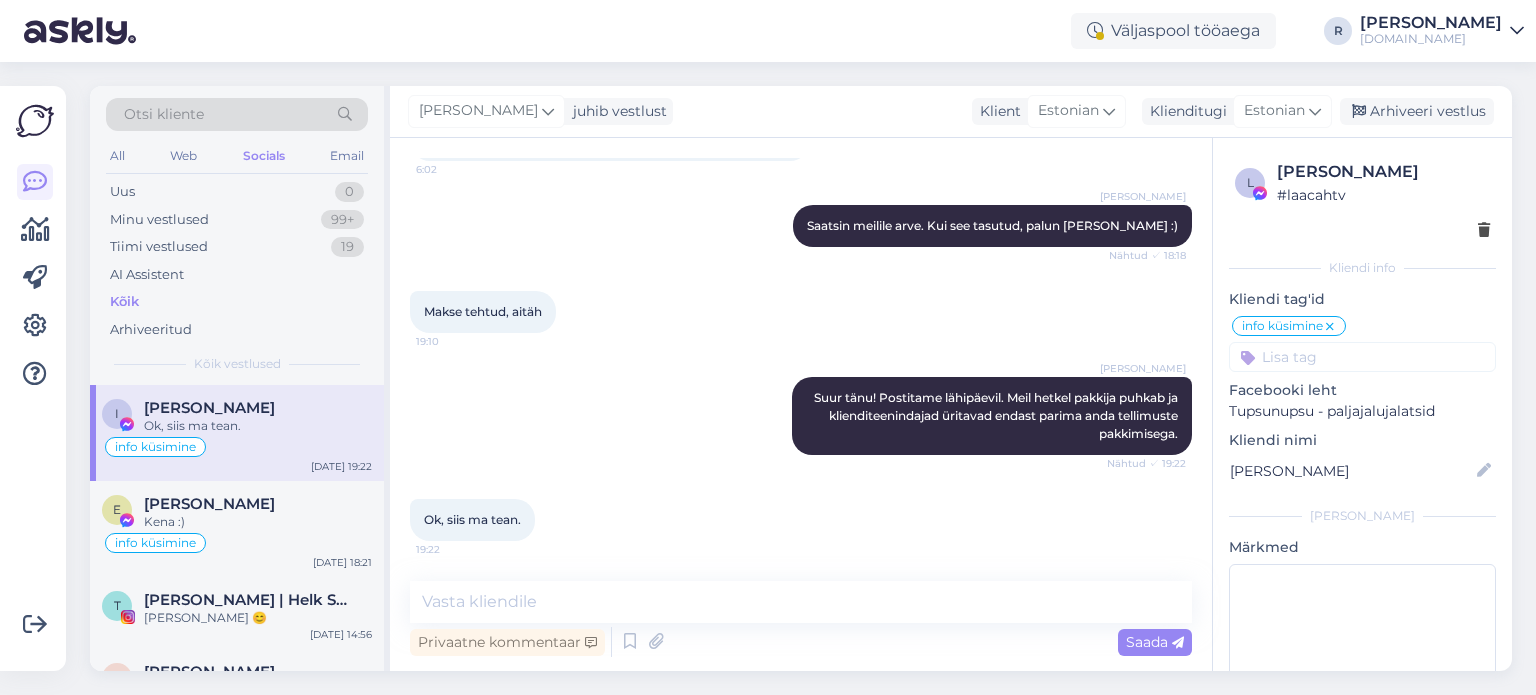 scroll, scrollTop: 728, scrollLeft: 0, axis: vertical 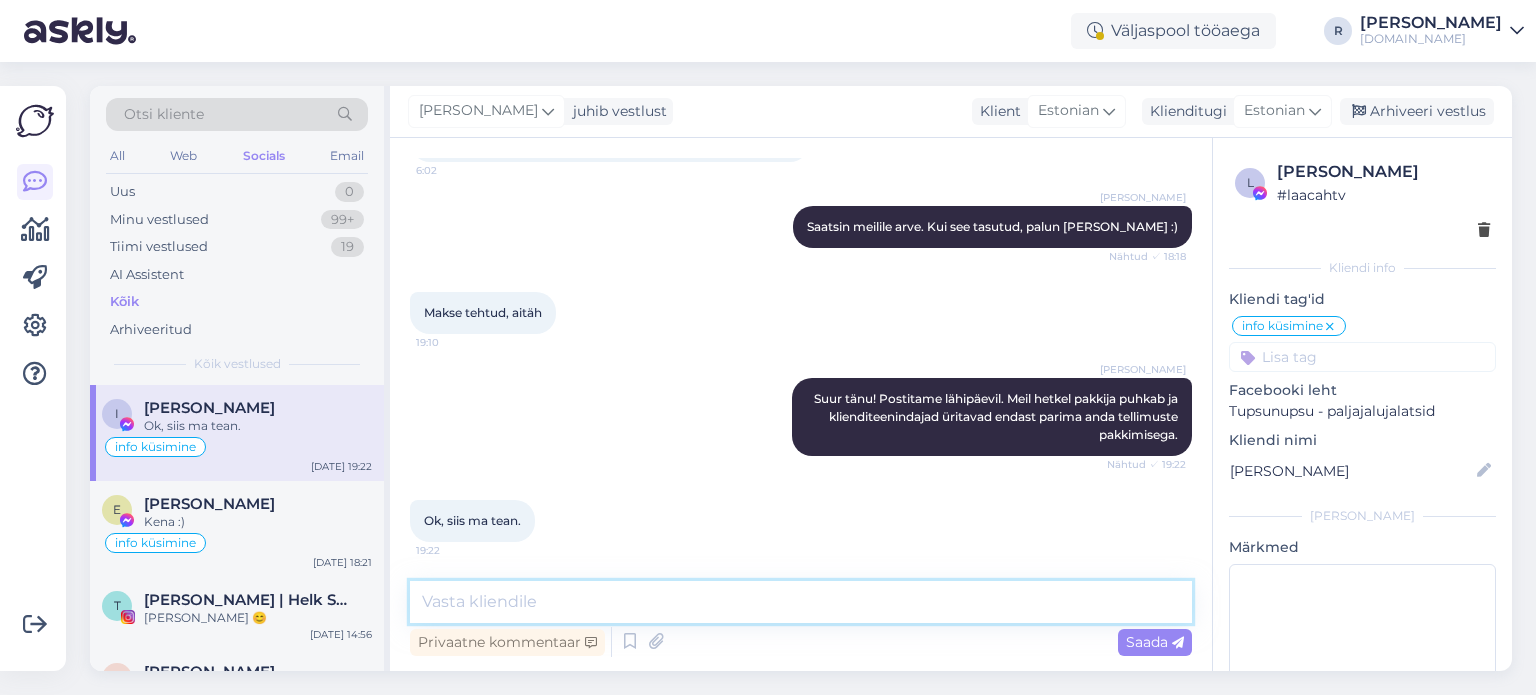 click at bounding box center [801, 602] 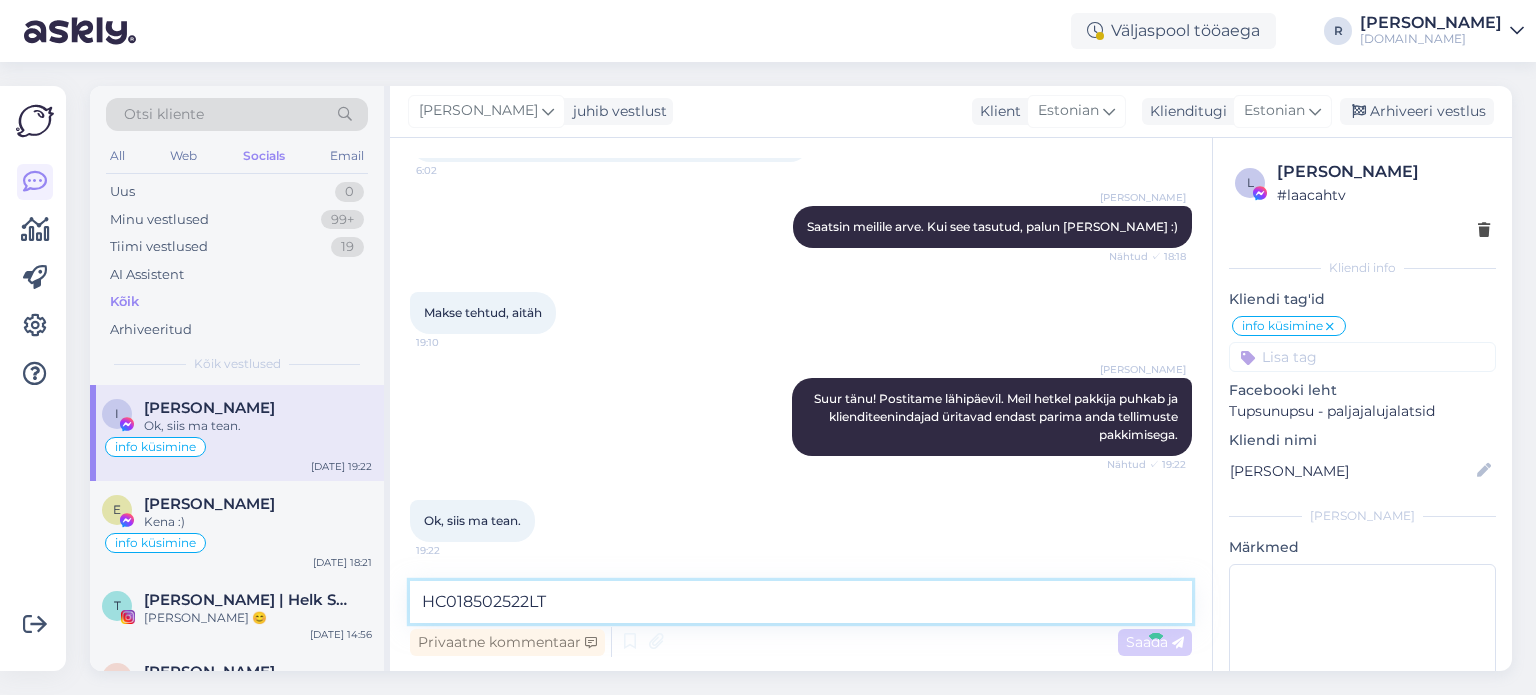 type 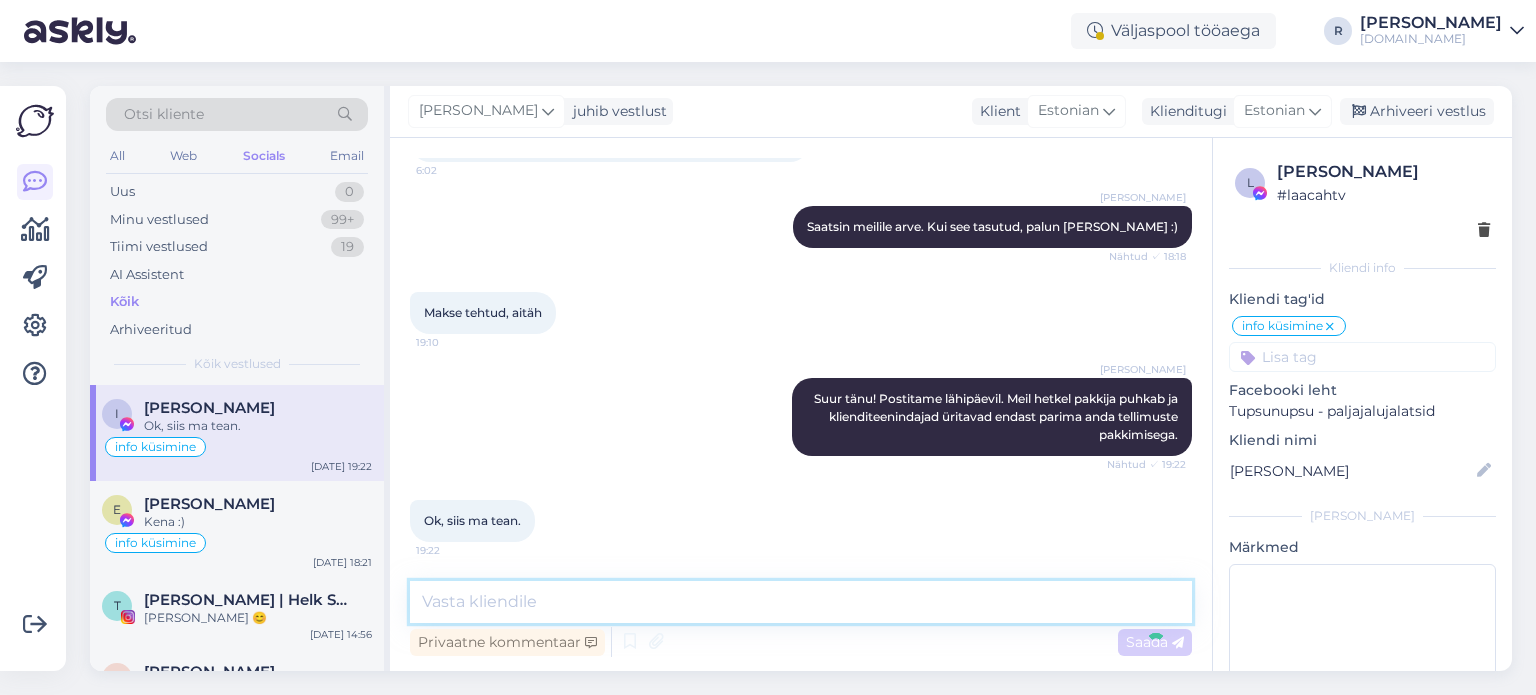 scroll, scrollTop: 814, scrollLeft: 0, axis: vertical 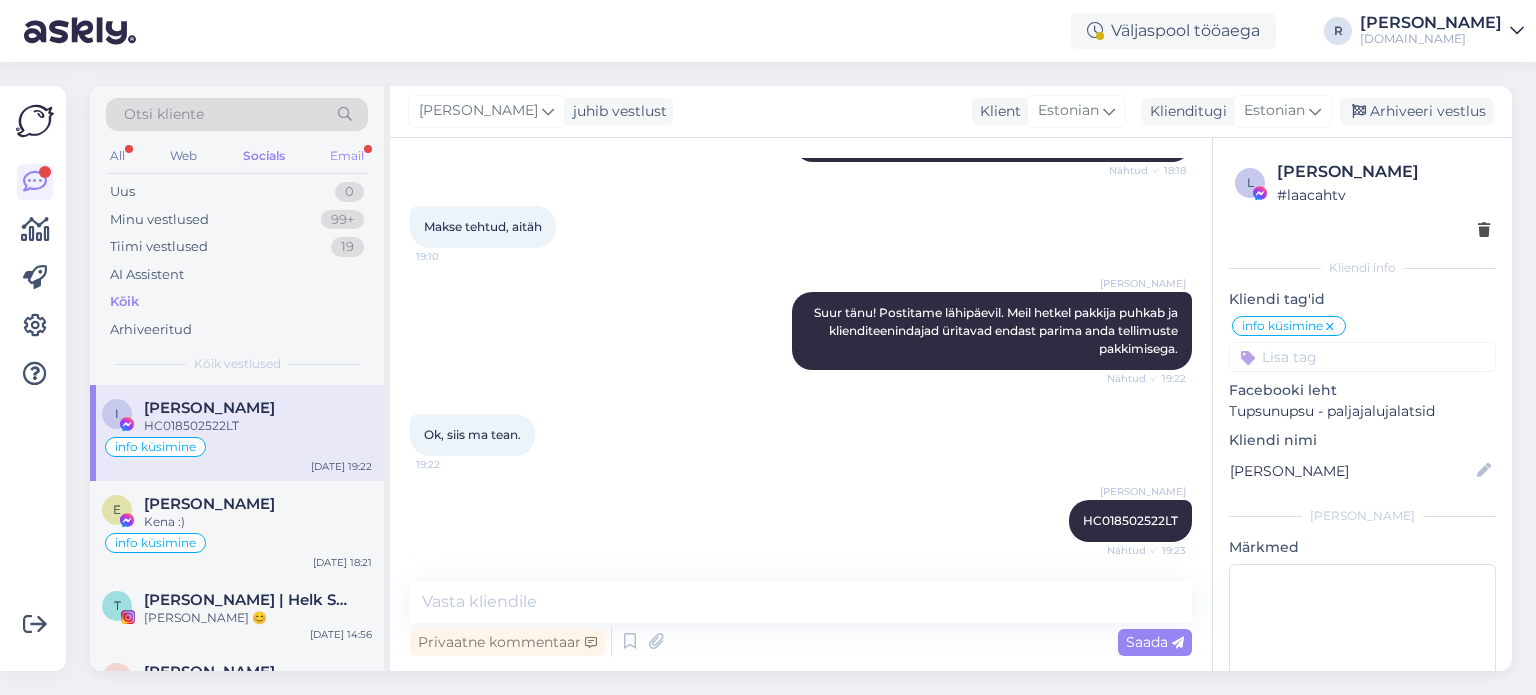 click on "Email" at bounding box center (347, 156) 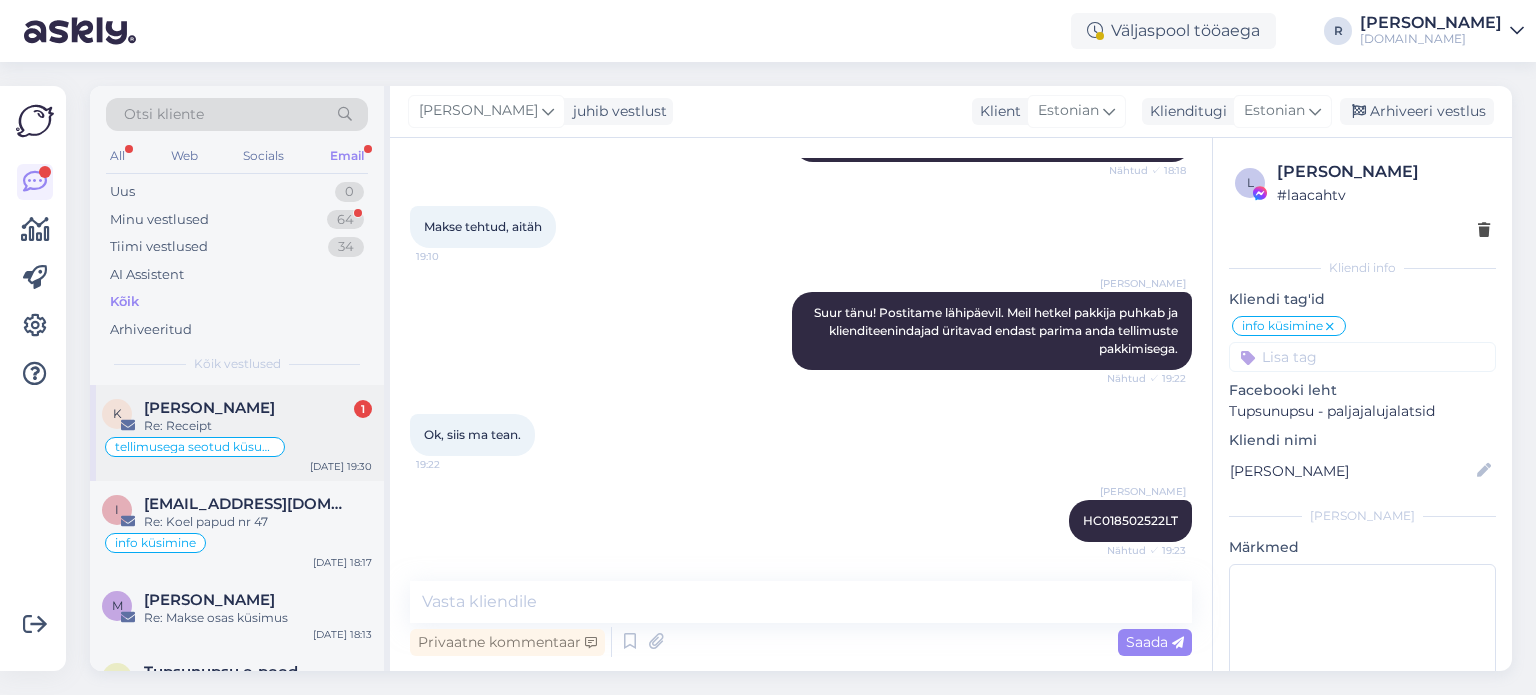 click on "[PERSON_NAME]" at bounding box center (209, 408) 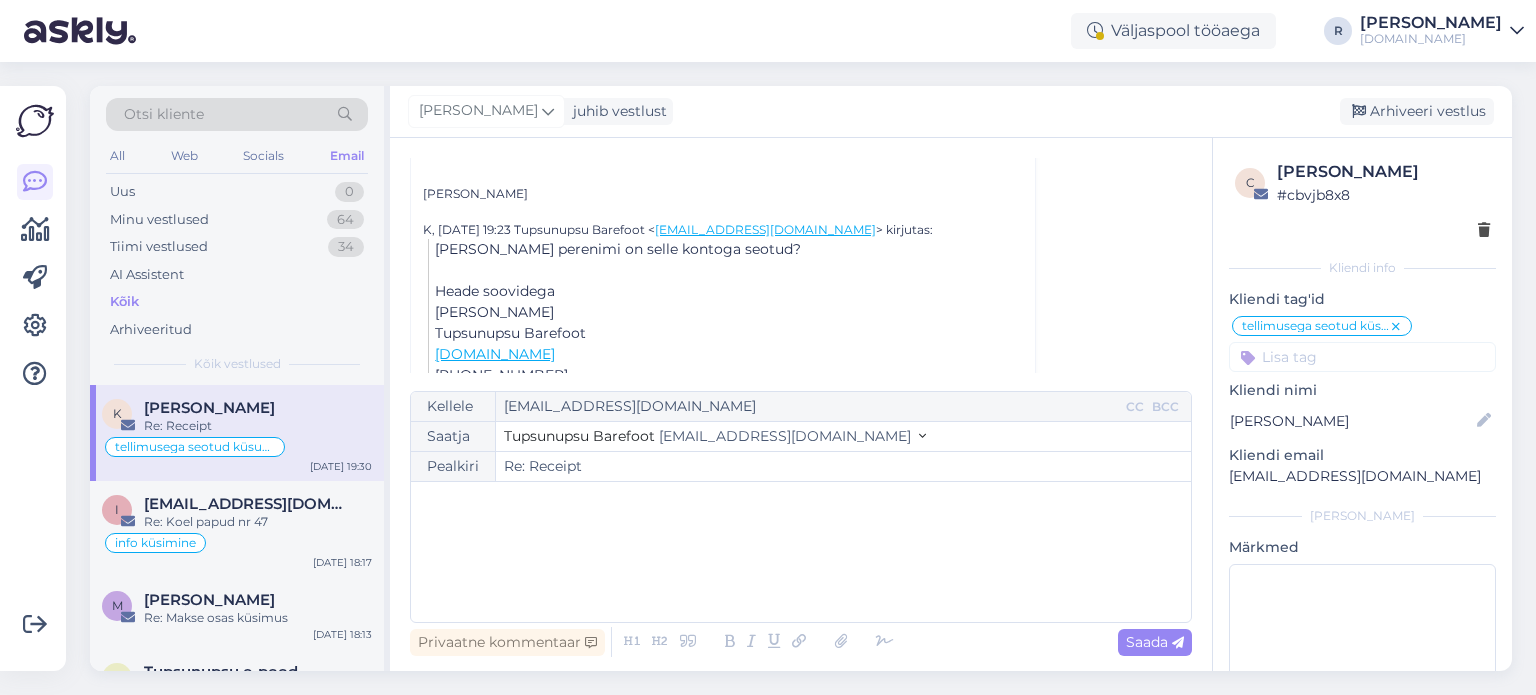 scroll, scrollTop: 595, scrollLeft: 0, axis: vertical 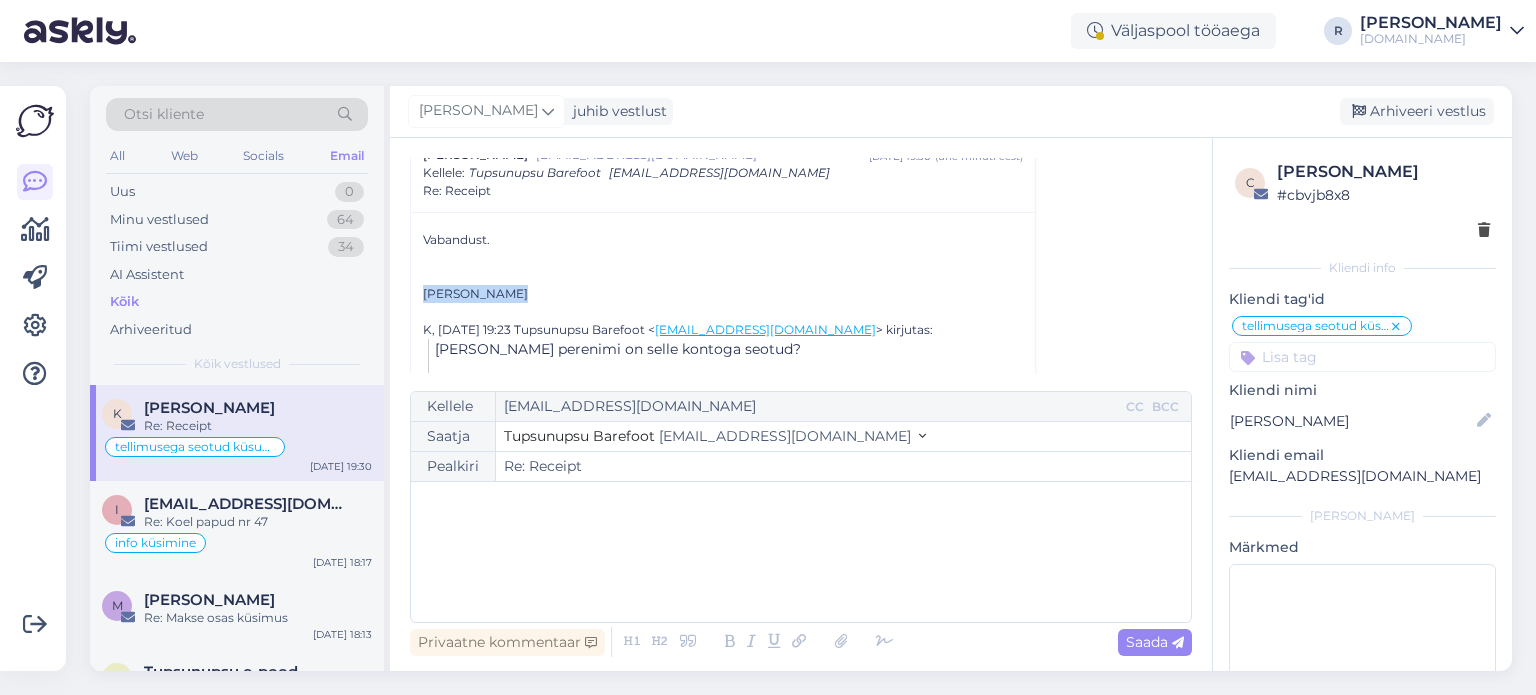 drag, startPoint x: 525, startPoint y: 295, endPoint x: 420, endPoint y: 298, distance: 105.04285 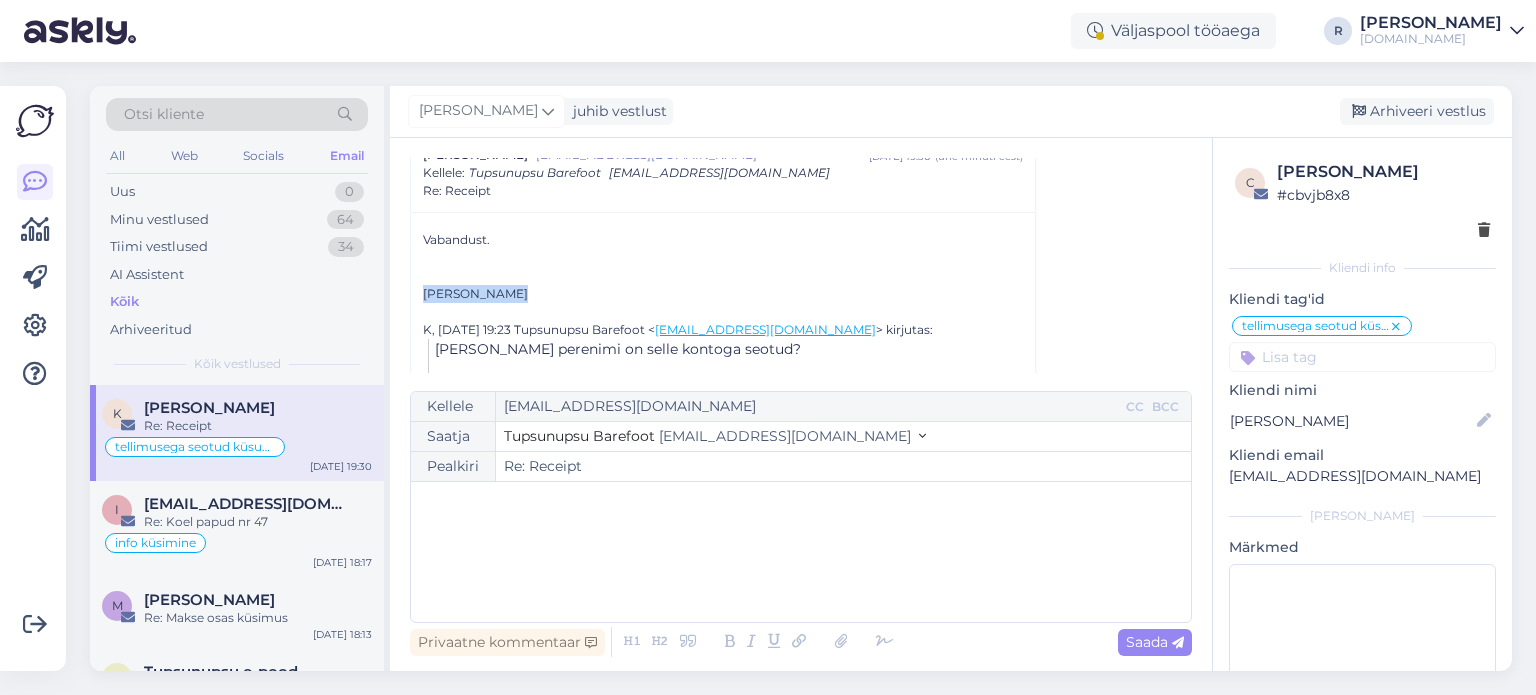 click on "Vabandust. [PERSON_NAME] K, [DATE] 19:23 Tupsunupsu Barefoot < [EMAIL_ADDRESS][DOMAIN_NAME] > kirjutas: [PERSON_NAME] perenimi on selle kontoga seotud? ﻿ Heade soovidega [PERSON_NAME] Tupsunupsu Barefoot ﻿ [DOMAIN_NAME] ﻿ [PHONE_NUMBER] ﻿ Facebook  |  TikTok  |  Instagram  |  YouTube ﻿" at bounding box center (723, 365) 